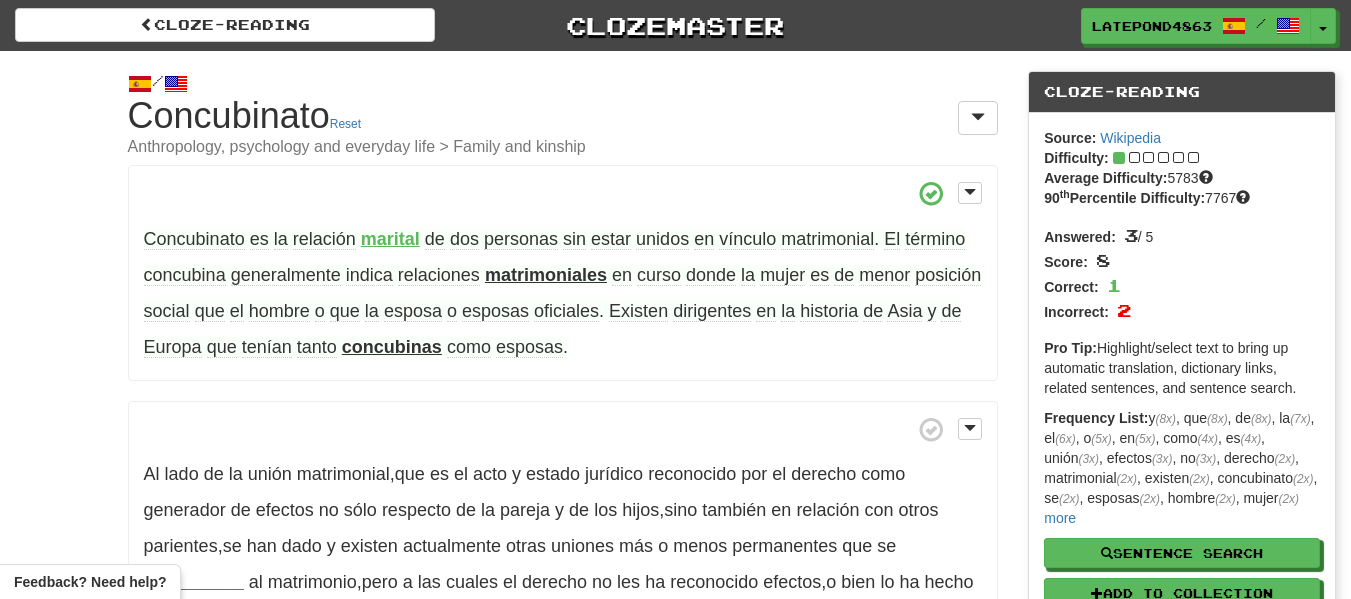 scroll, scrollTop: 0, scrollLeft: 0, axis: both 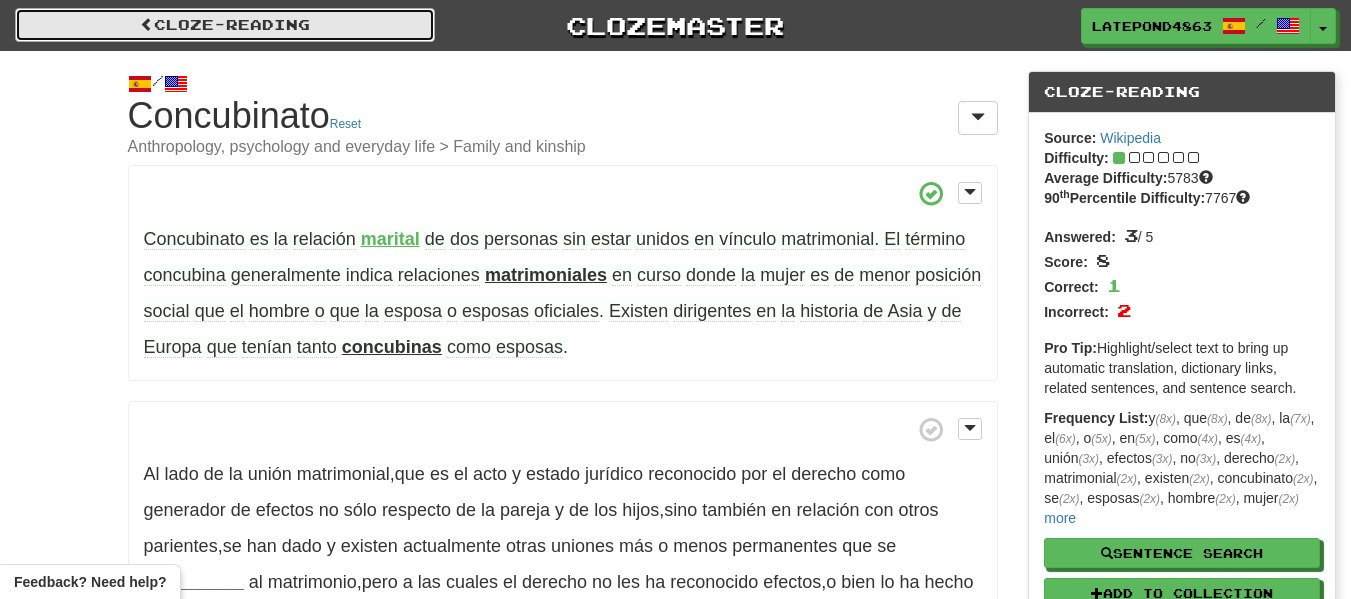 click on "Cloze-Reading" at bounding box center (225, 25) 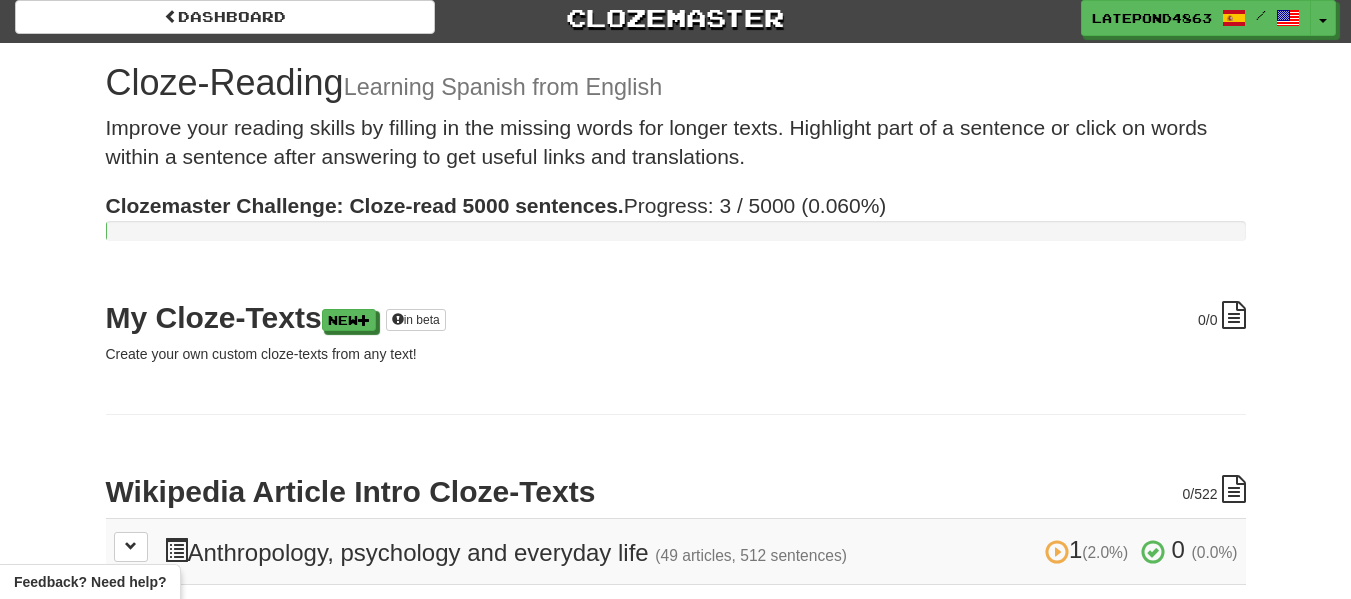 scroll, scrollTop: 0, scrollLeft: 0, axis: both 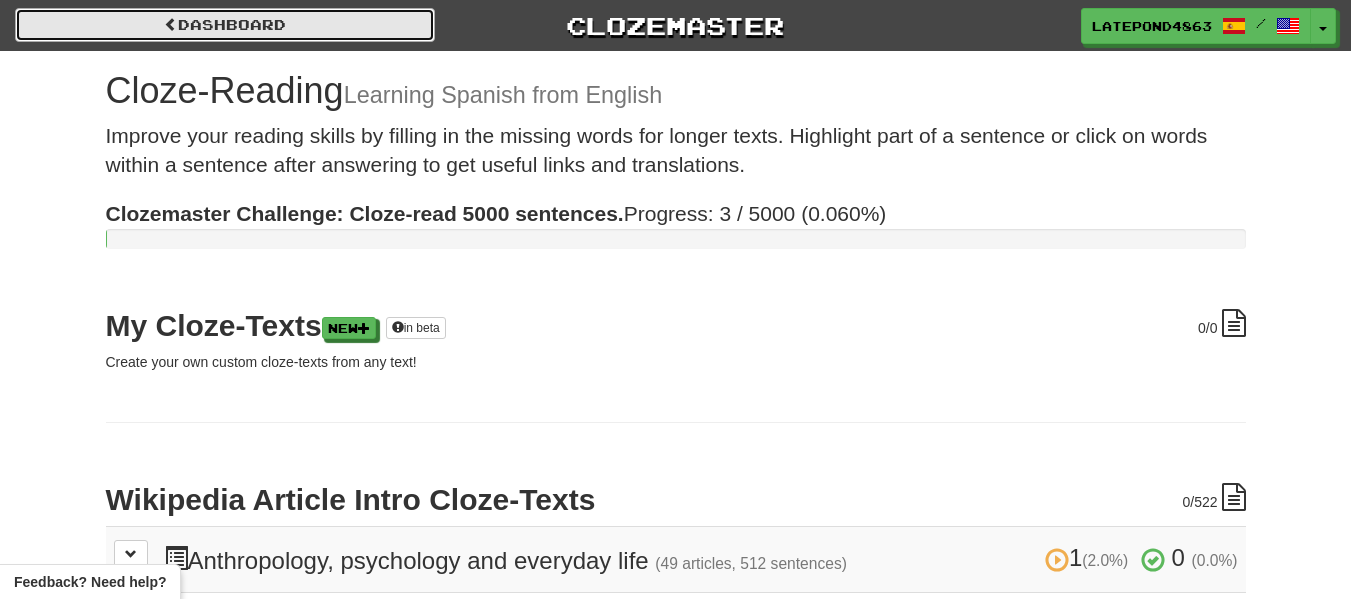 click on "Dashboard" at bounding box center [225, 25] 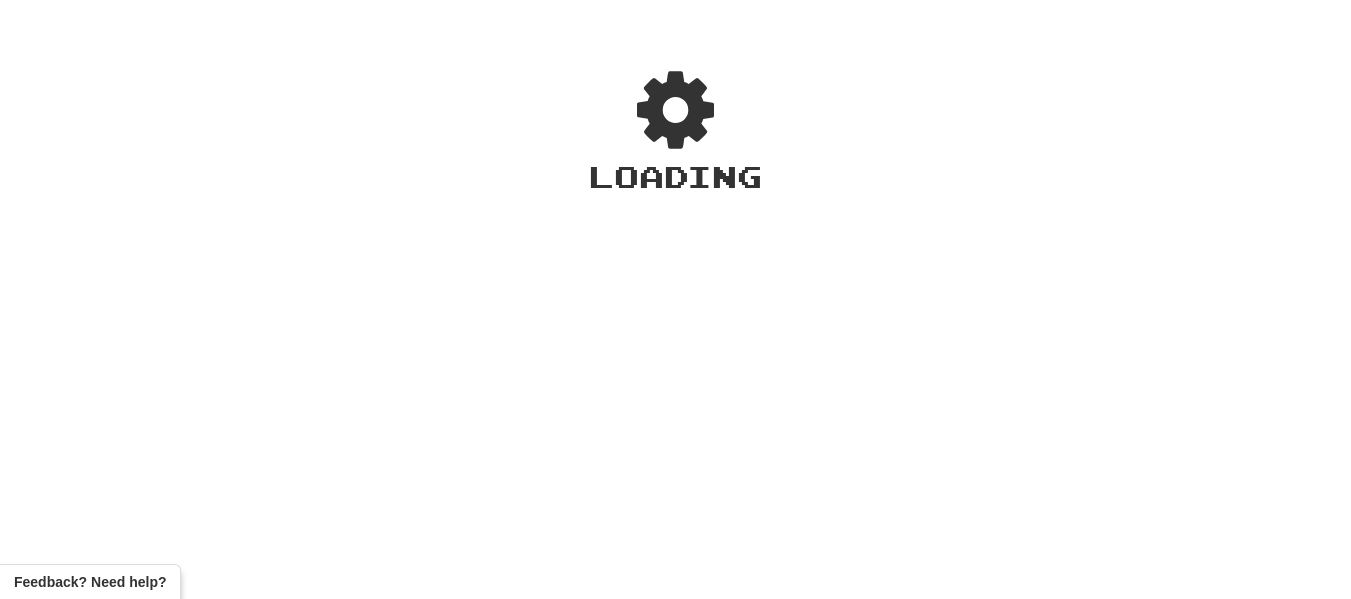 scroll, scrollTop: 0, scrollLeft: 0, axis: both 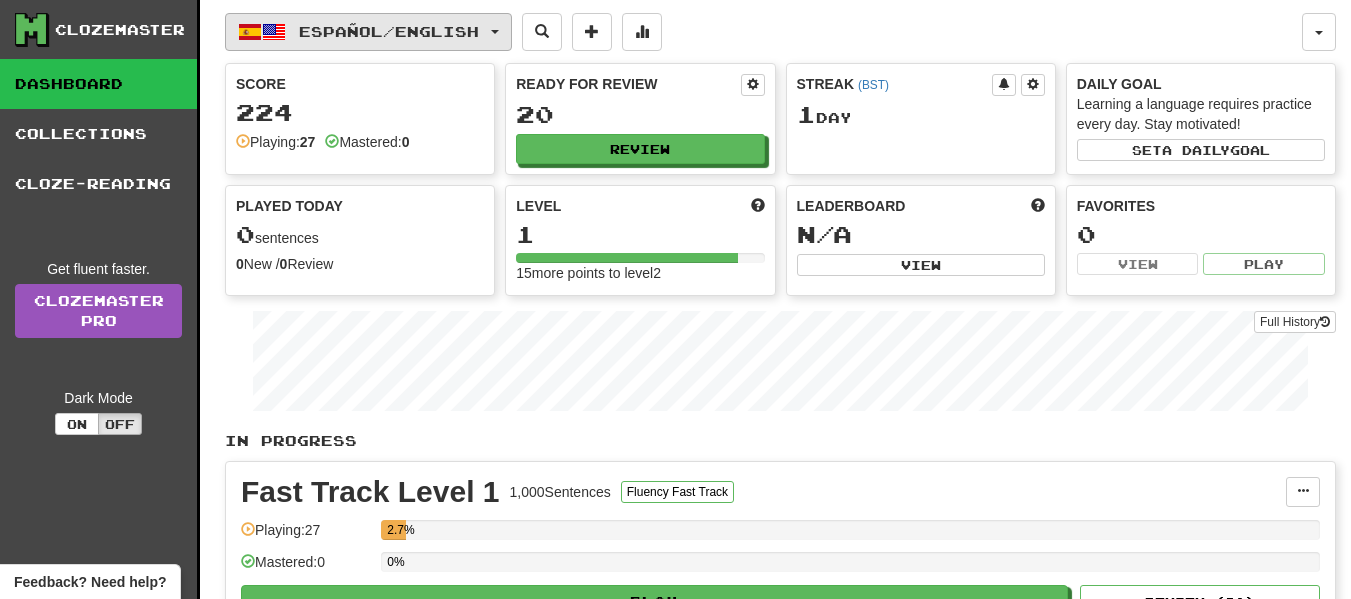 click on "Español  /  English" at bounding box center [368, 32] 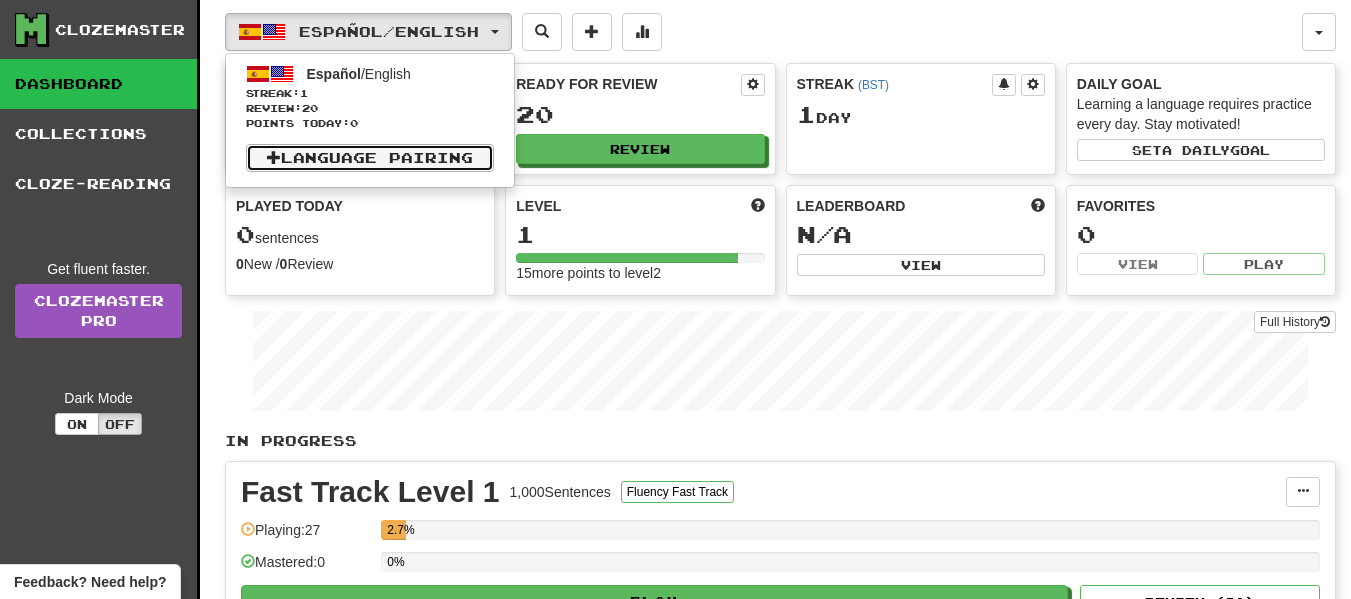 click on "Language Pairing" at bounding box center [370, 158] 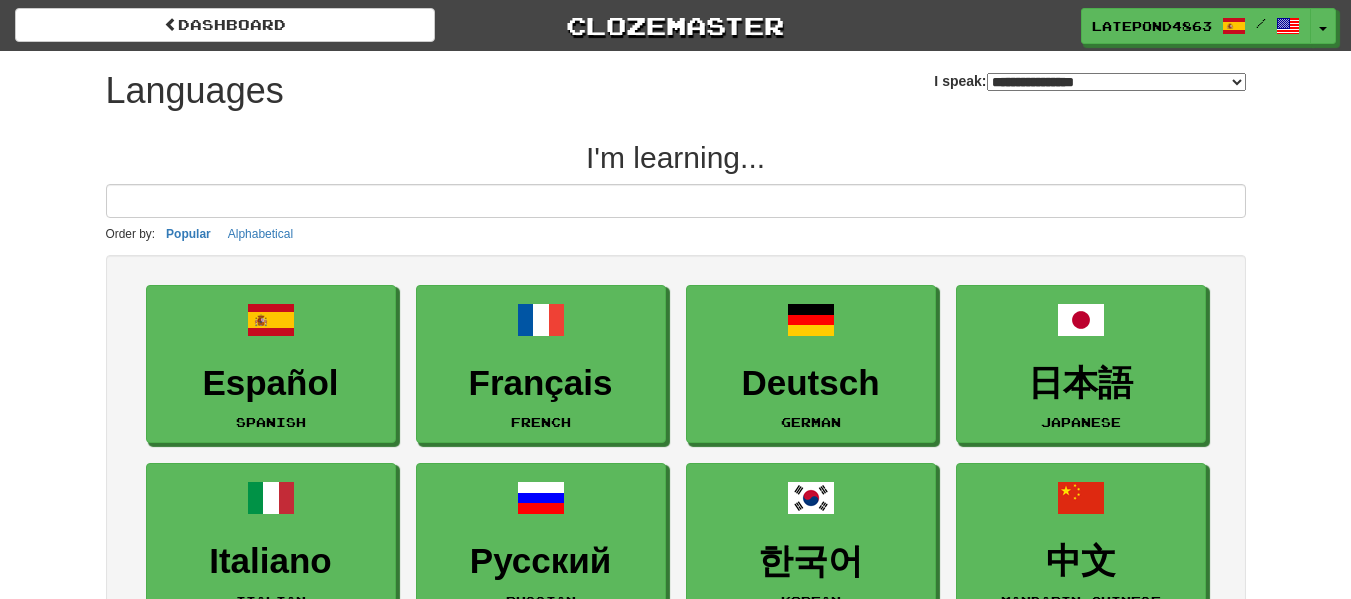 select on "*******" 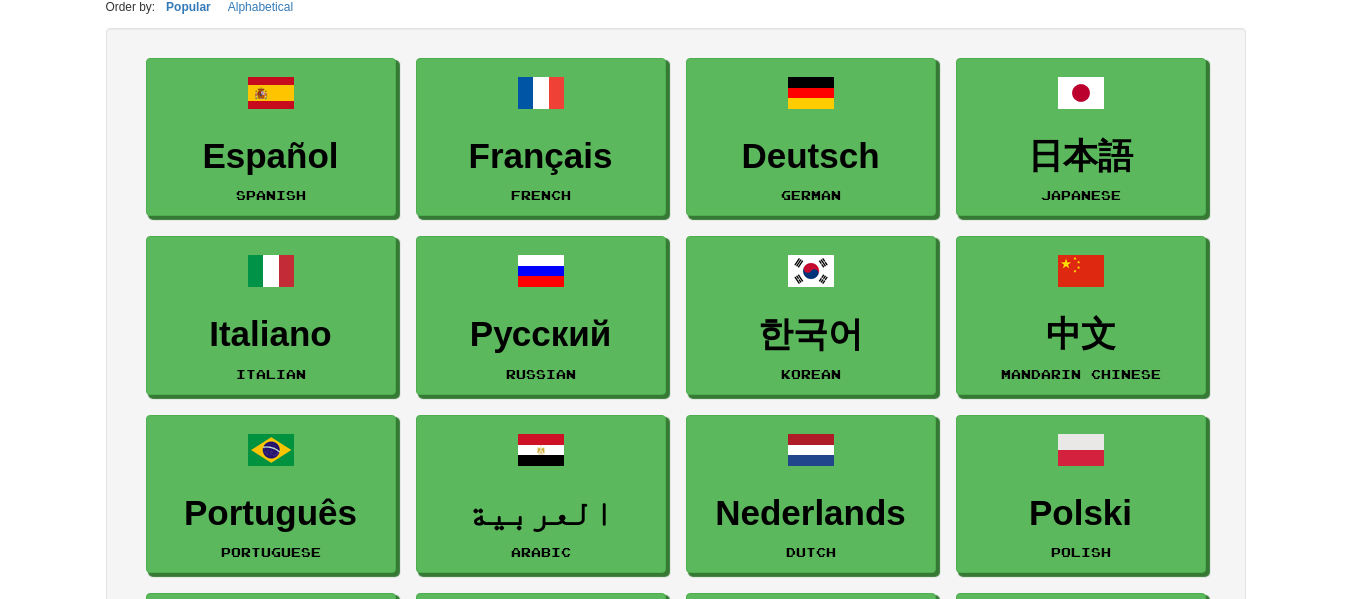 scroll, scrollTop: 293, scrollLeft: 0, axis: vertical 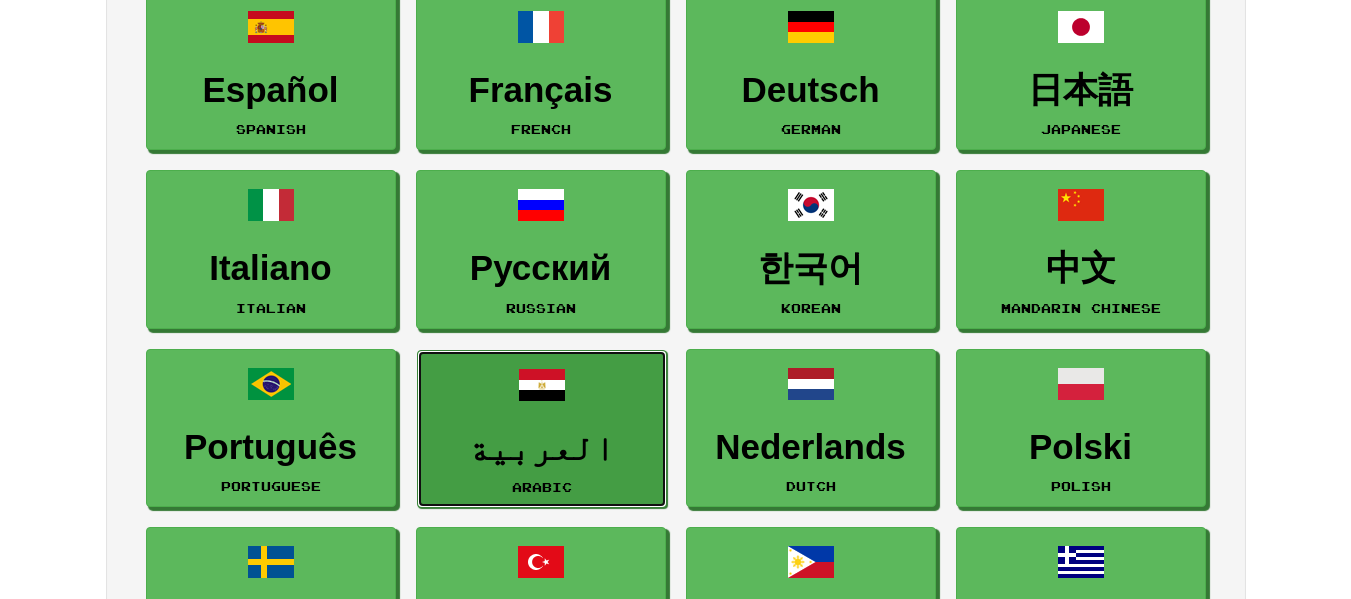click on "العربية Arabic" at bounding box center [542, 429] 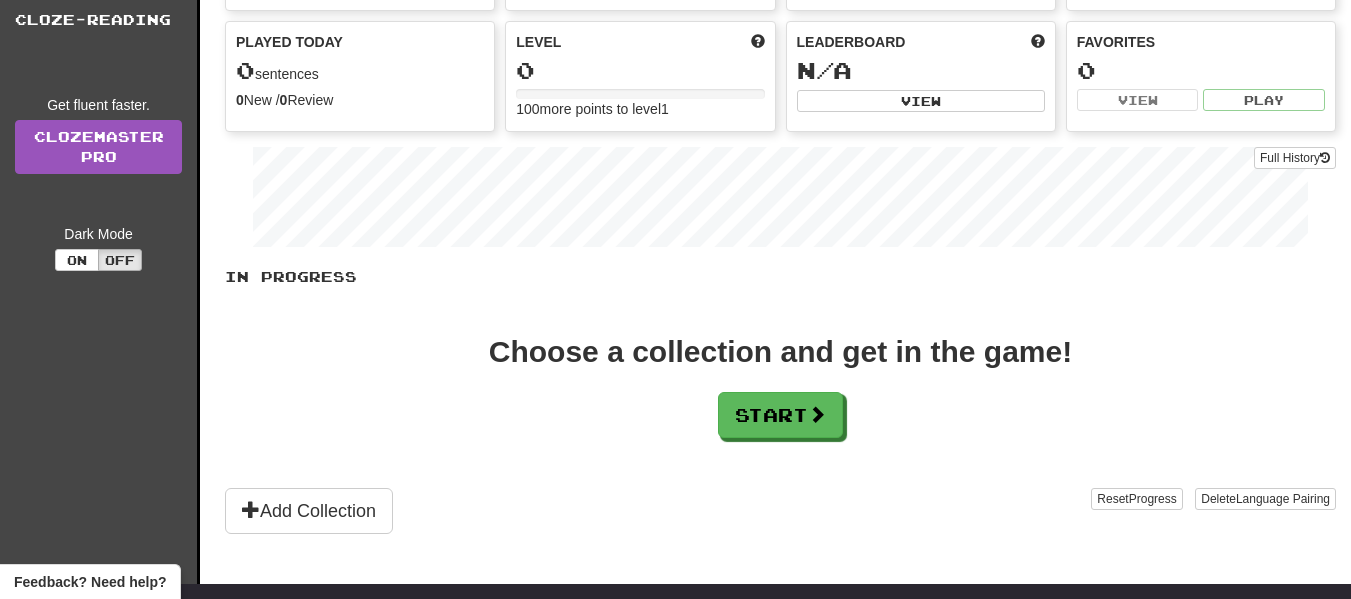 scroll, scrollTop: 228, scrollLeft: 0, axis: vertical 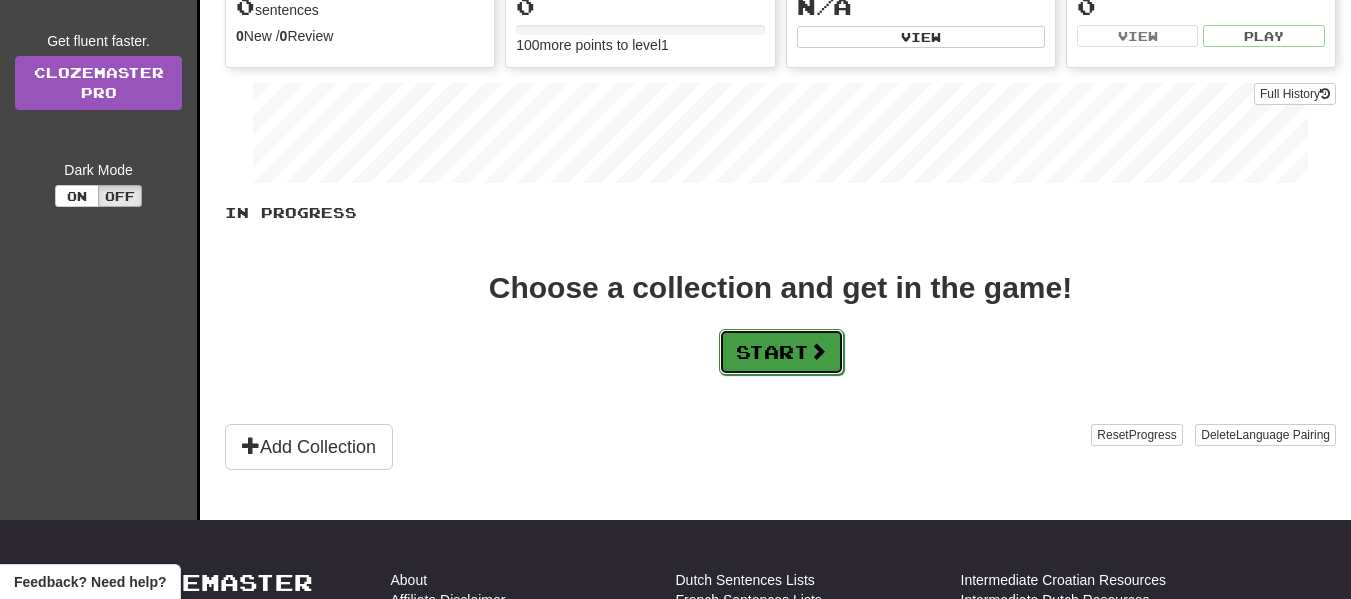 click on "Start" at bounding box center [781, 352] 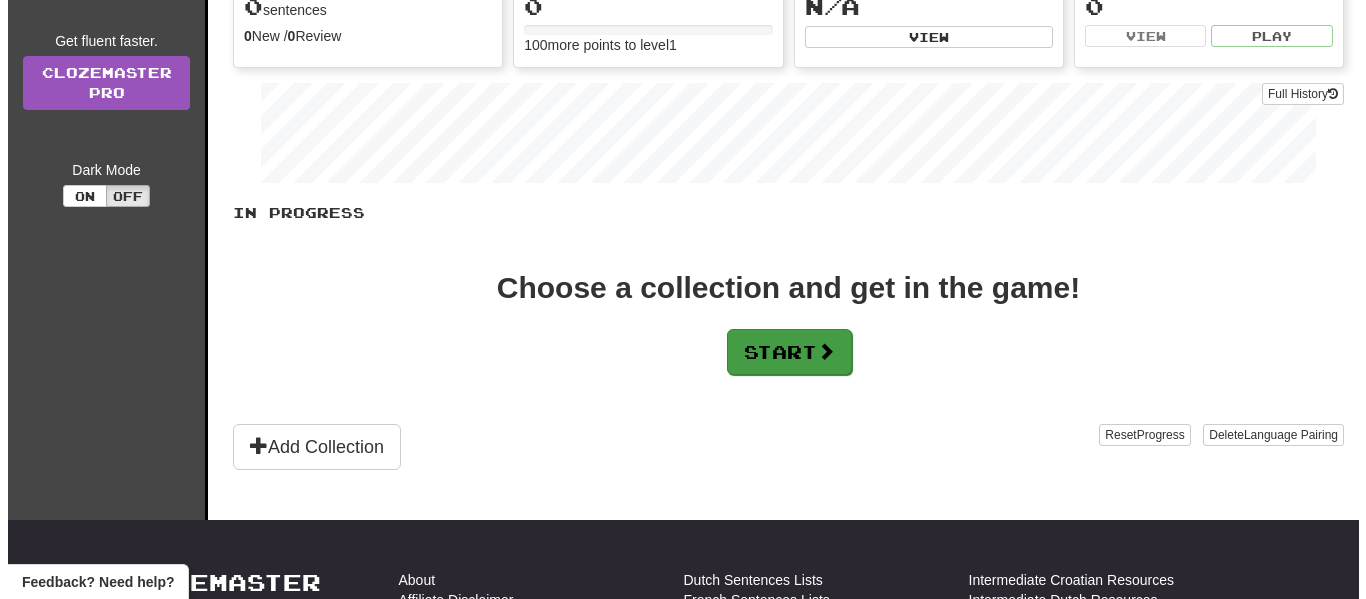 scroll, scrollTop: 0, scrollLeft: 0, axis: both 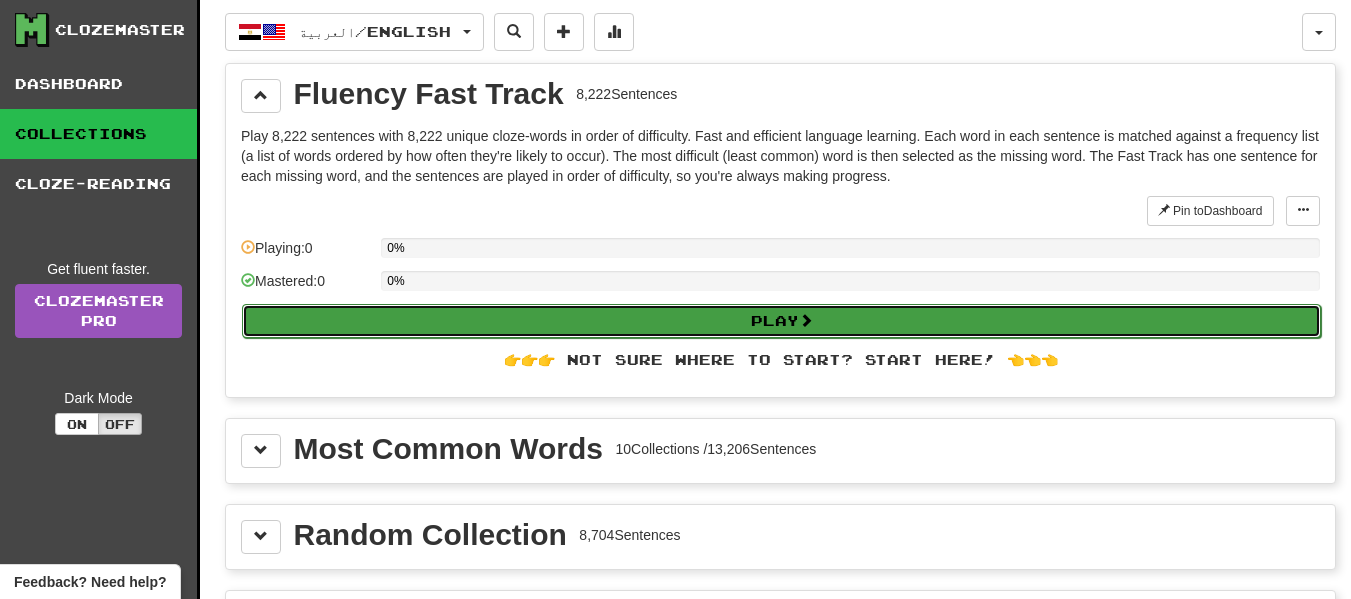 click on "Play" at bounding box center (781, 321) 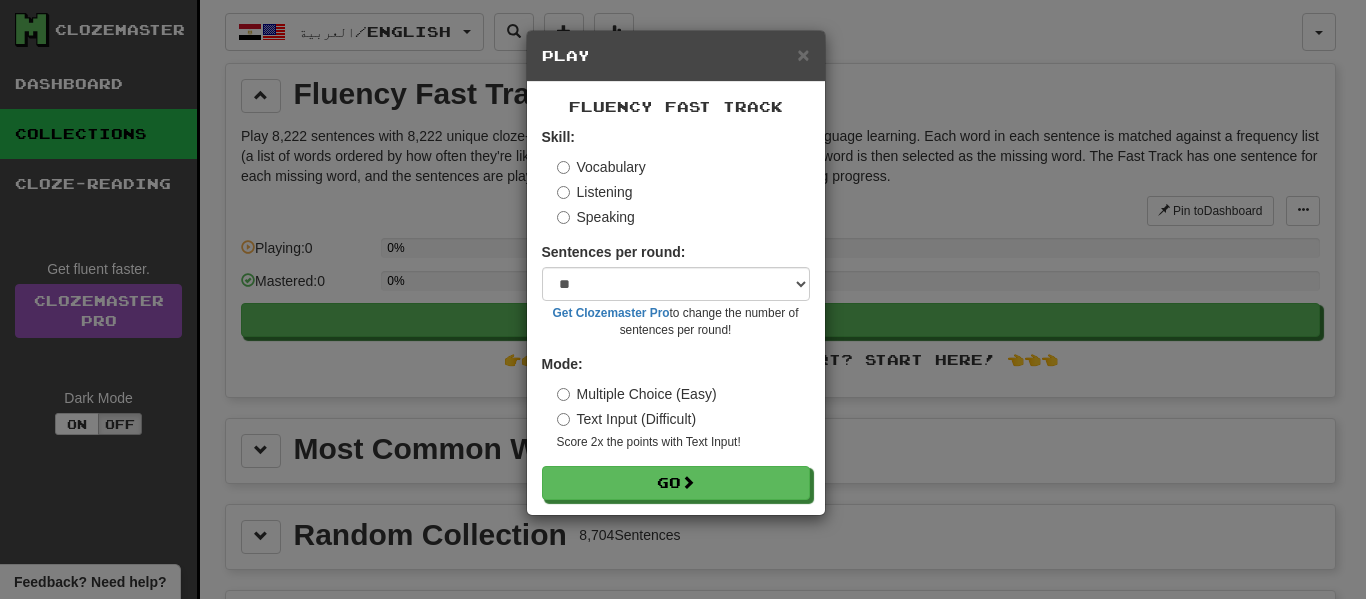 click on "Text Input (Difficult)" at bounding box center [627, 419] 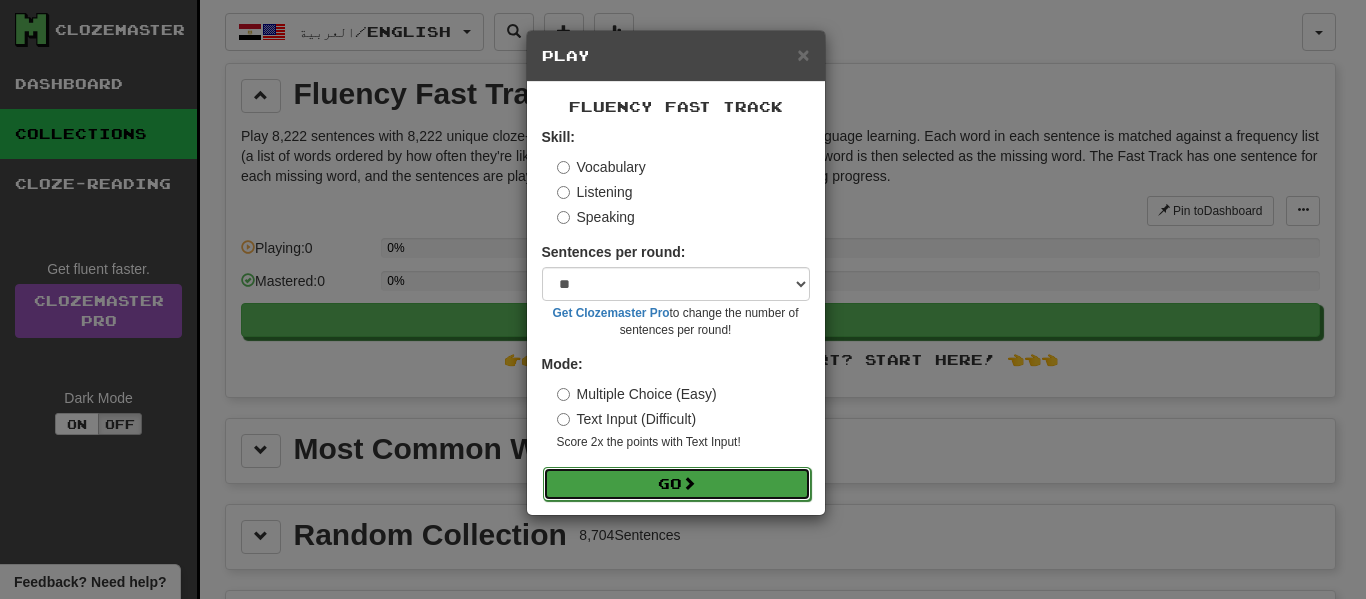 click on "Go" at bounding box center [677, 484] 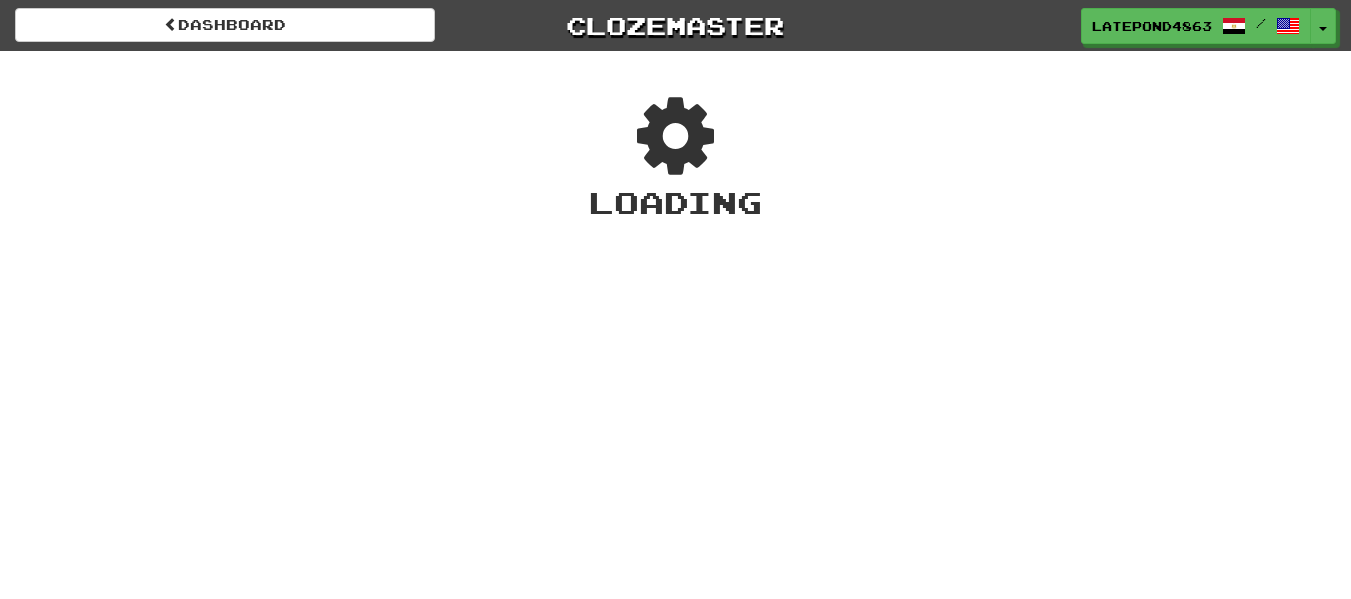 scroll, scrollTop: 0, scrollLeft: 0, axis: both 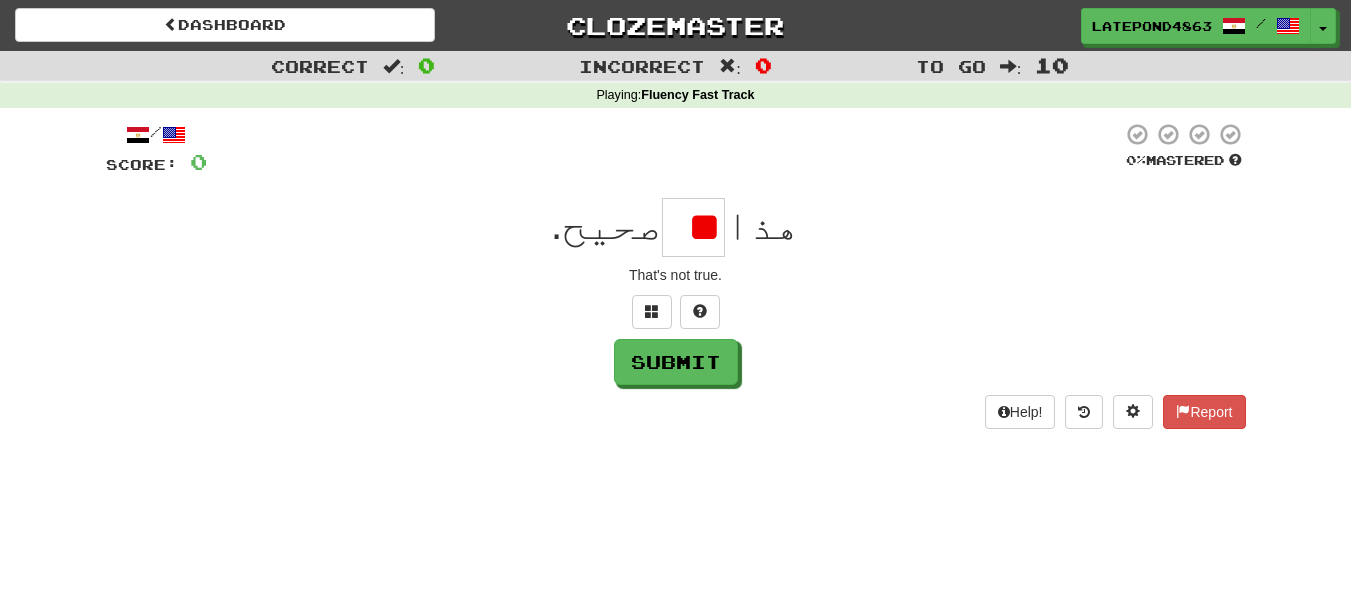 type on "*" 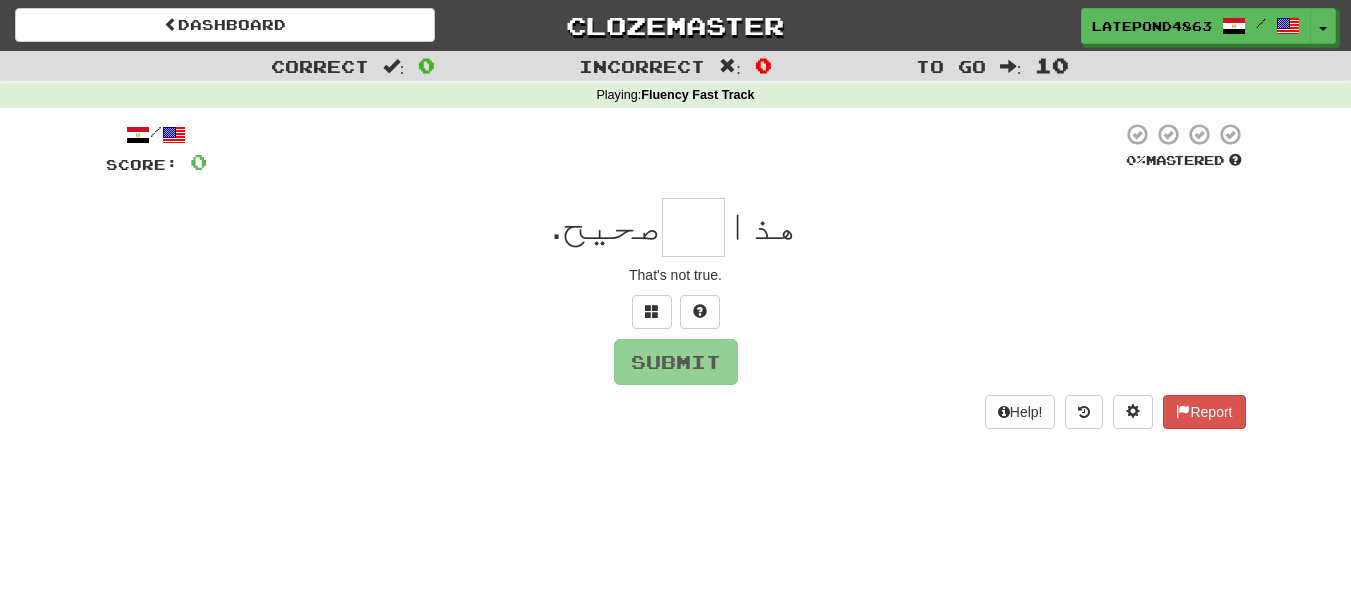 type on "*" 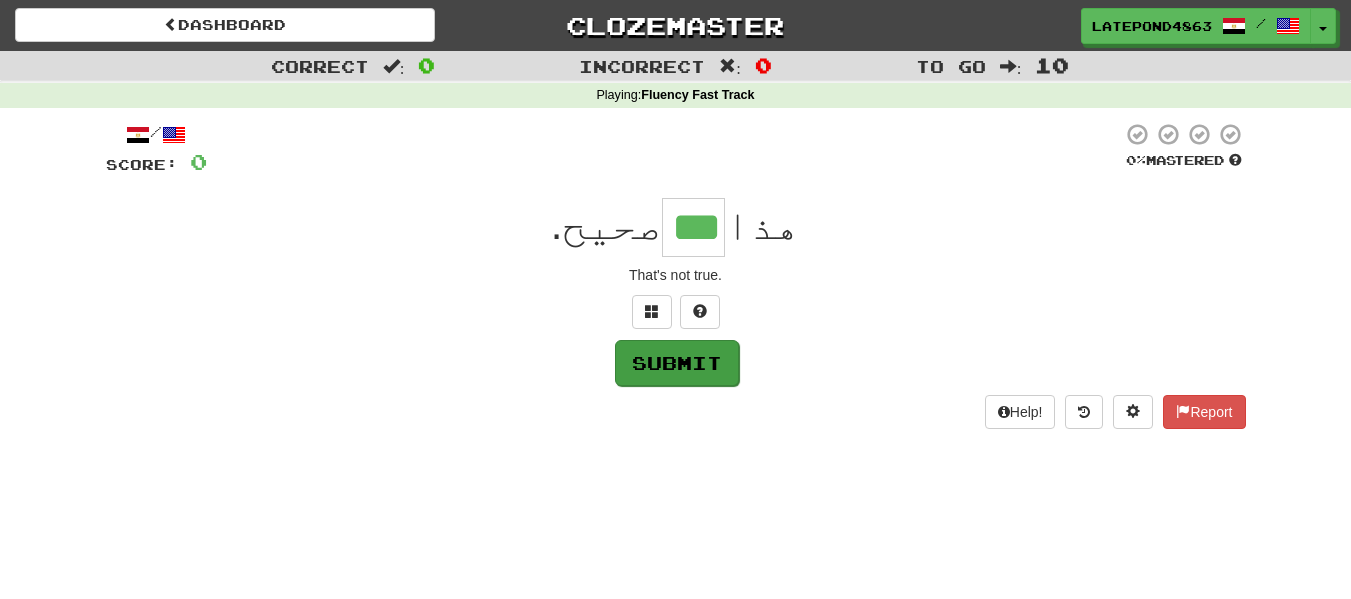 type on "***" 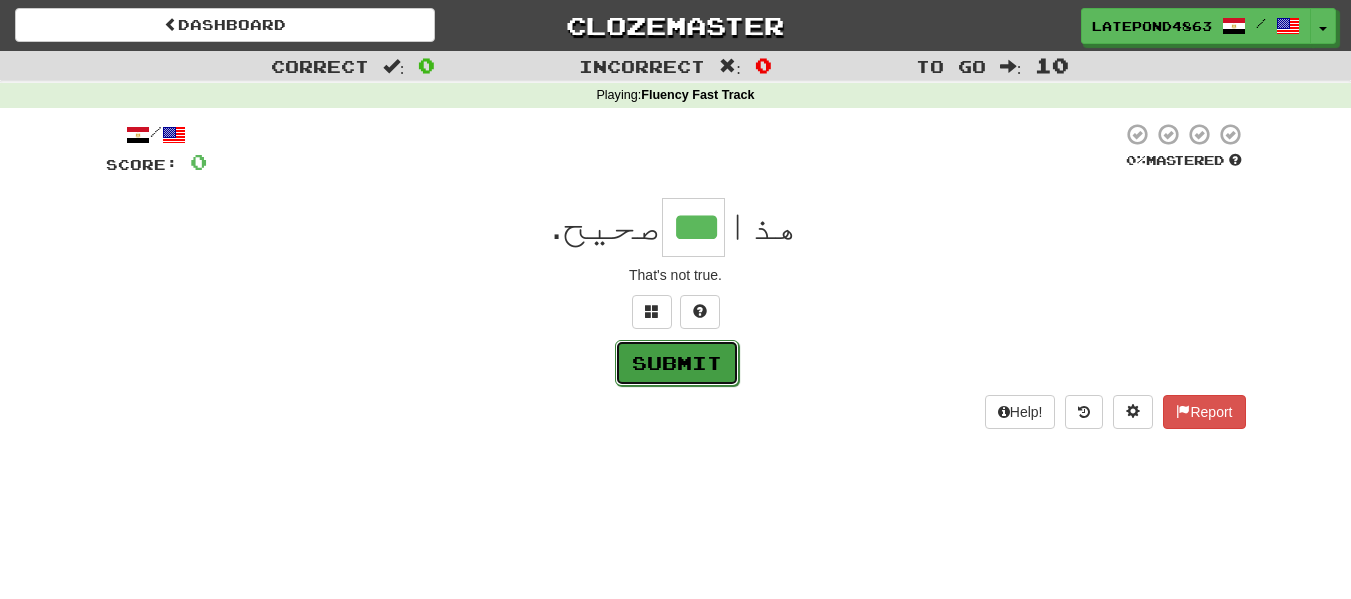 click on "Submit" at bounding box center [677, 363] 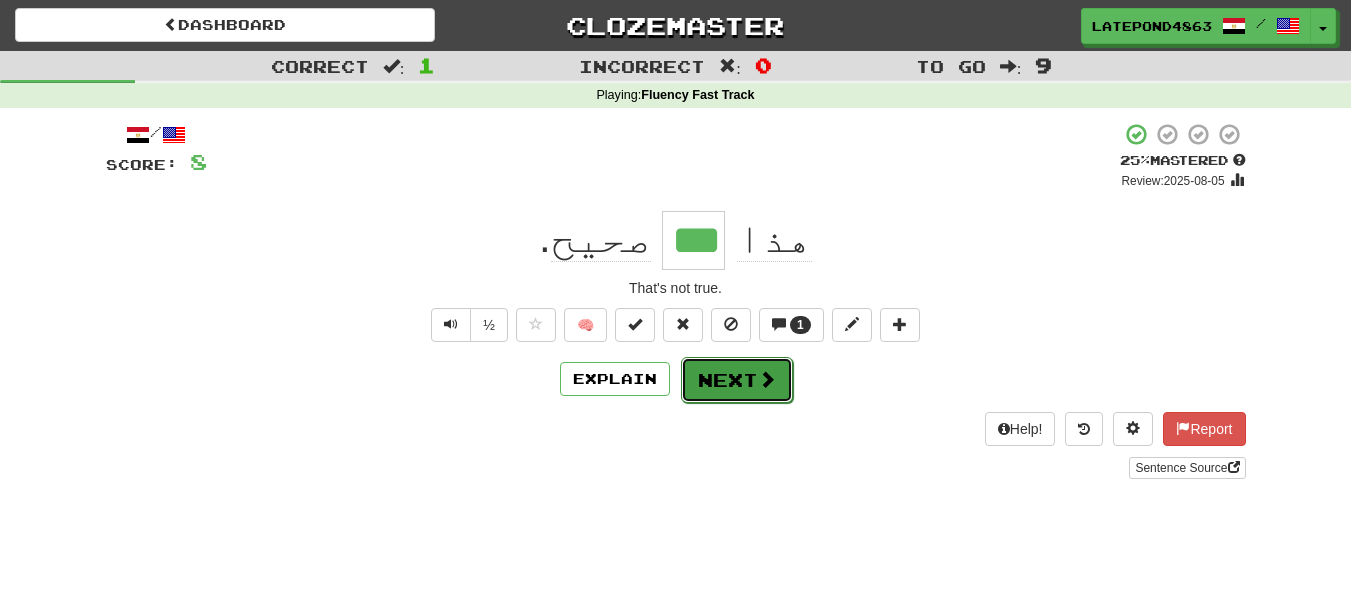 click on "Next" at bounding box center [737, 380] 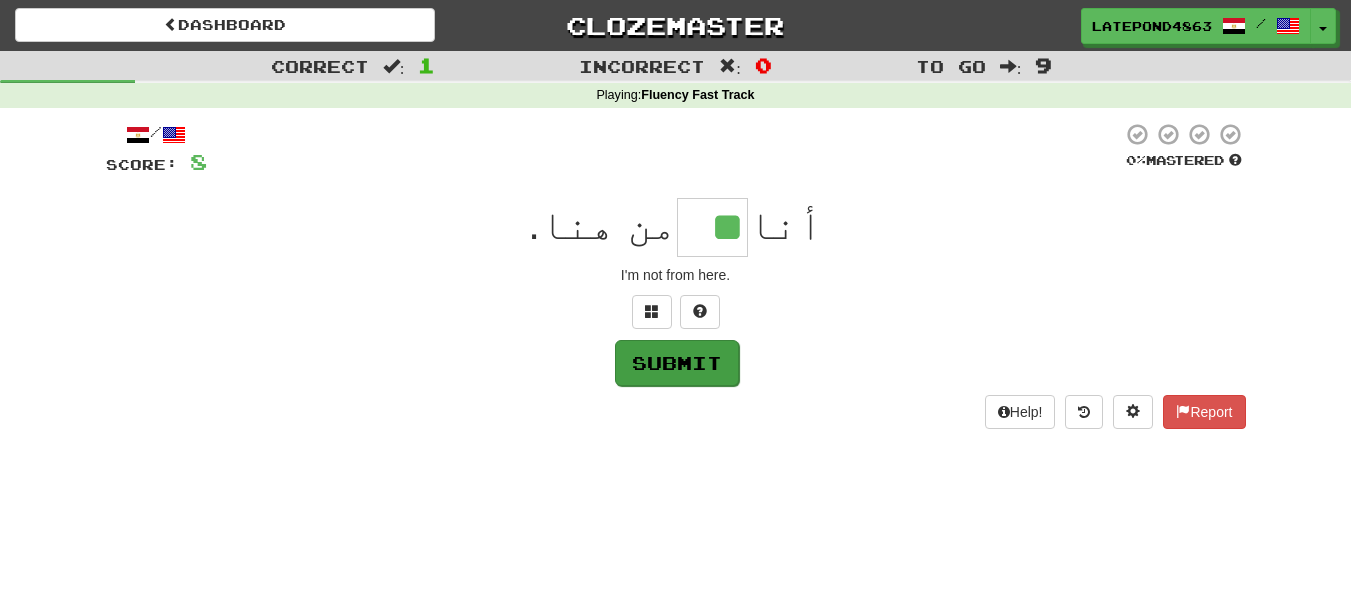type on "**" 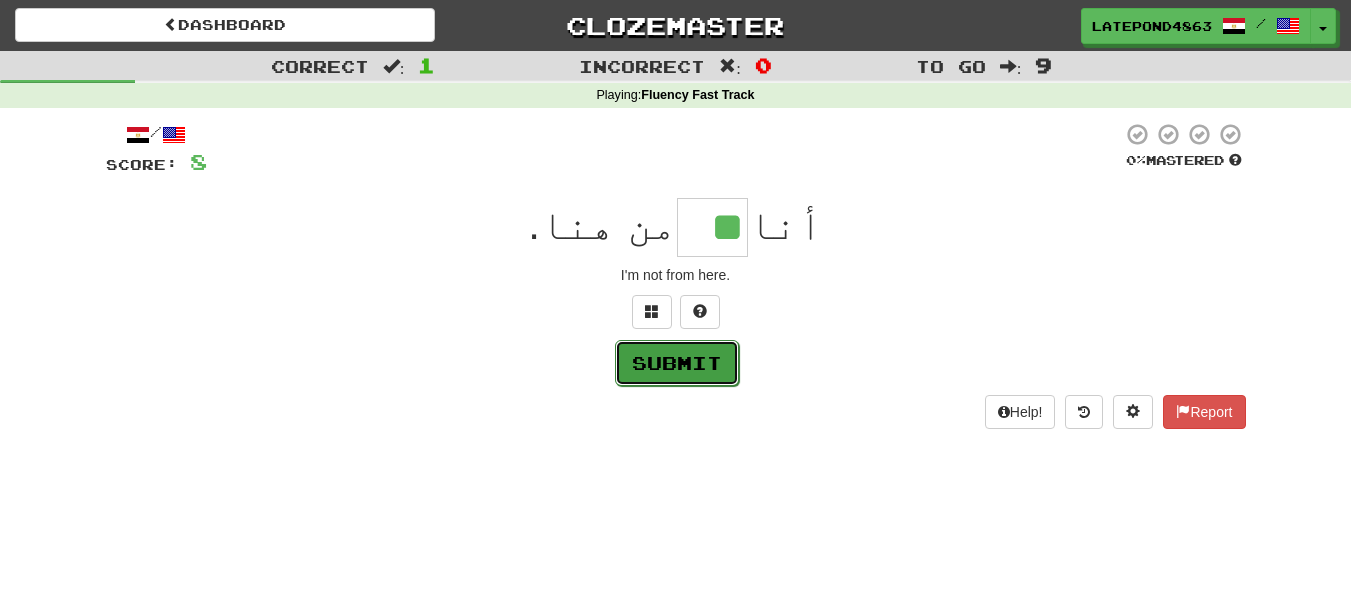 click on "Submit" at bounding box center [677, 363] 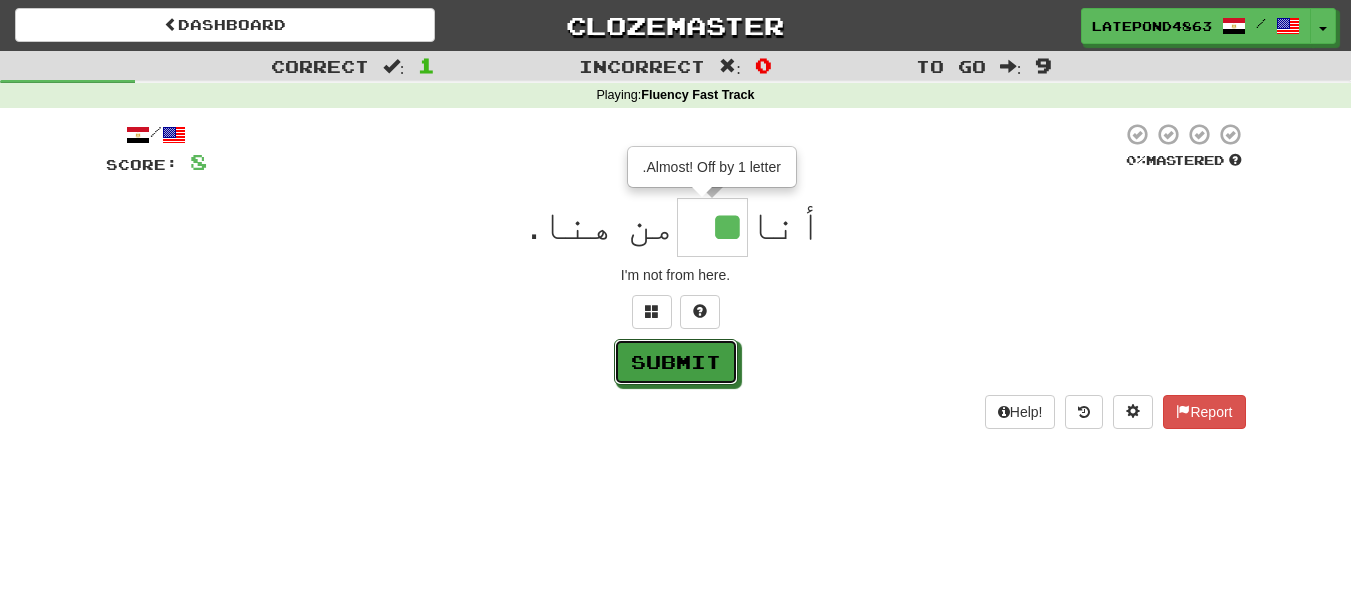 type 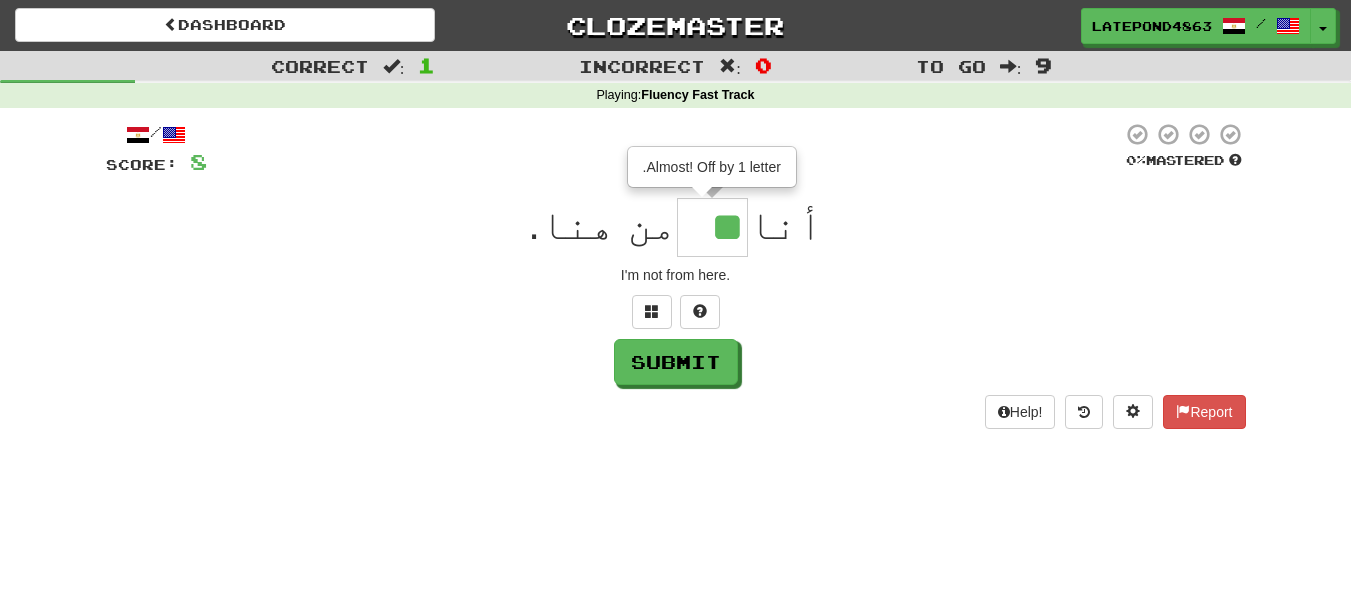 click on "**" at bounding box center (712, 227) 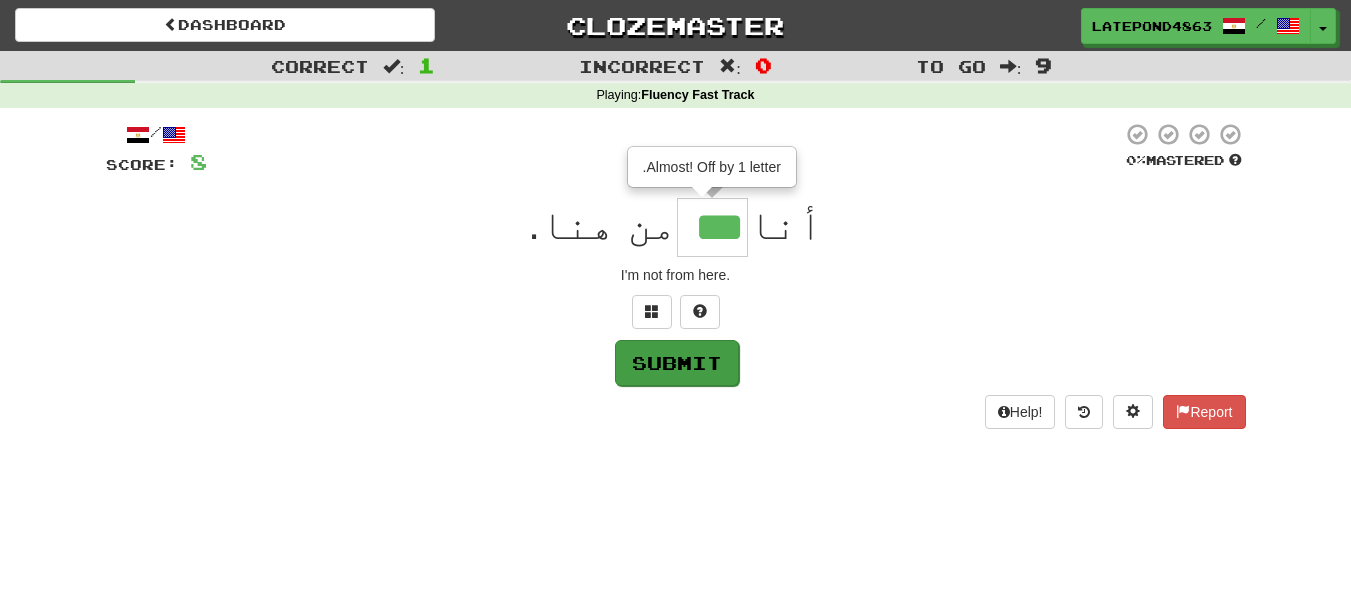 type on "***" 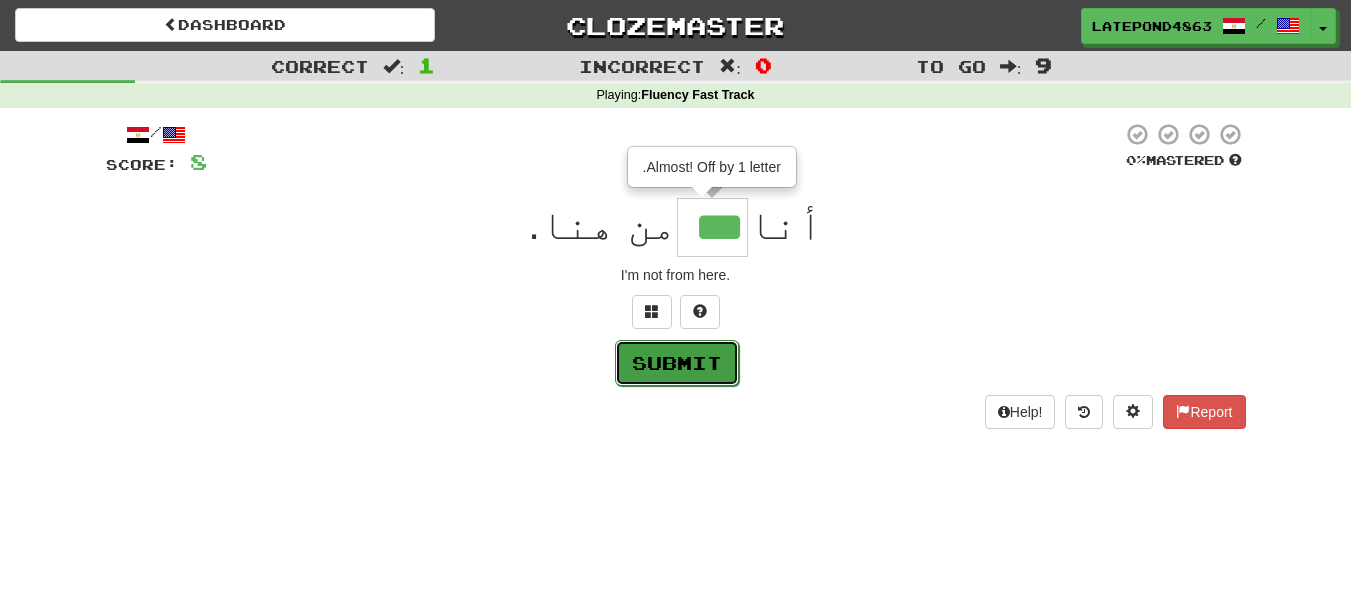 click on "Submit" at bounding box center [677, 363] 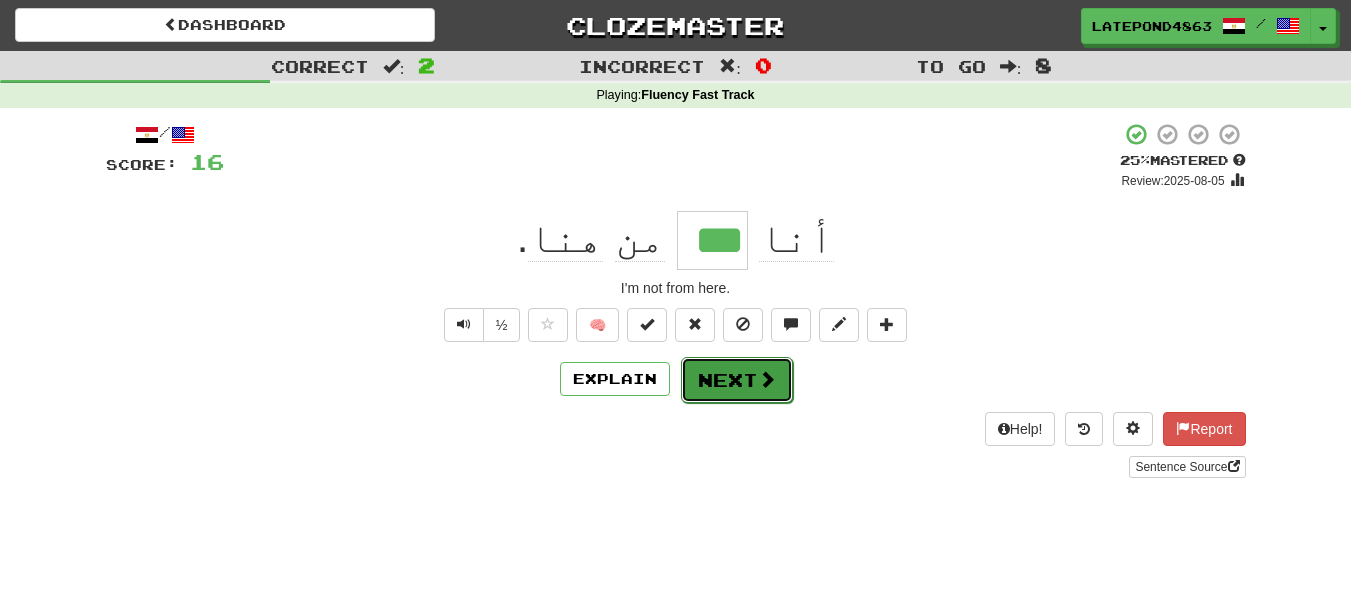 click on "Next" at bounding box center [737, 380] 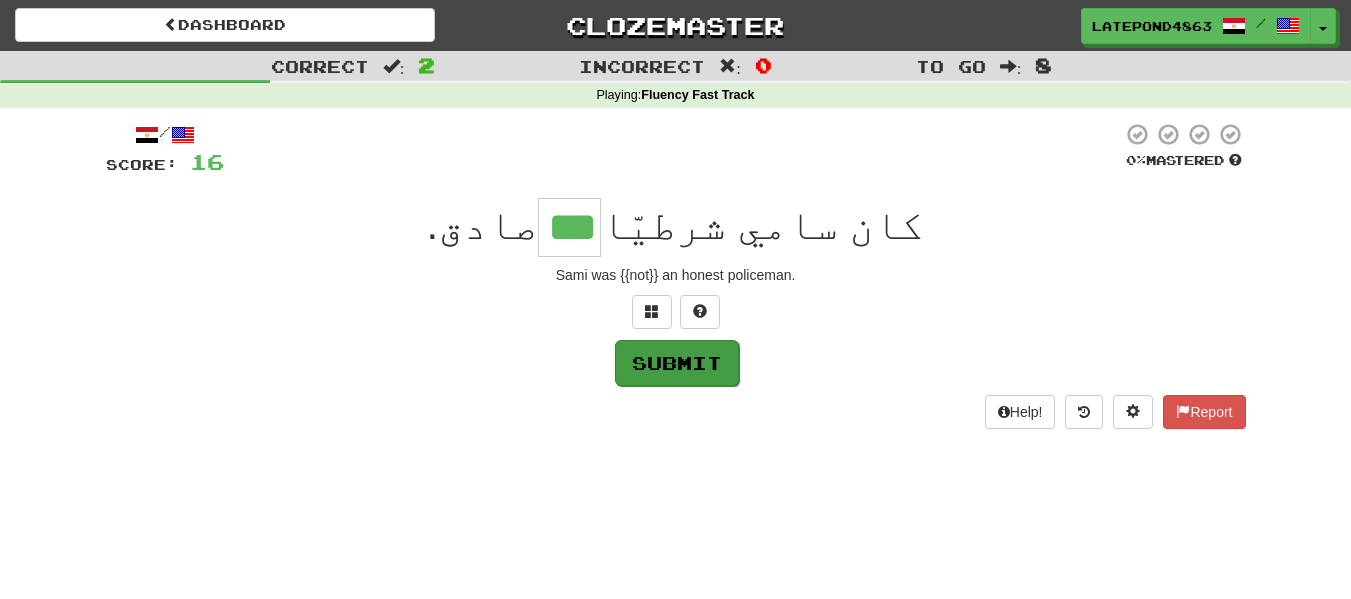type on "***" 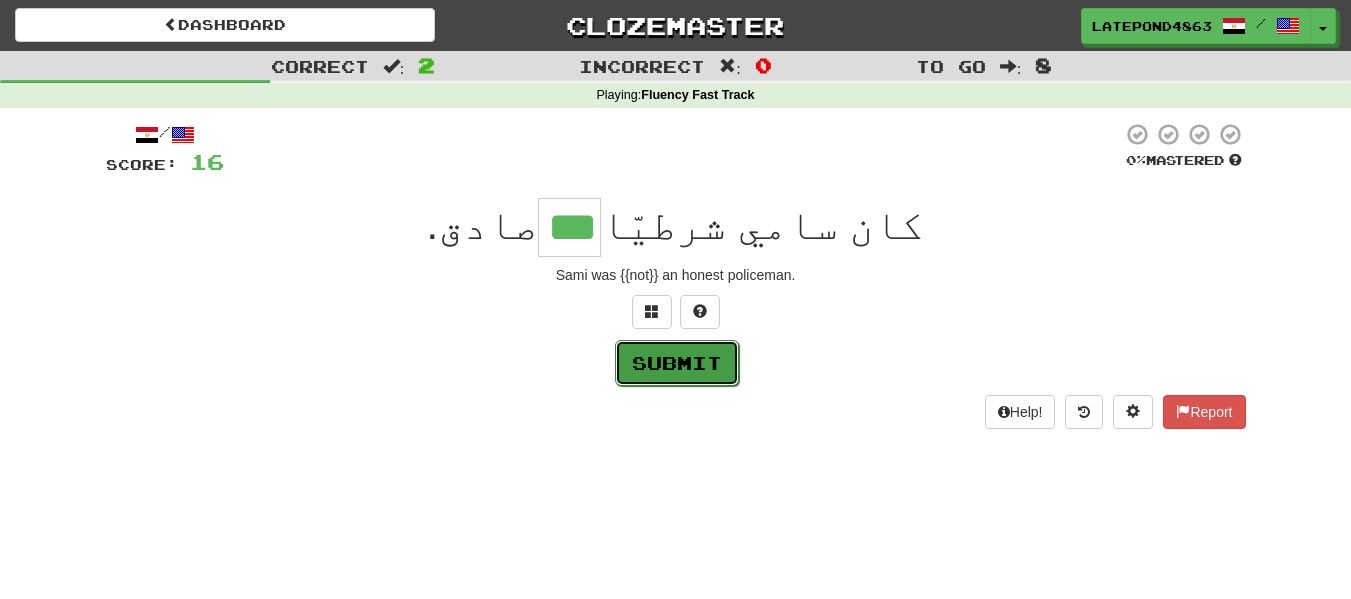 click on "Submit" at bounding box center (677, 363) 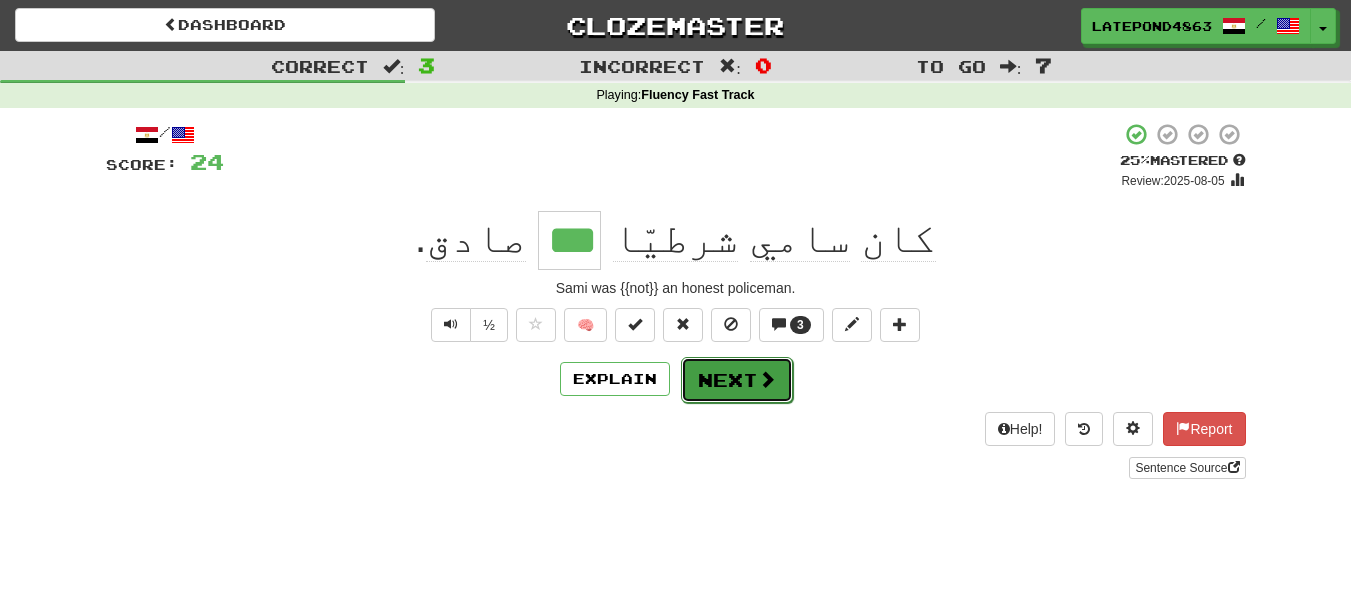 click on "Next" at bounding box center (737, 380) 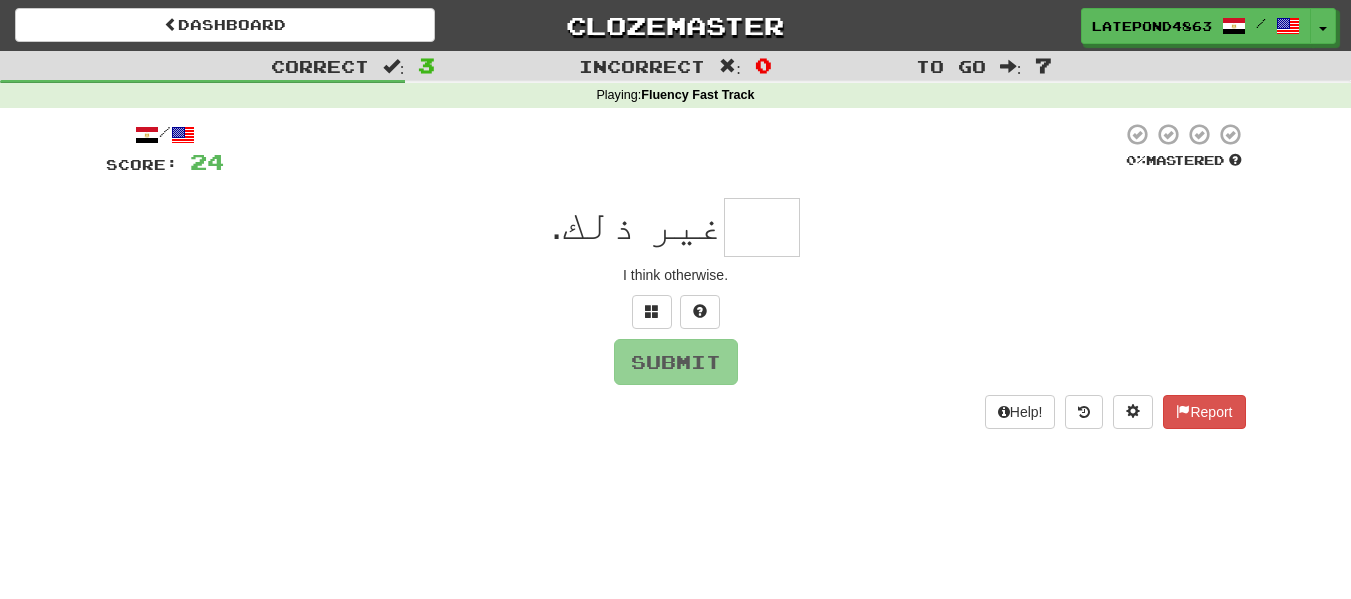 type on "*" 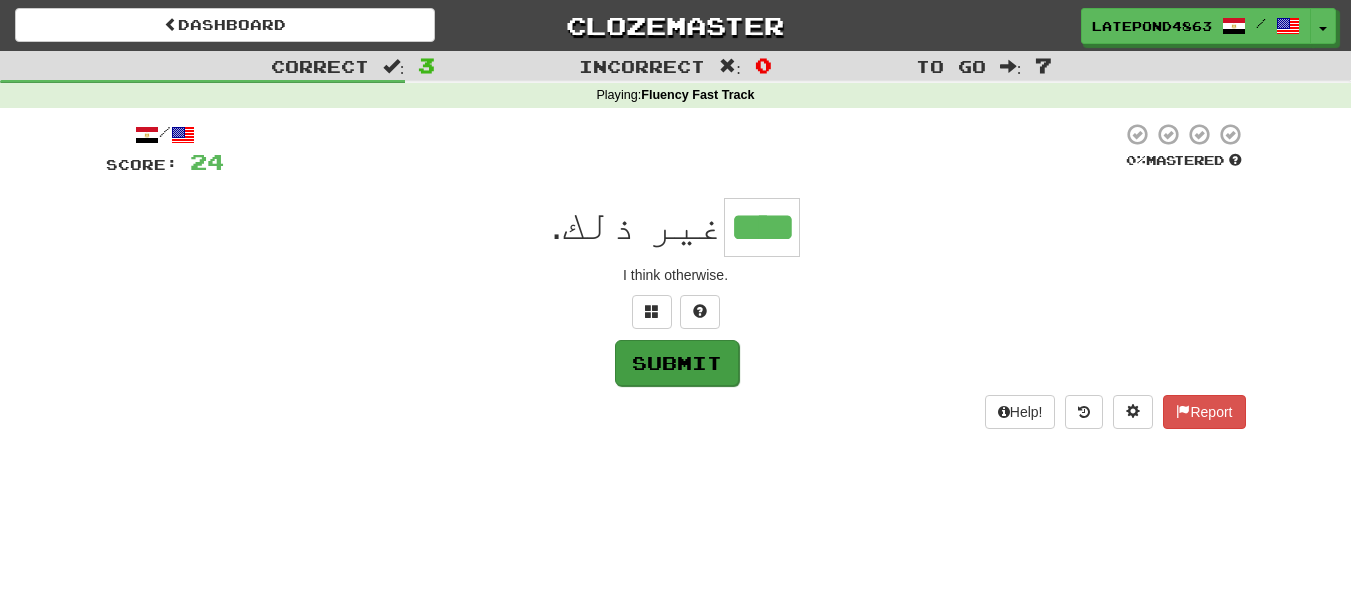 type on "****" 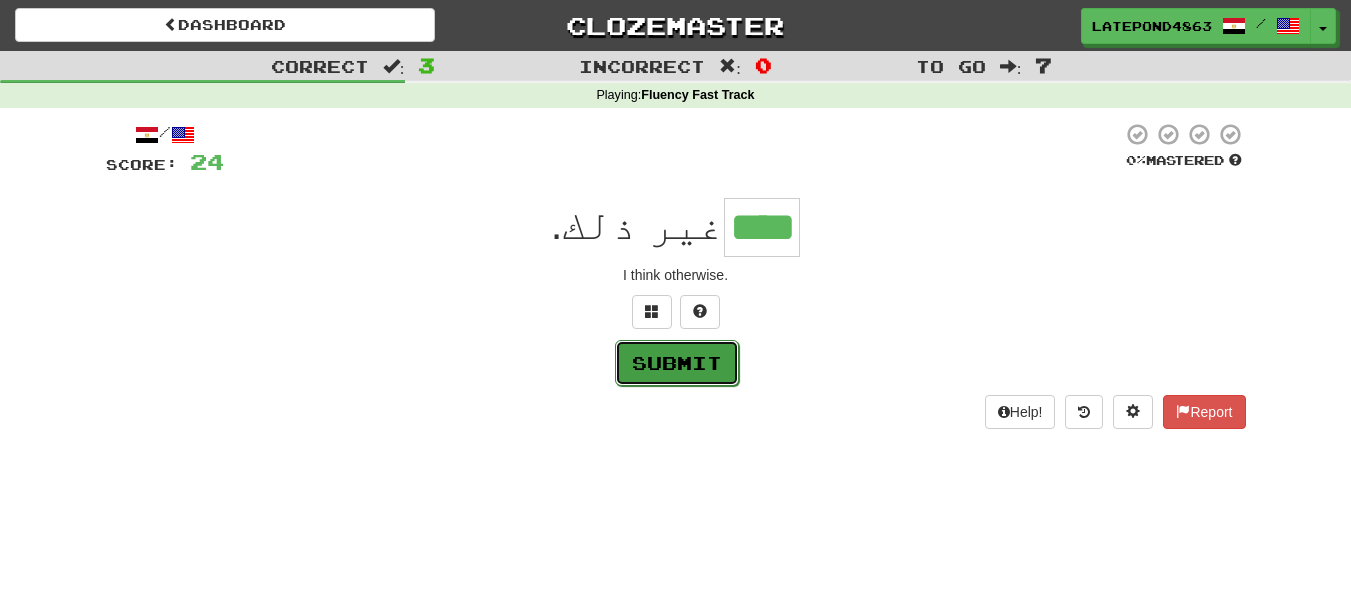 click on "Submit" at bounding box center [677, 363] 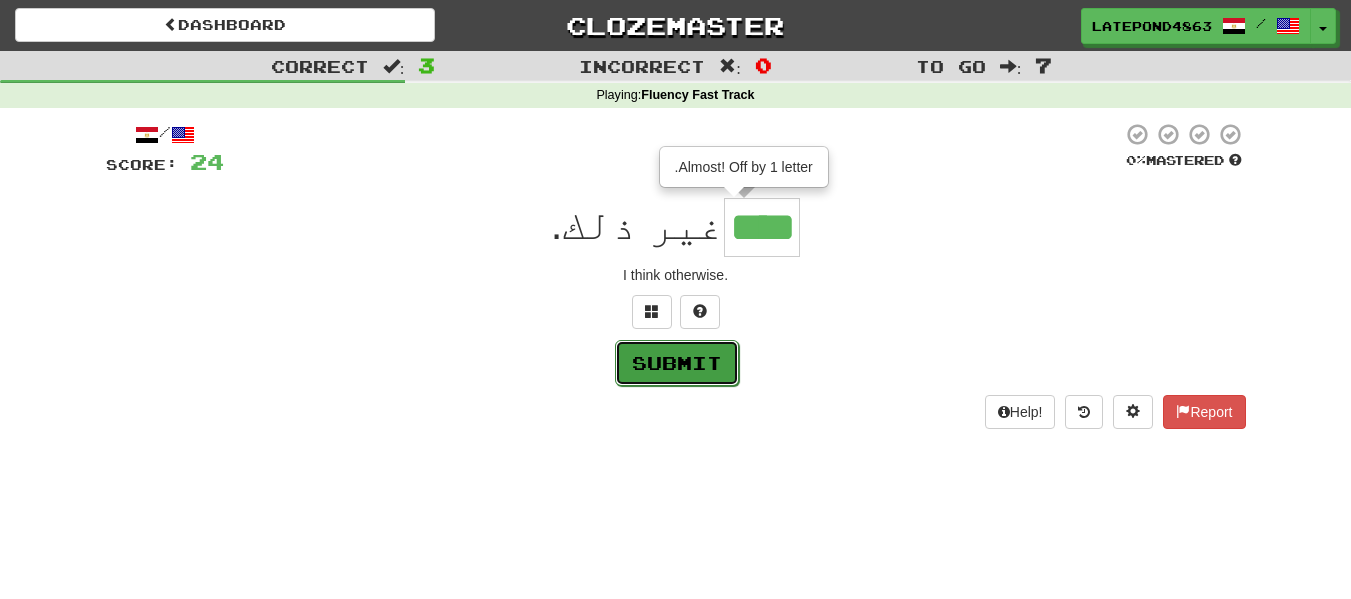 type 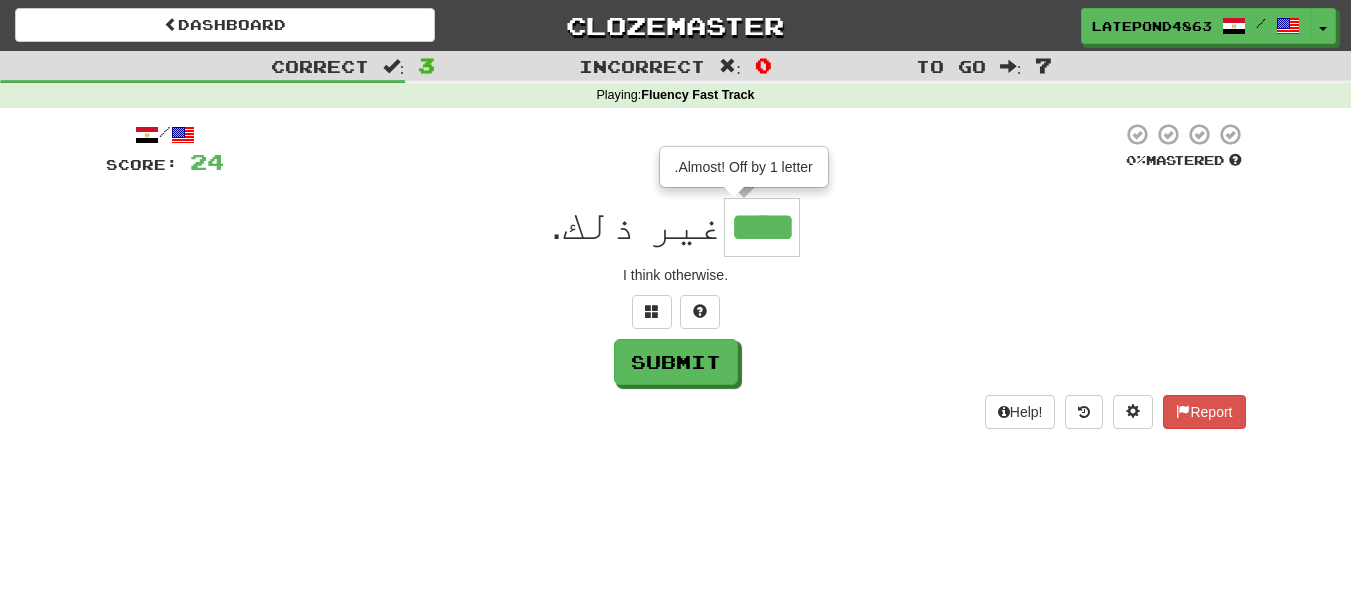 click on "****" at bounding box center [762, 227] 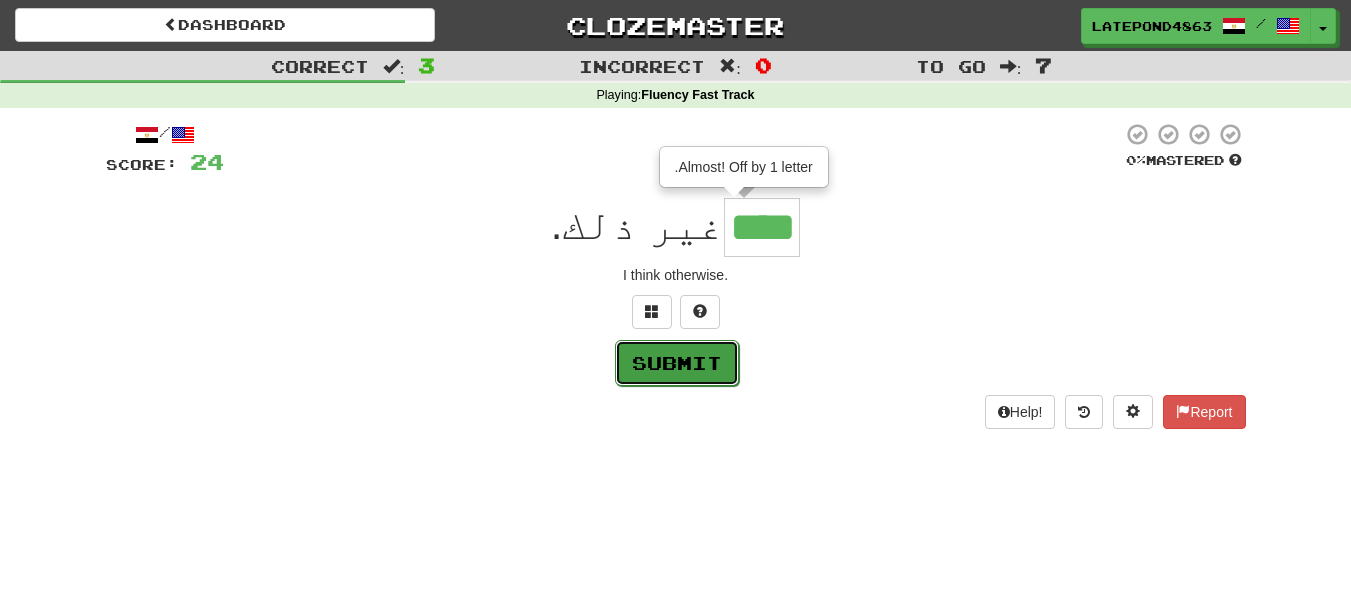 click on "Submit" at bounding box center [677, 363] 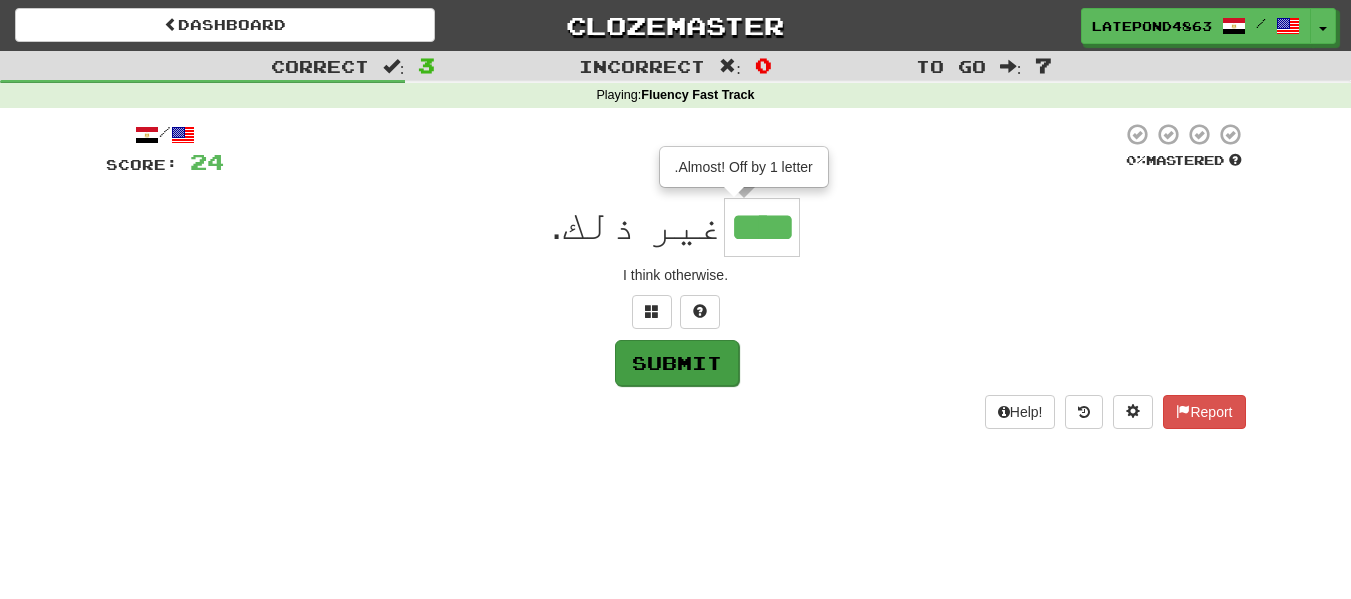 type on "*****" 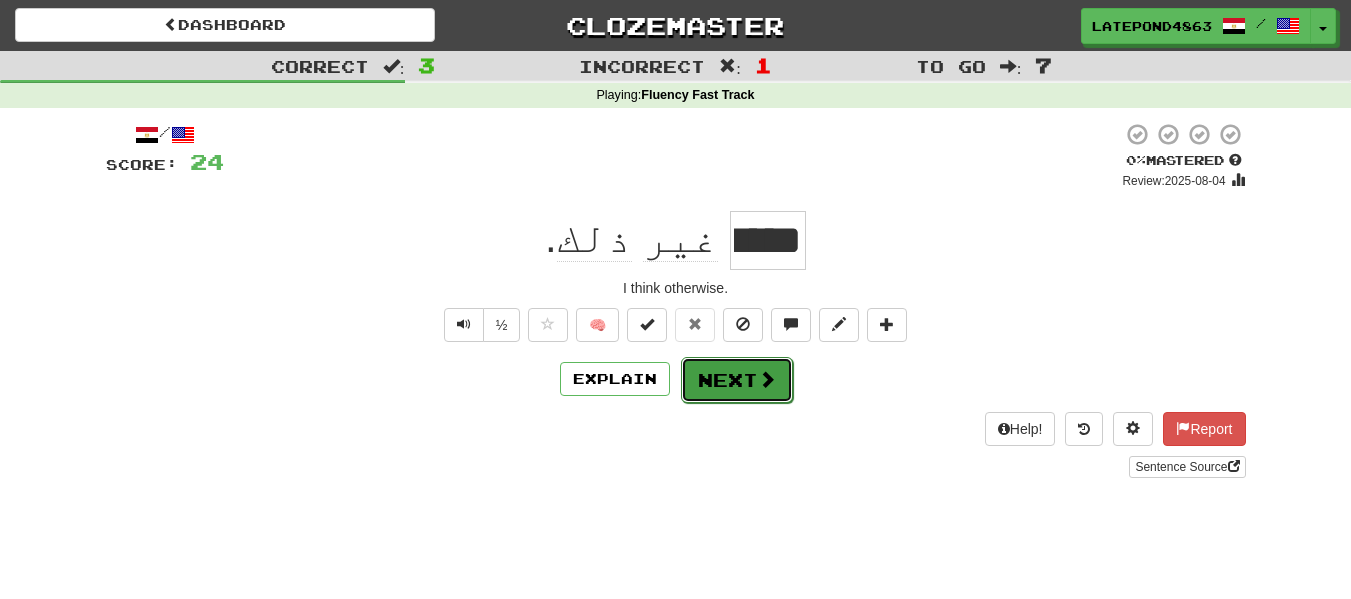 click on "Next" at bounding box center (737, 380) 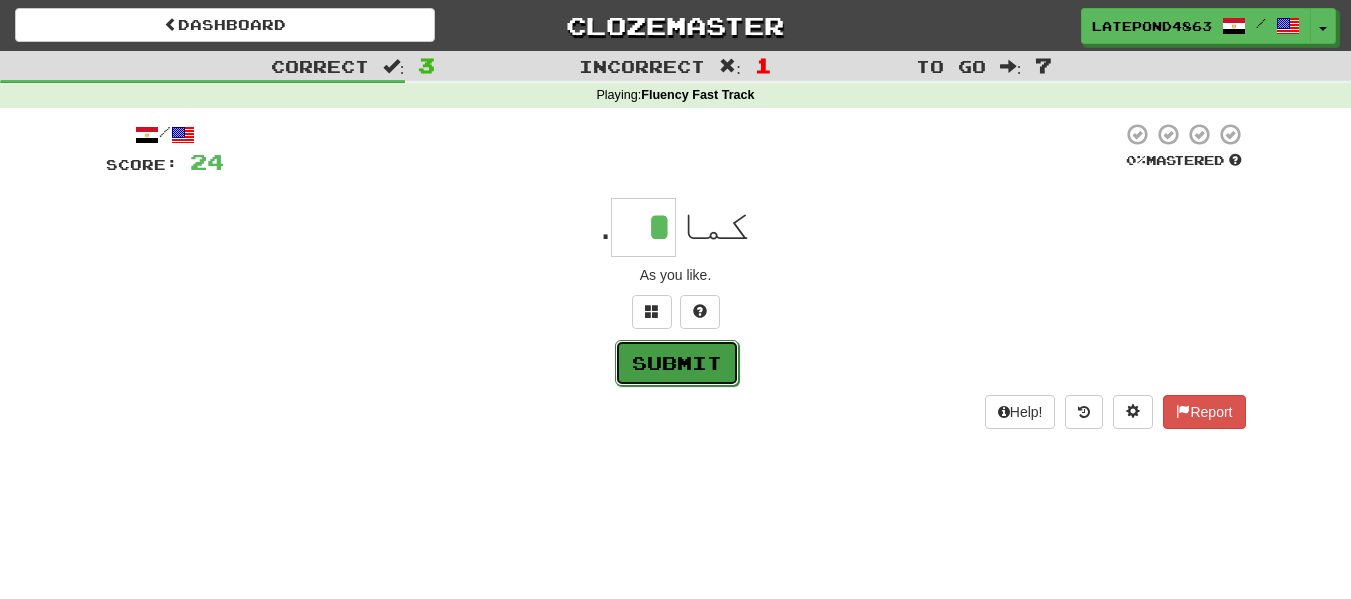 click on "Submit" at bounding box center [677, 363] 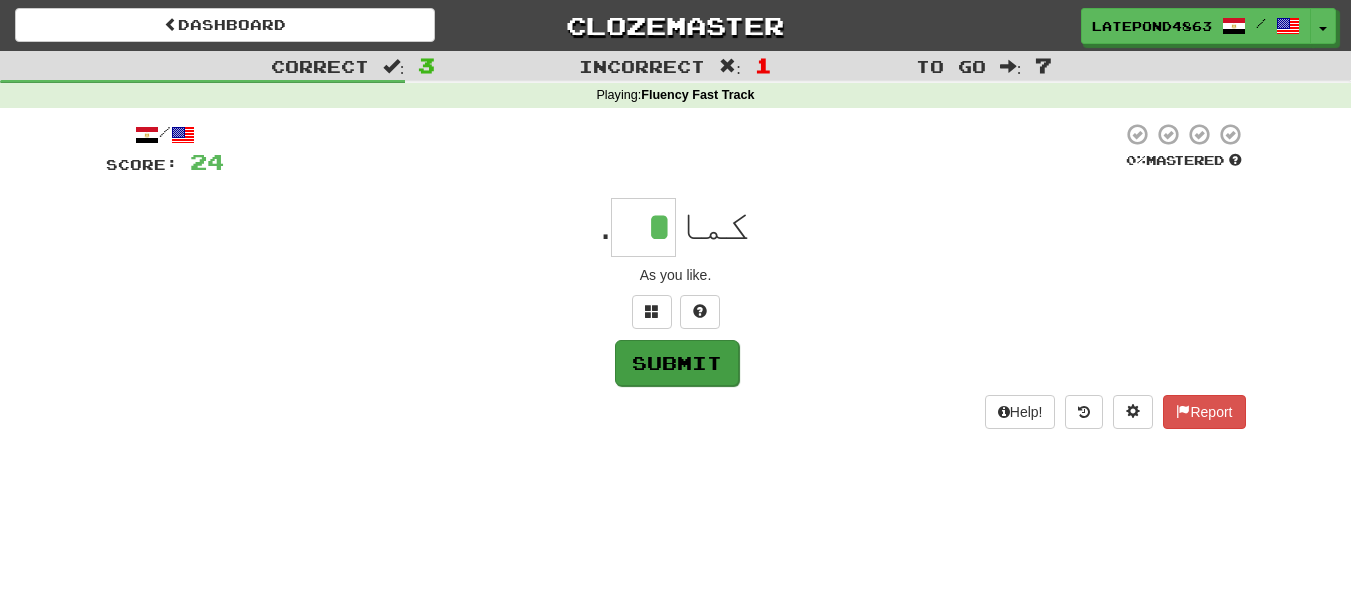 type on "****" 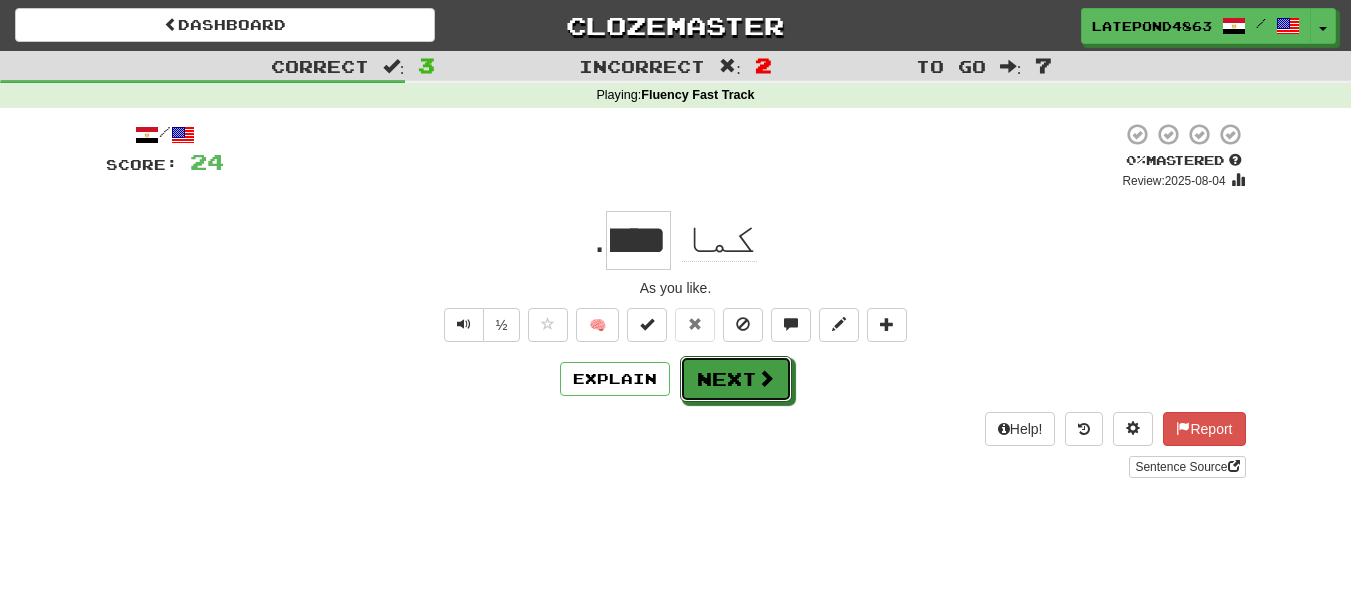 click on "Next" at bounding box center [736, 379] 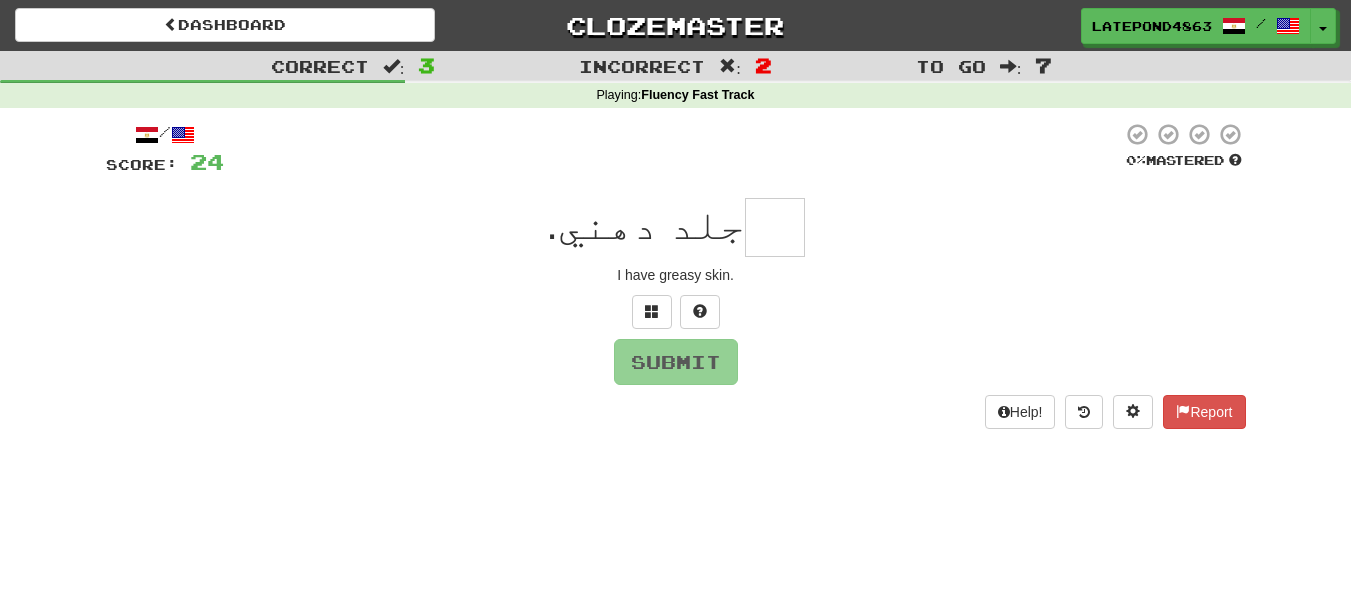type on "*" 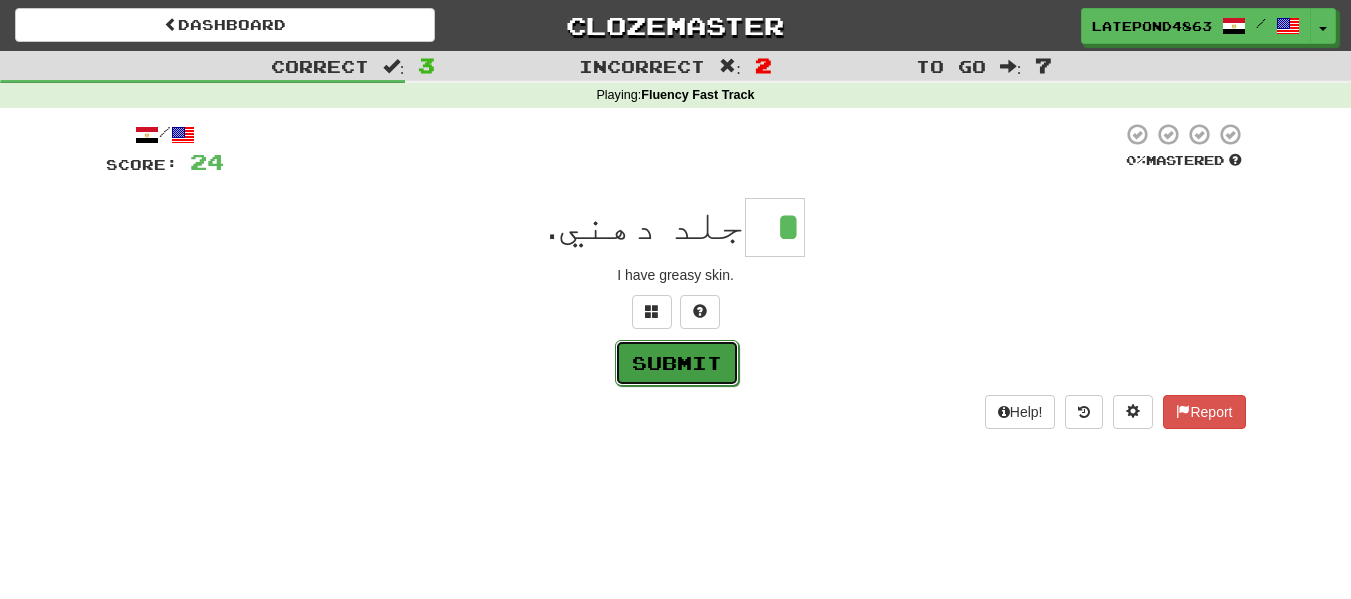 click on "Submit" at bounding box center (677, 363) 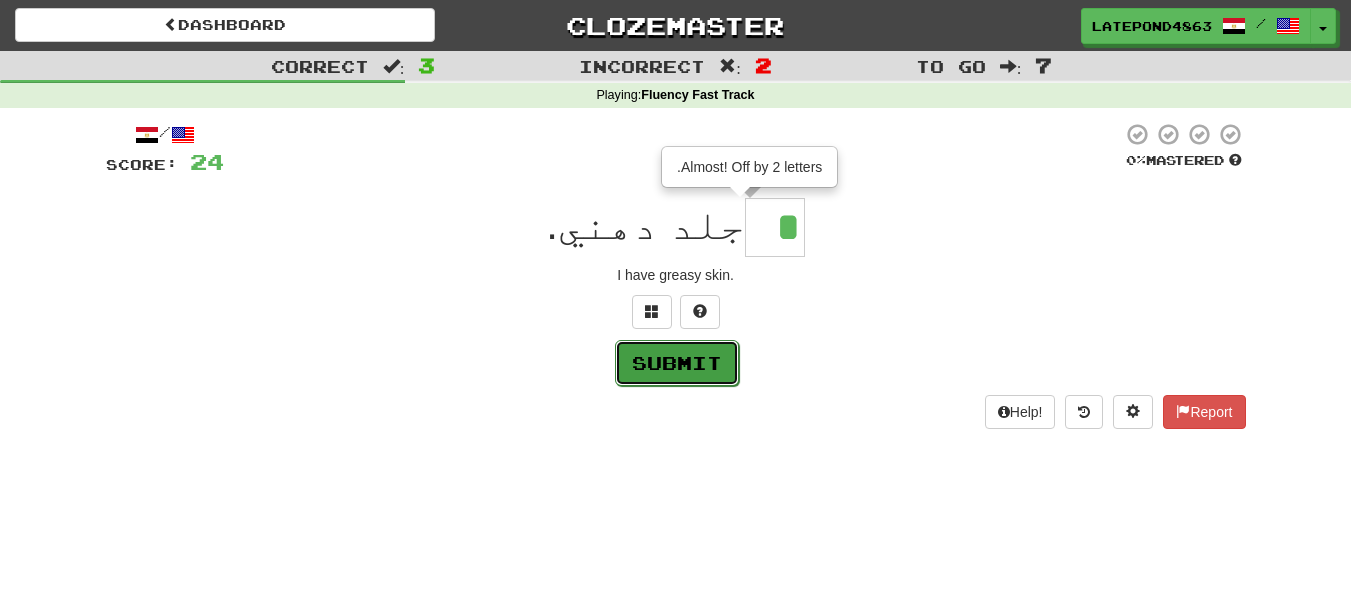 click on "Submit" at bounding box center (677, 363) 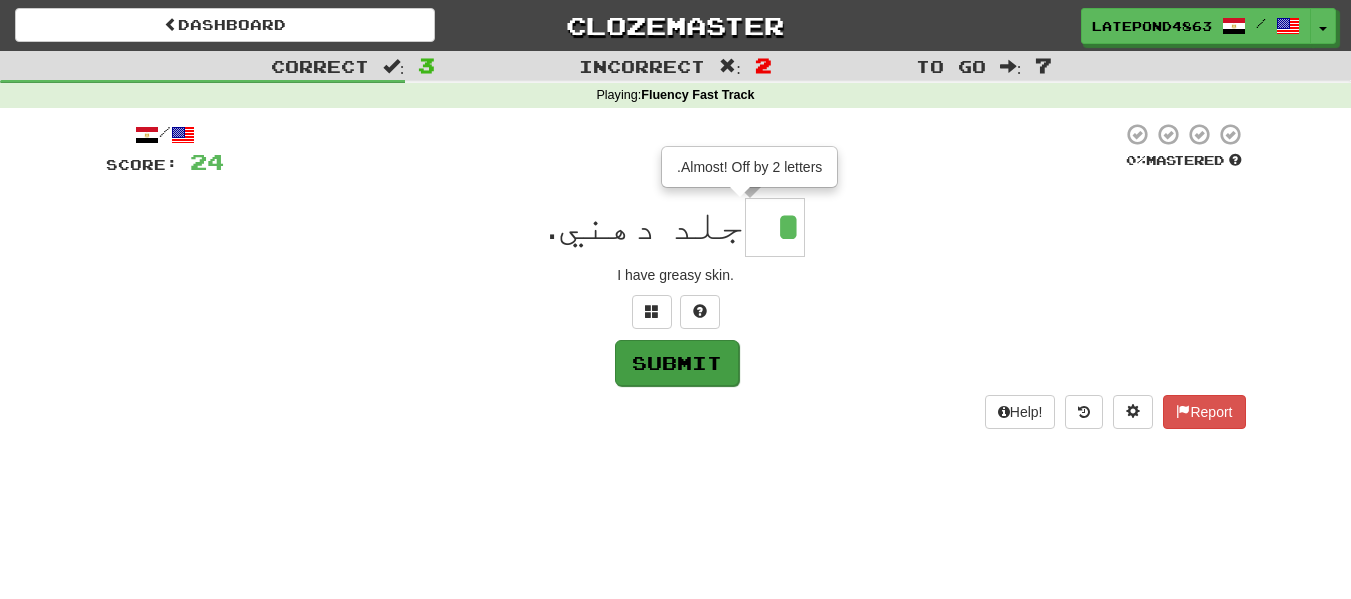 type on "***" 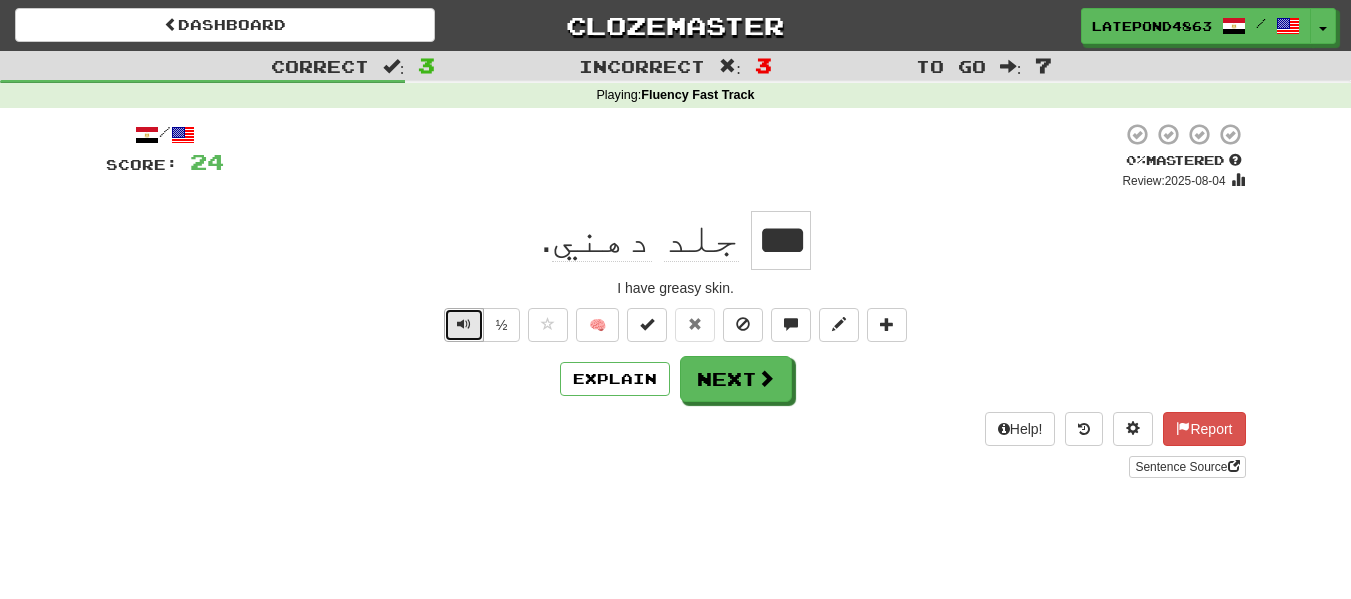 click at bounding box center [464, 324] 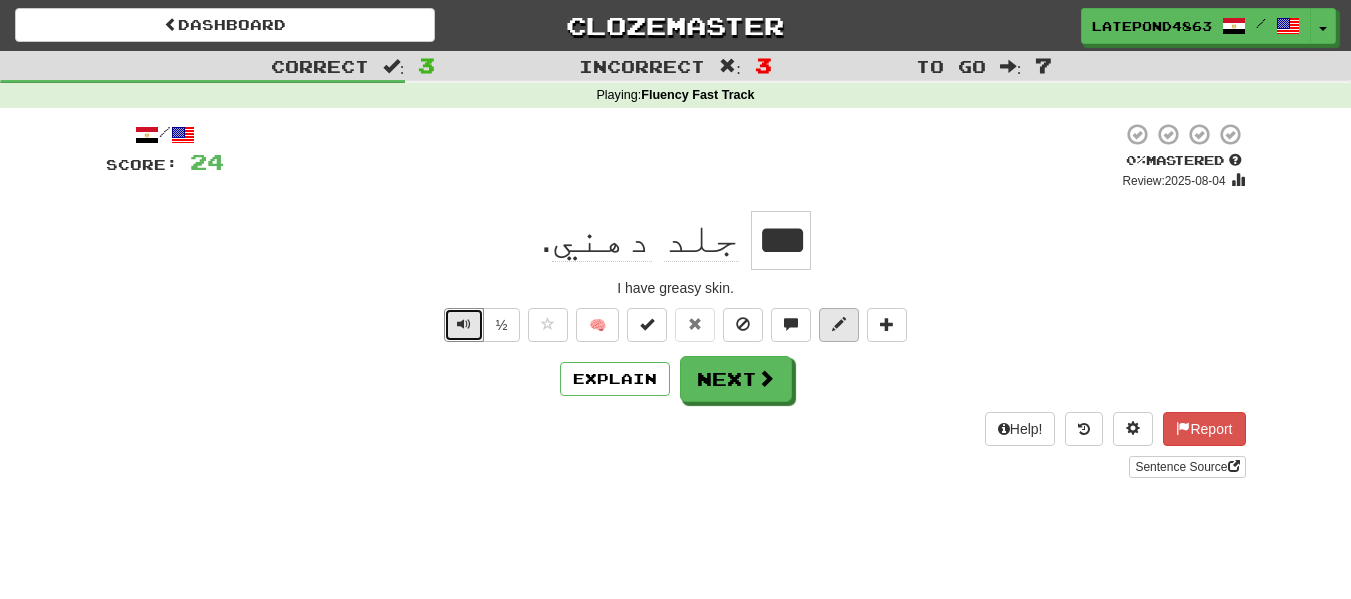 type 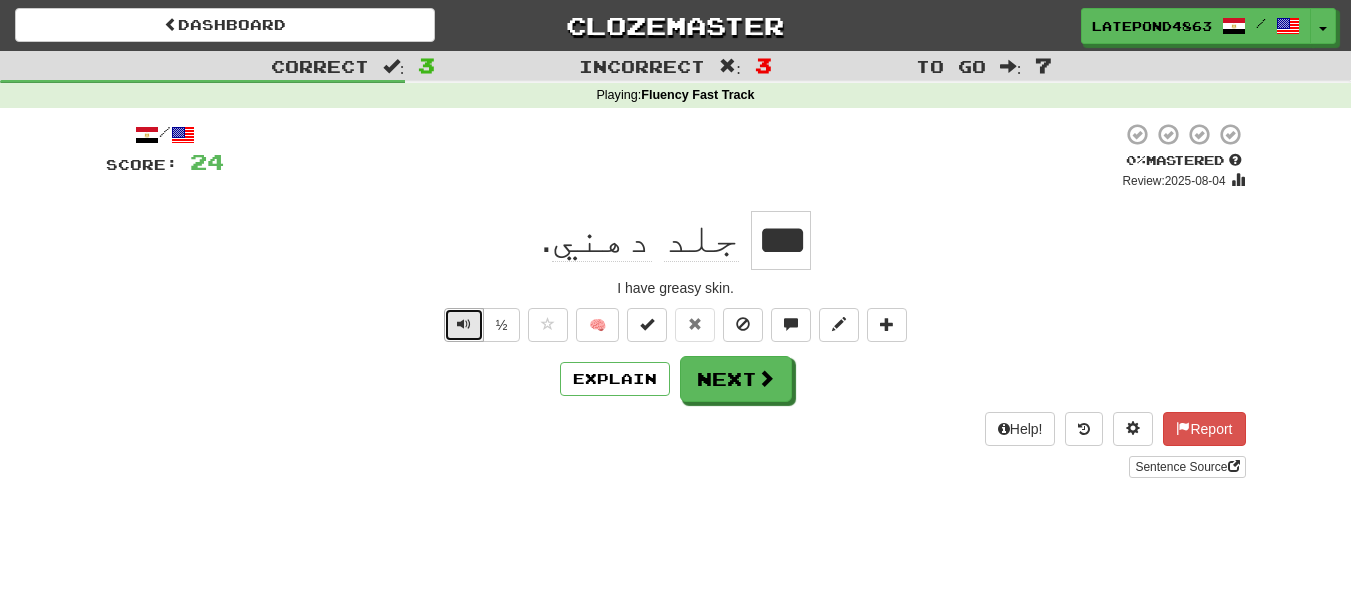 click at bounding box center (464, 324) 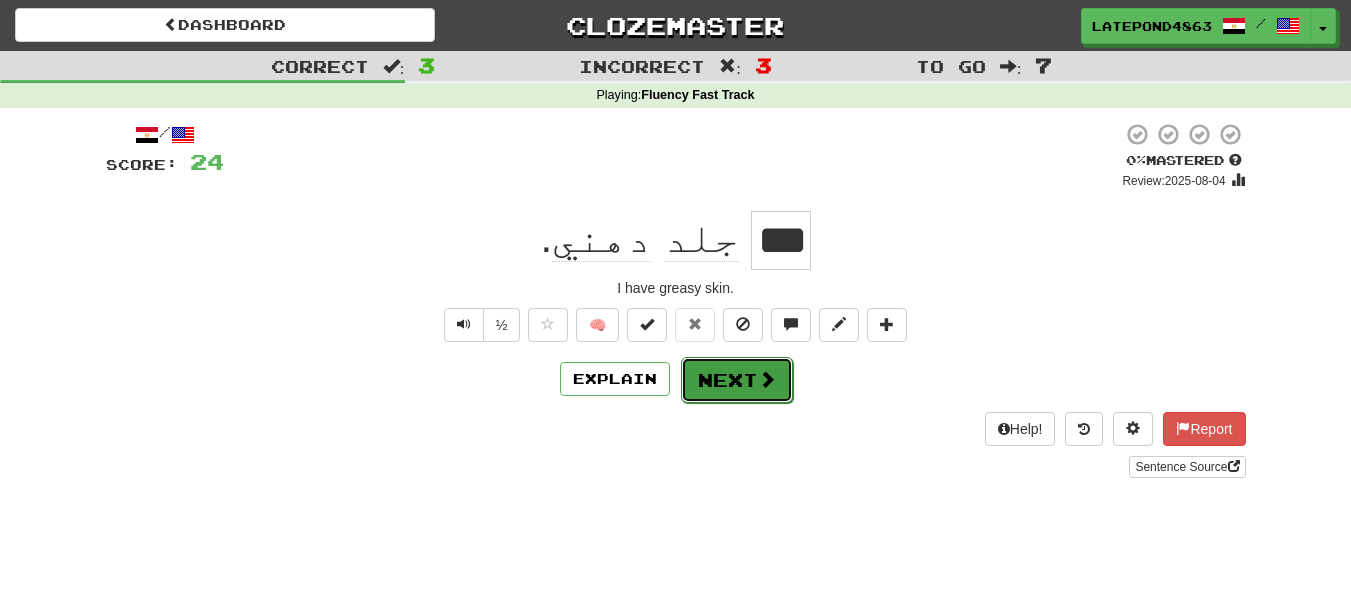 click on "Next" at bounding box center (737, 380) 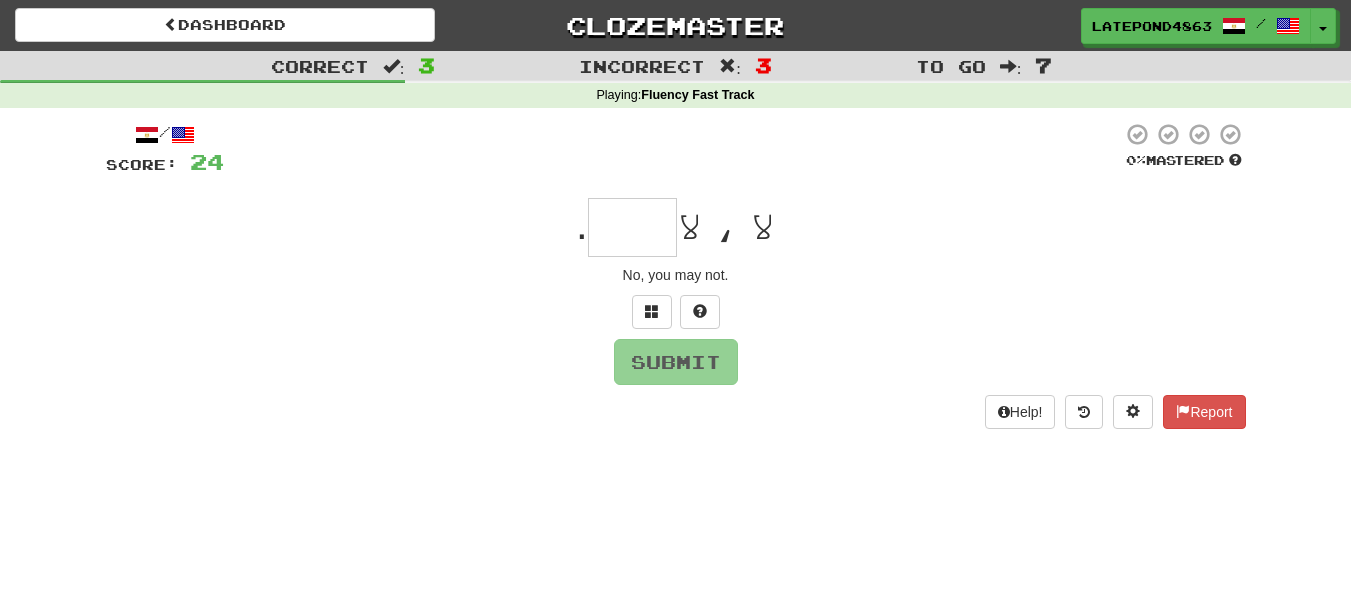 type on "*" 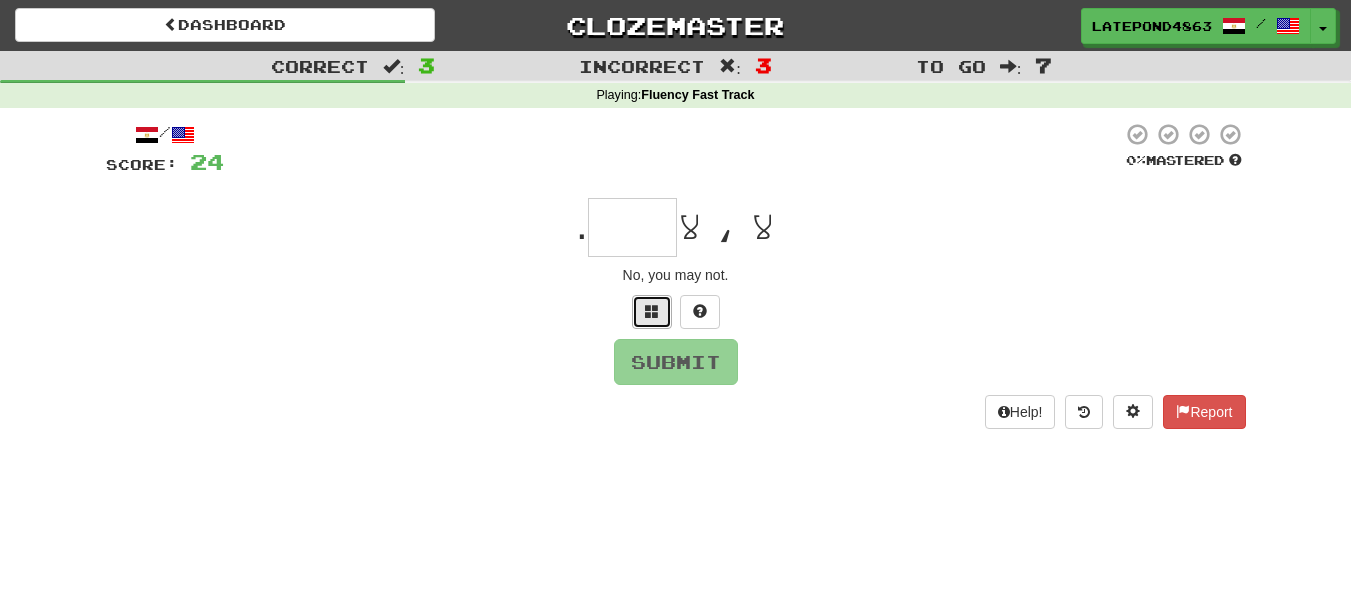 click at bounding box center (652, 312) 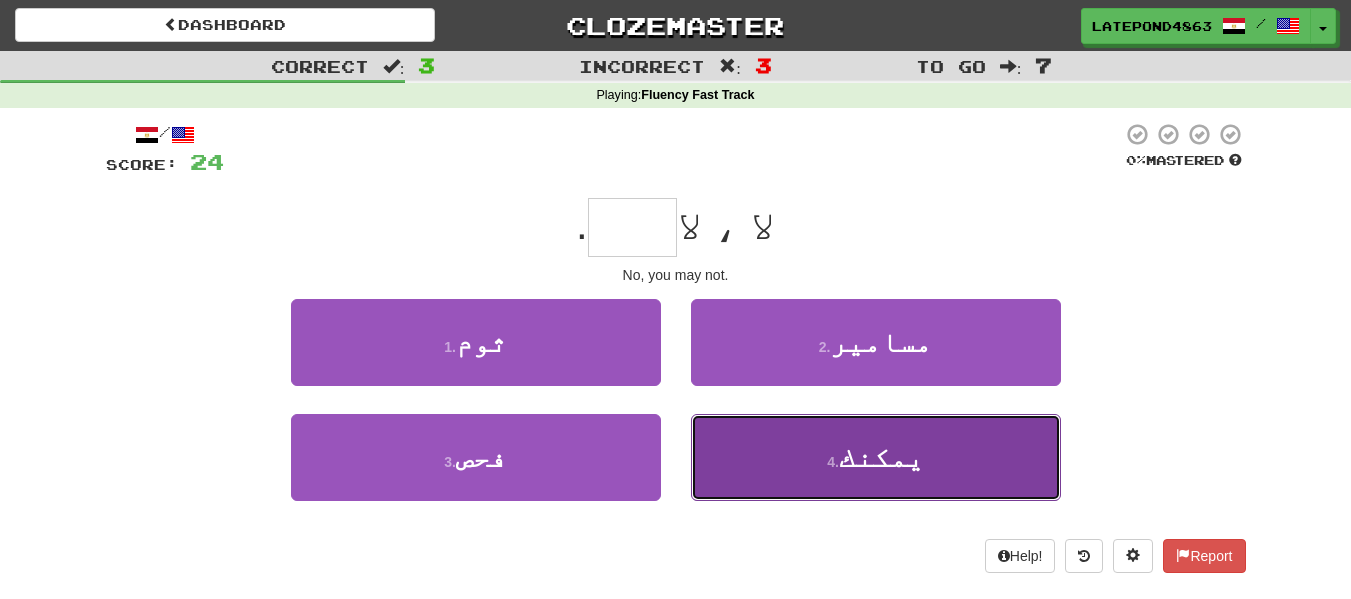 click on "يمكنك" at bounding box center (881, 457) 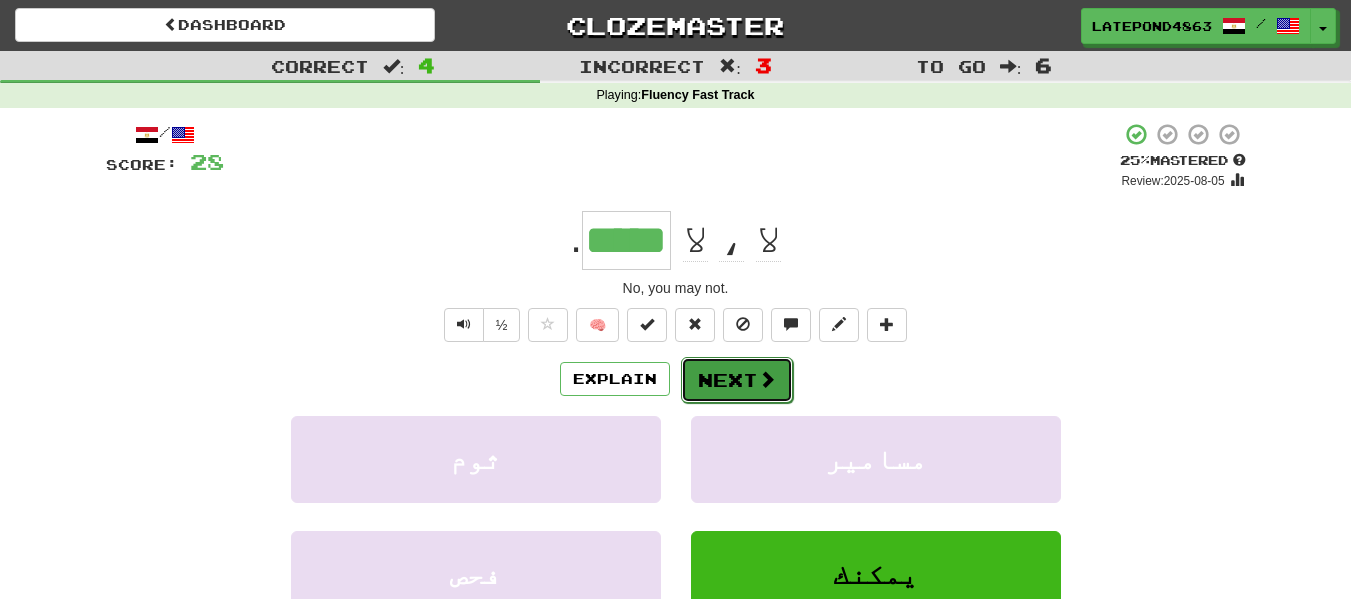 click on "Next" at bounding box center (737, 380) 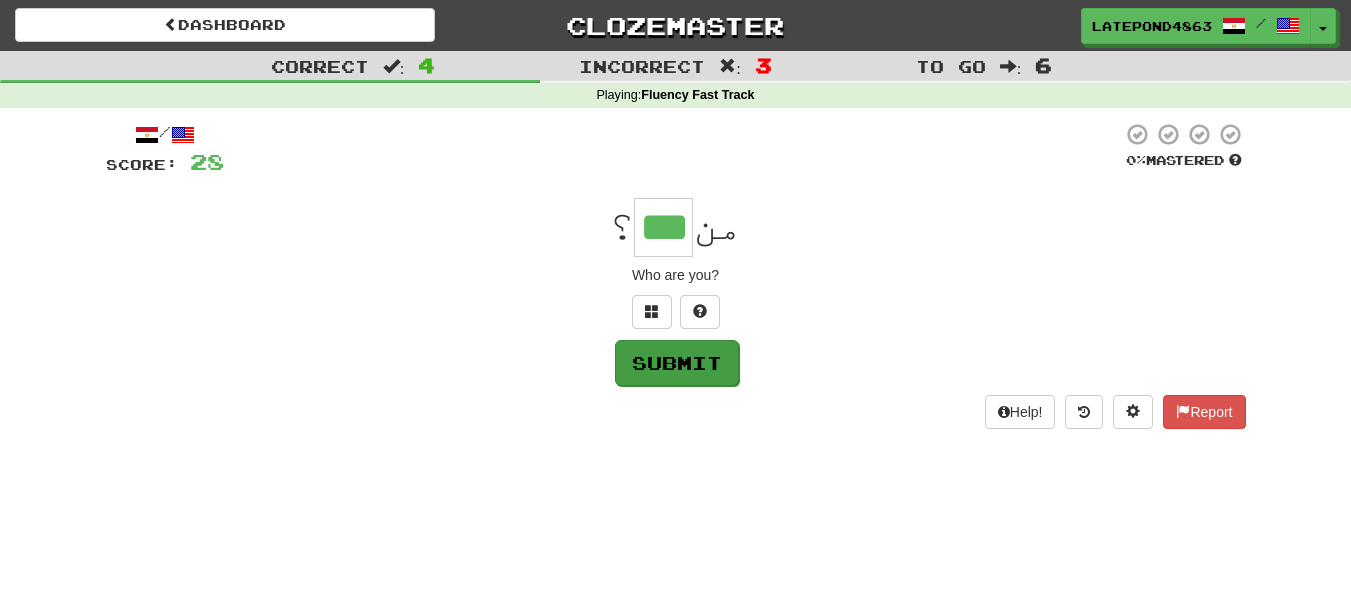 type on "***" 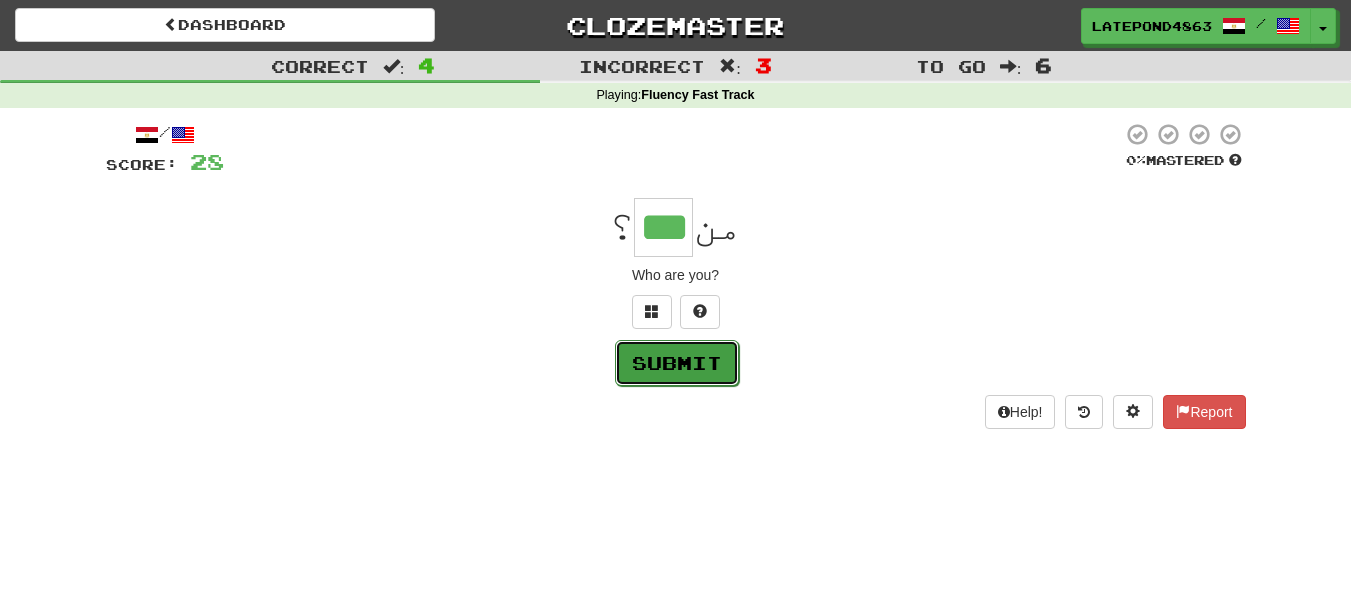 click on "Submit" at bounding box center [677, 363] 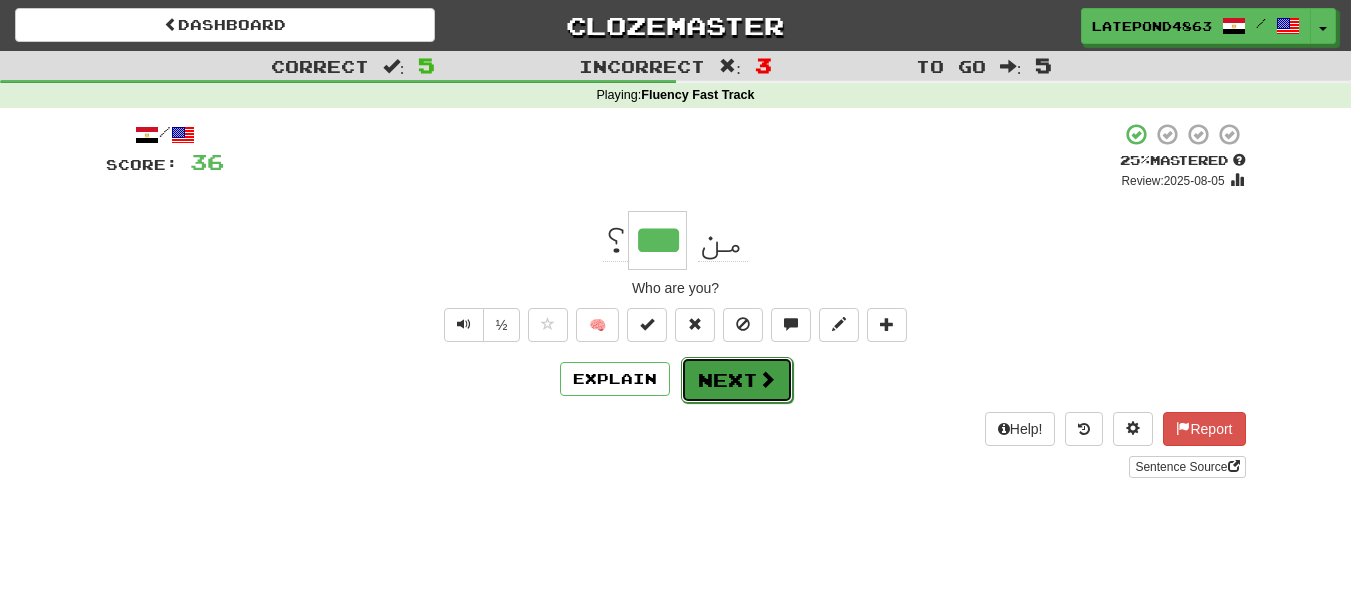click on "Next" at bounding box center (737, 380) 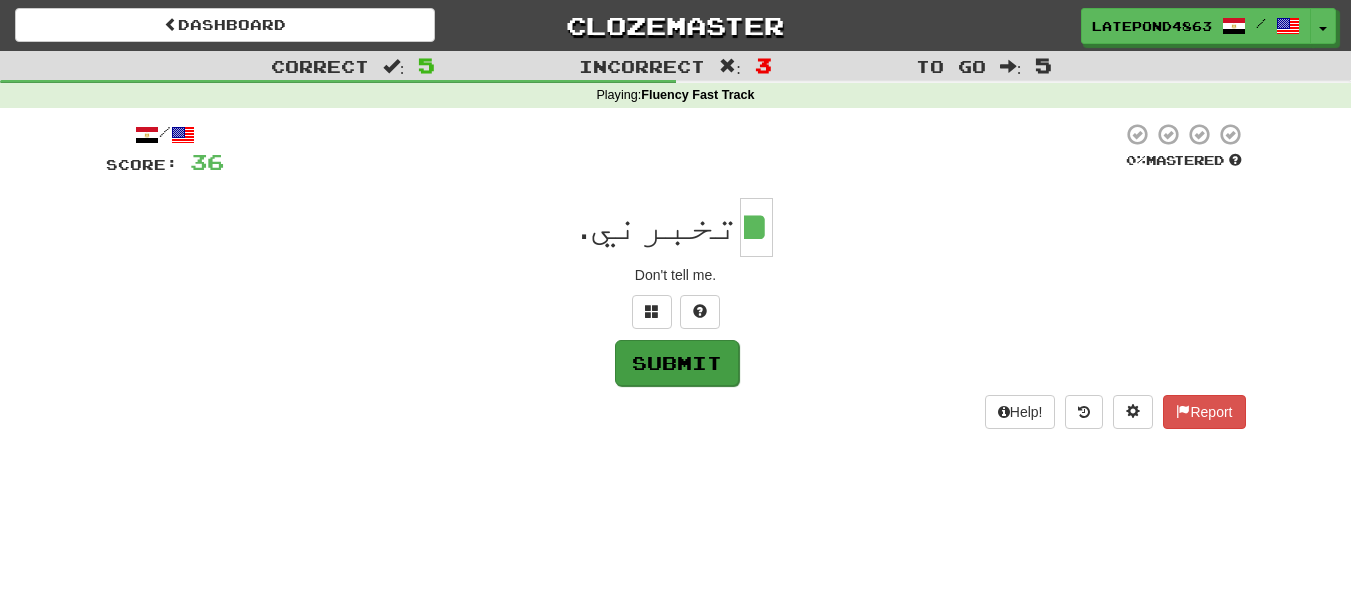 type on "**" 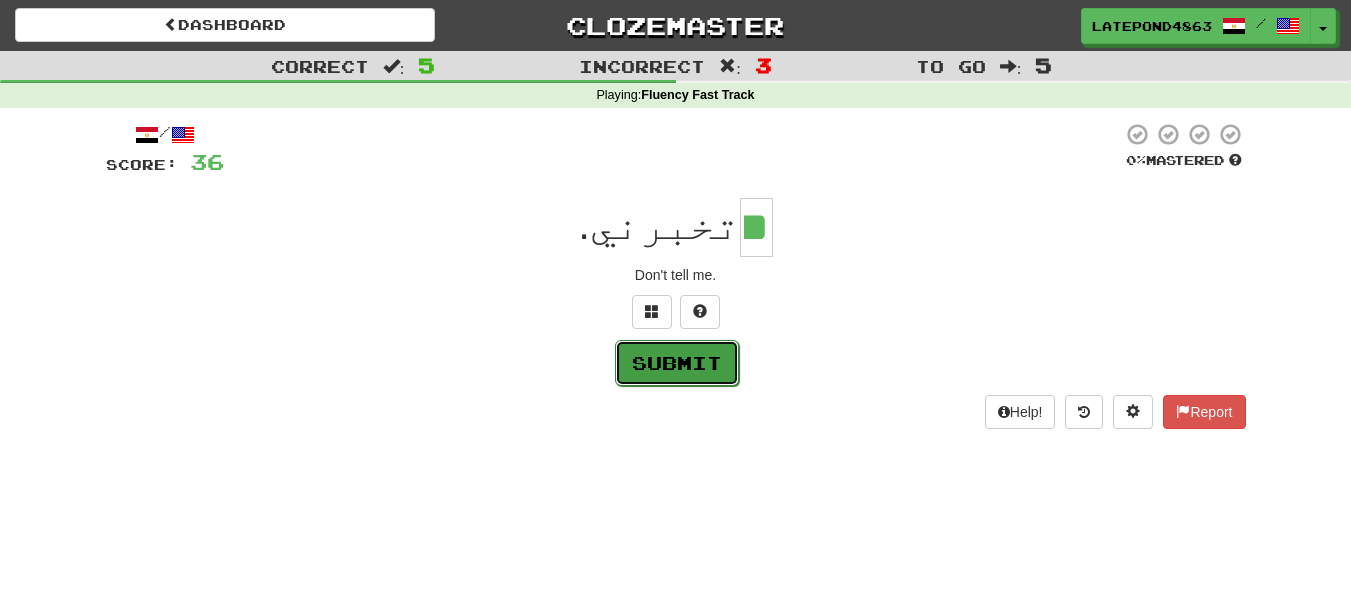 click on "Submit" at bounding box center (677, 363) 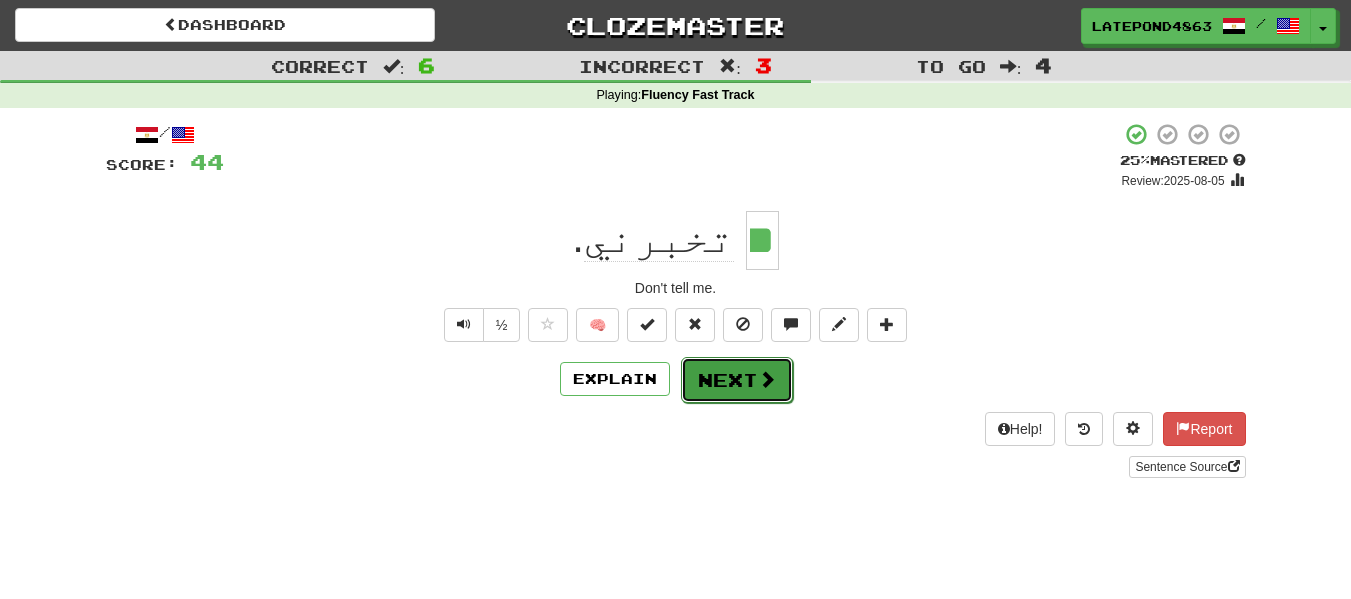 click on "Next" at bounding box center (737, 380) 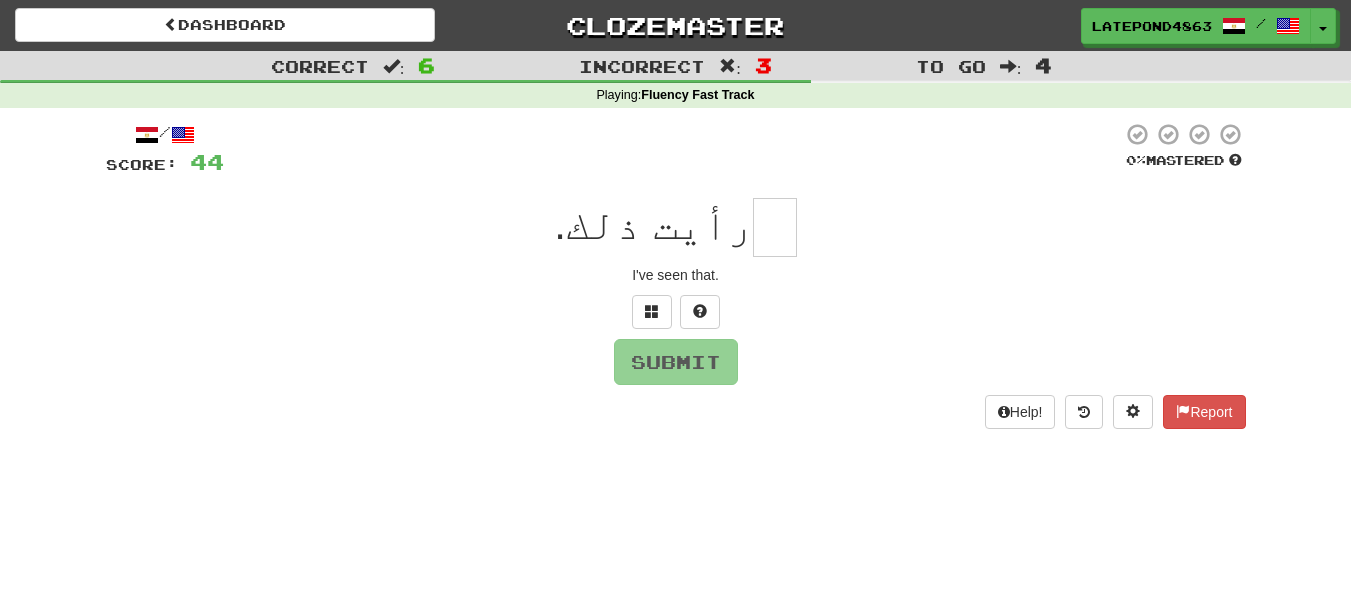 type on "*" 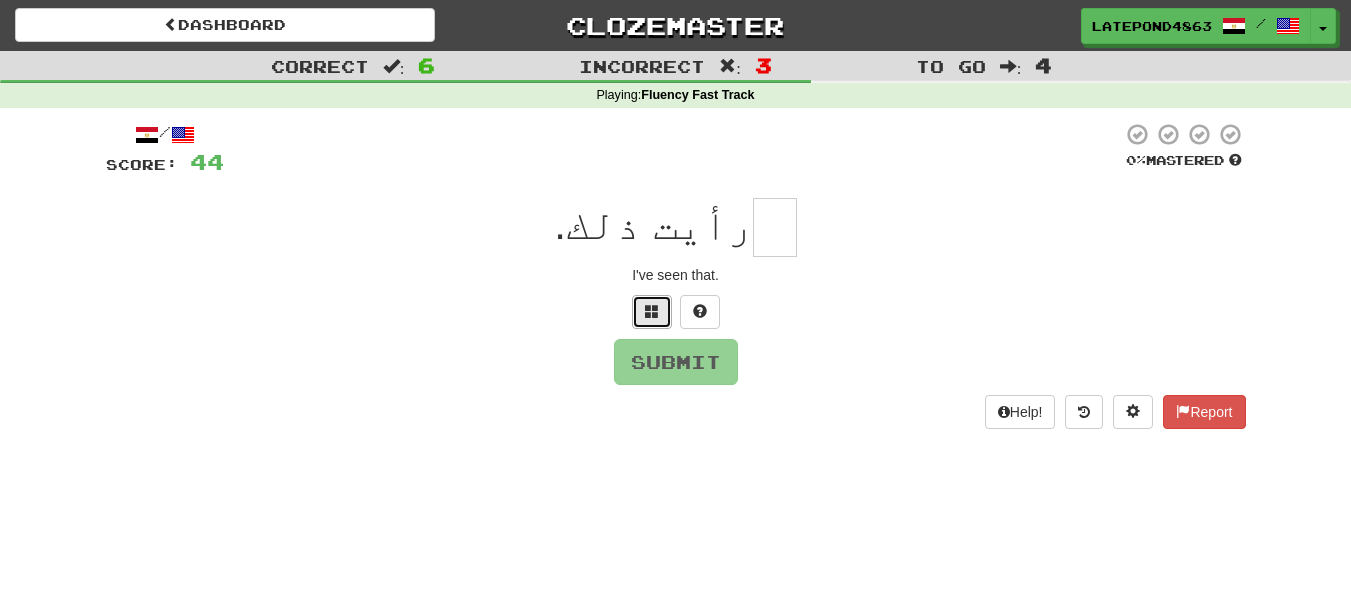 click at bounding box center [652, 311] 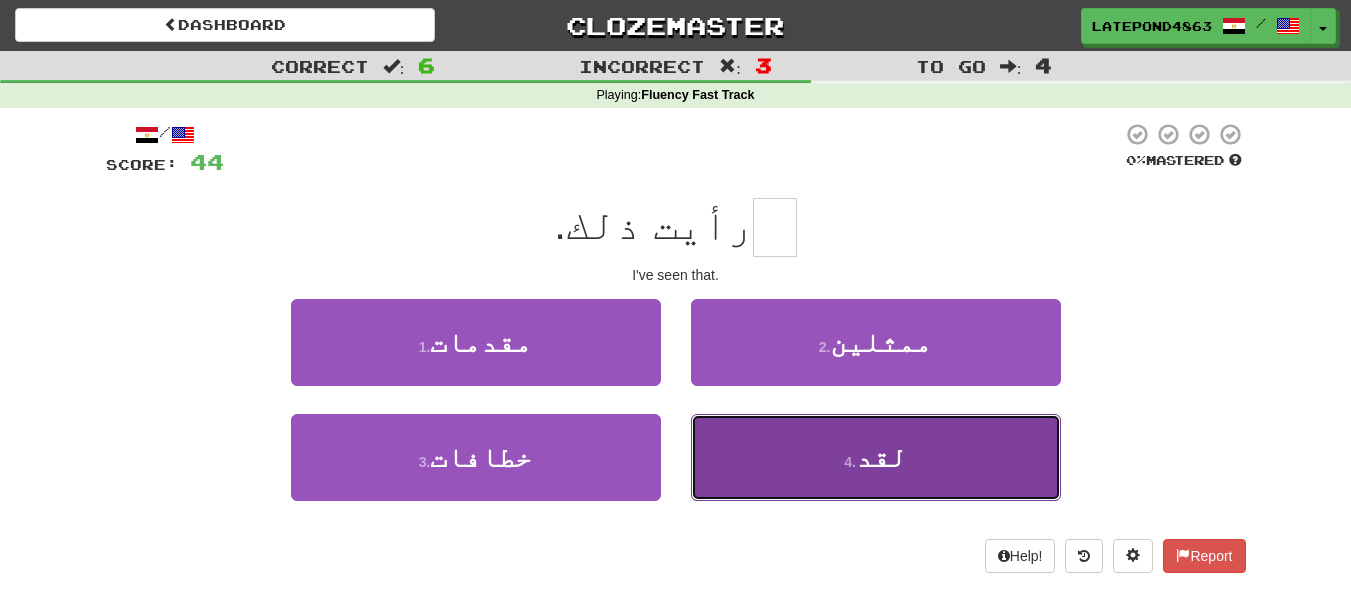 click on "4 .  لقد" at bounding box center [876, 457] 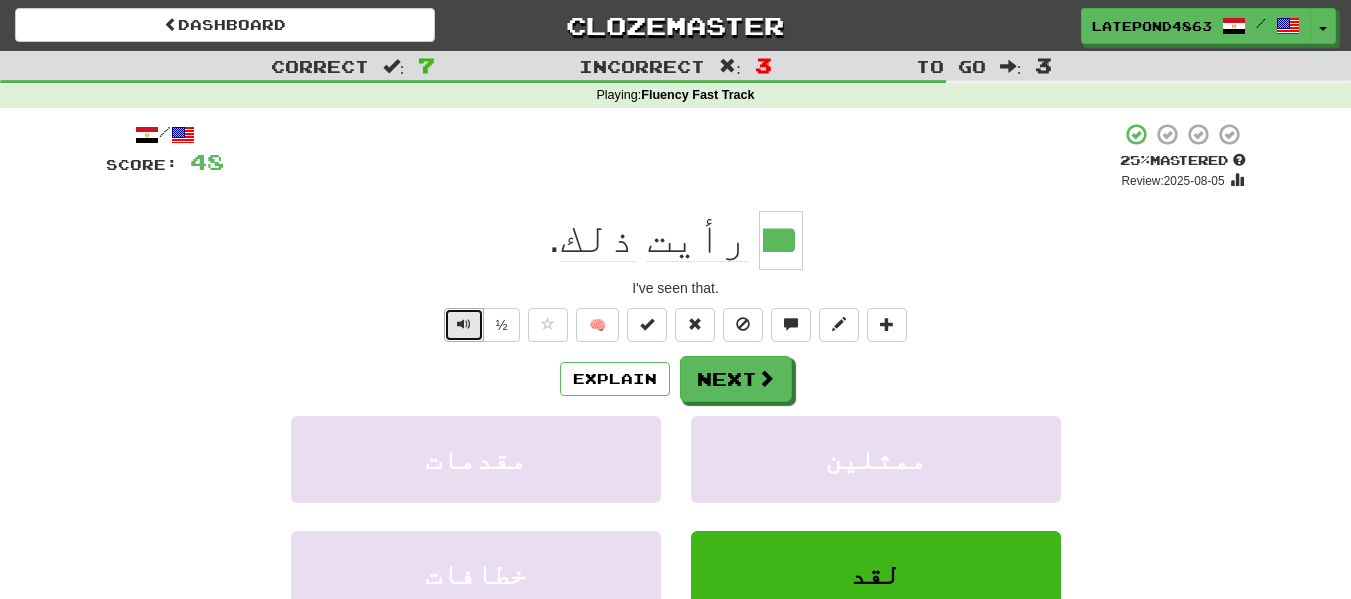 click at bounding box center [464, 325] 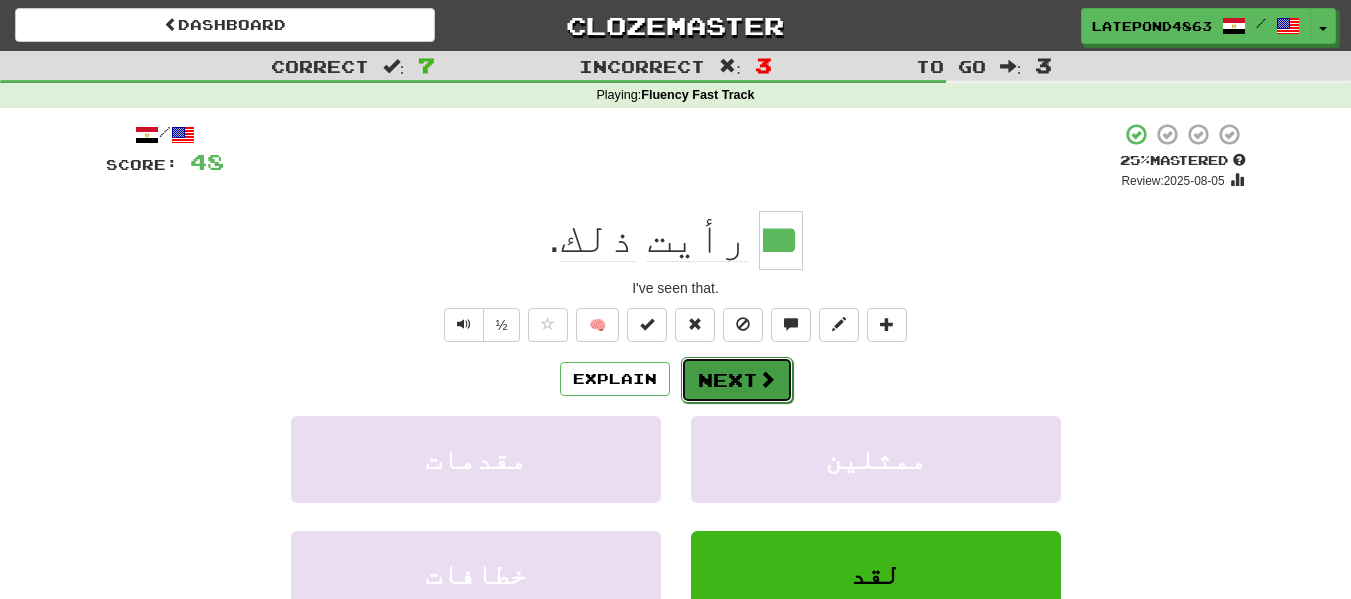 click on "Next" at bounding box center (737, 380) 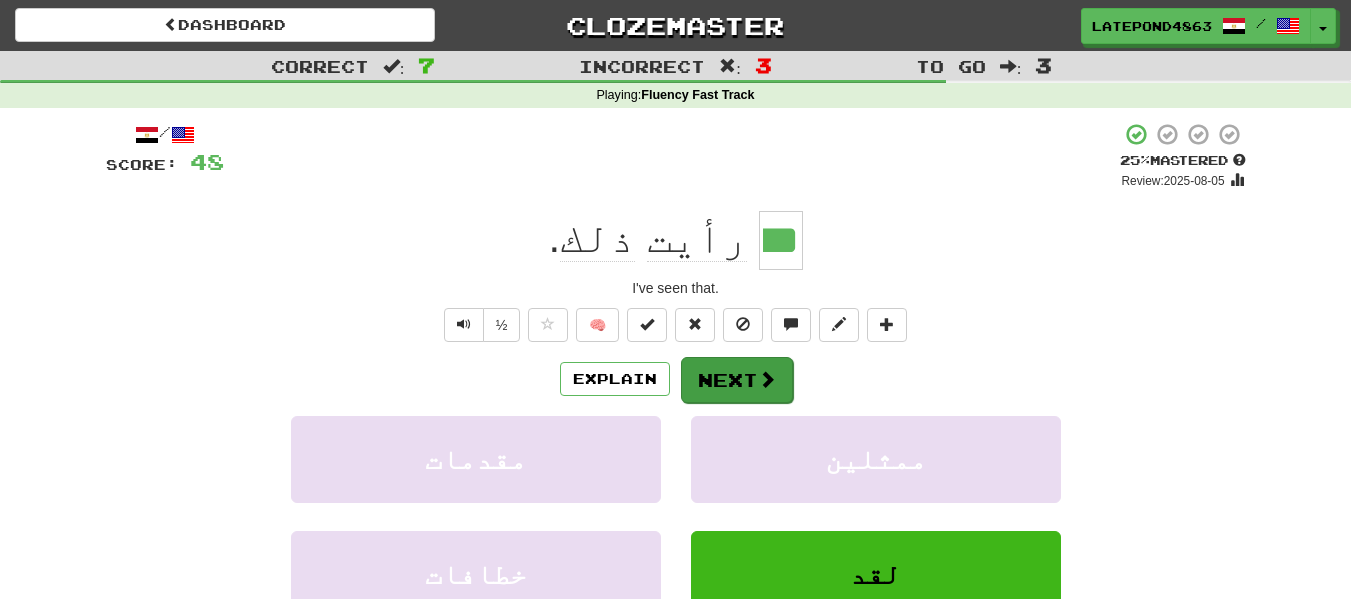 type 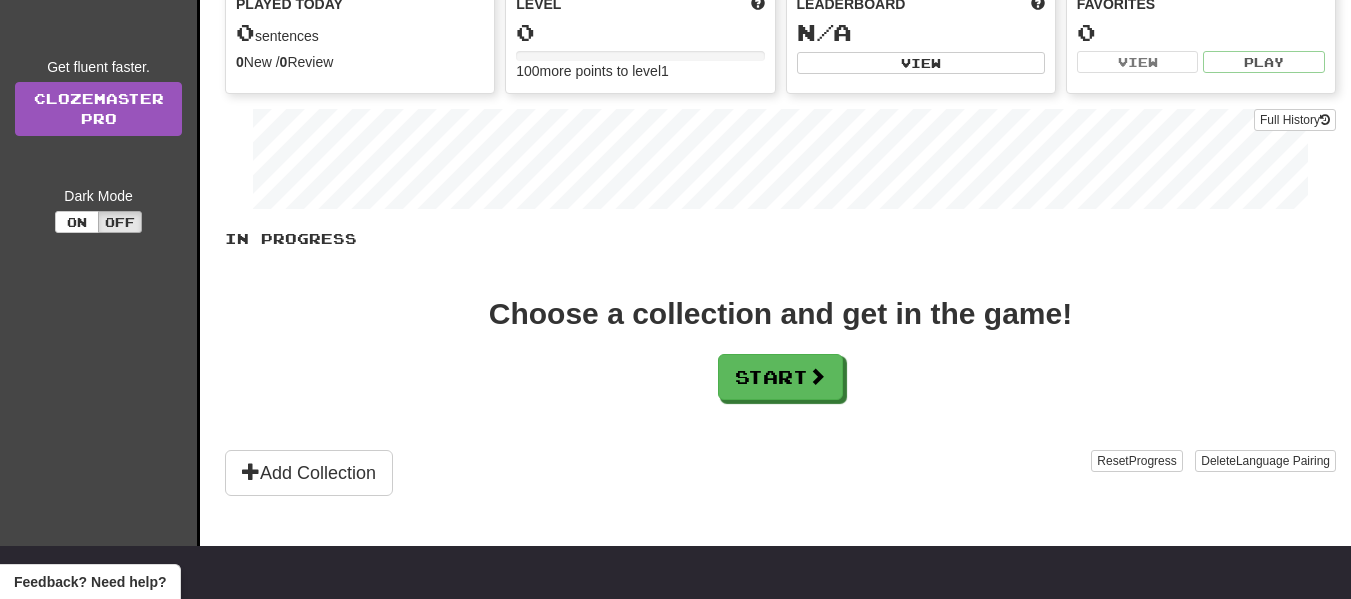 scroll, scrollTop: 203, scrollLeft: 0, axis: vertical 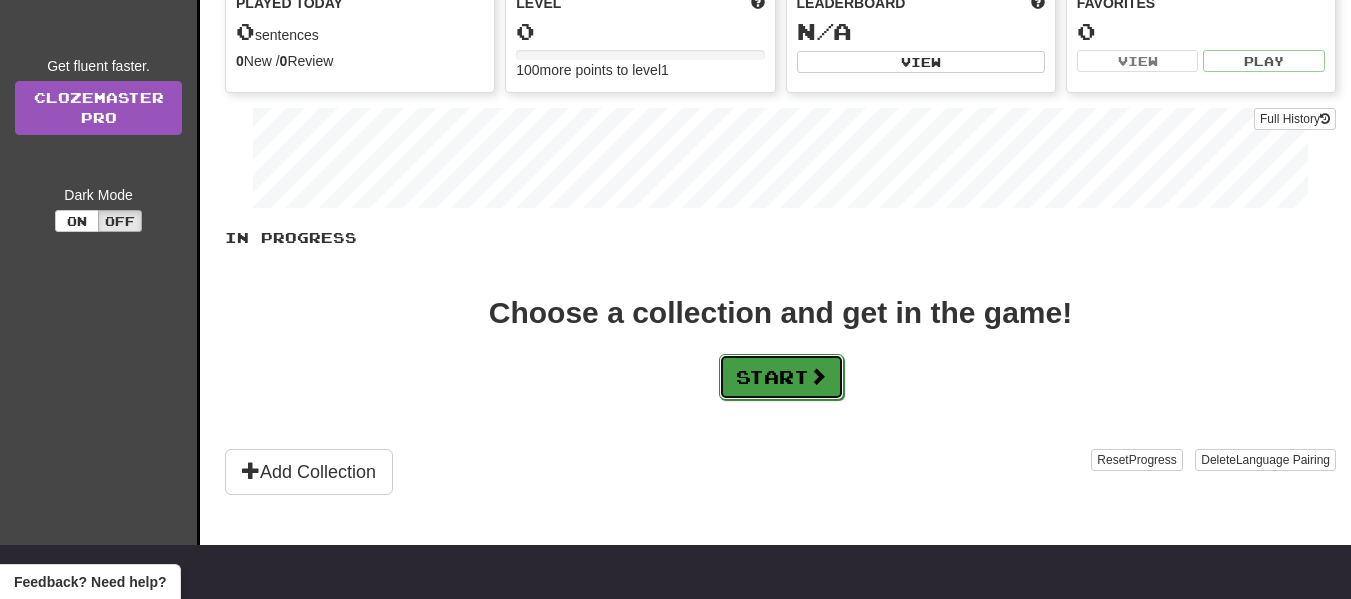 click on "Start" at bounding box center [781, 377] 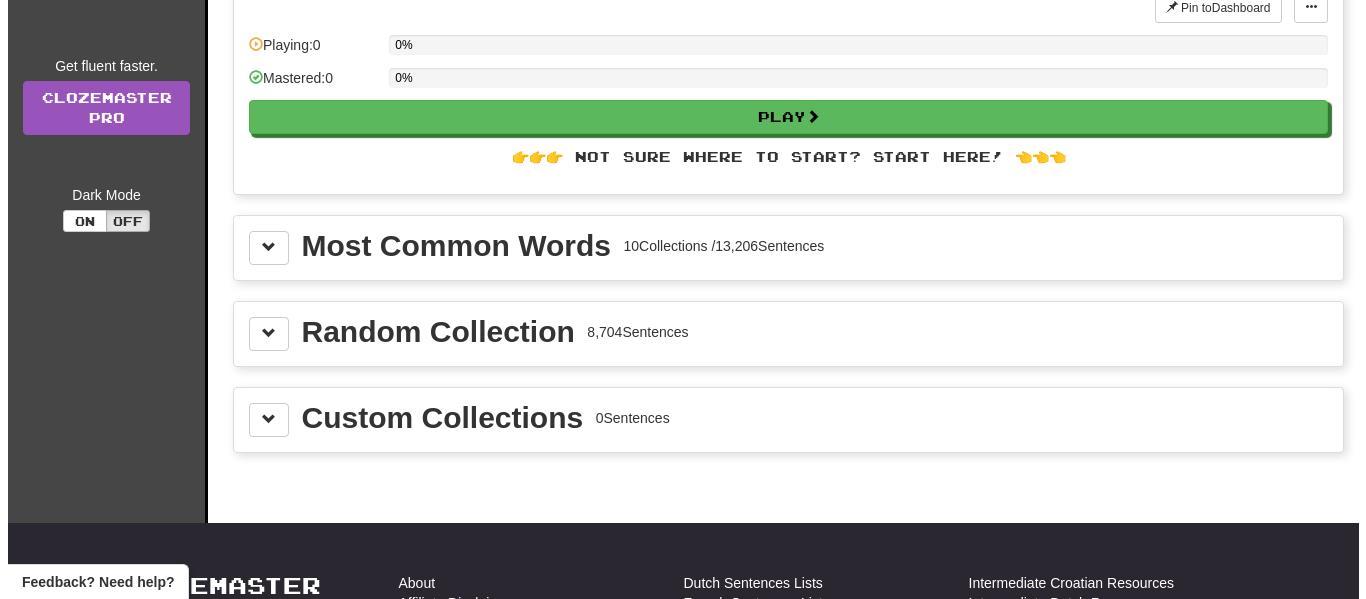 scroll, scrollTop: 0, scrollLeft: 0, axis: both 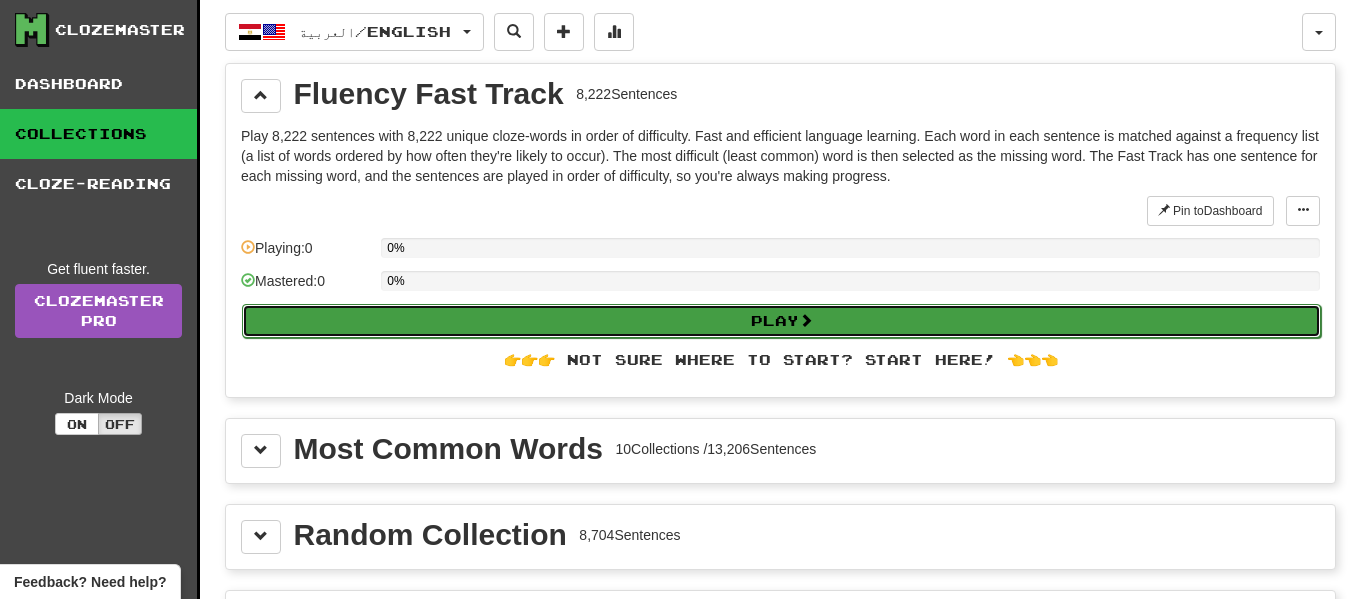 click on "Play" at bounding box center (781, 321) 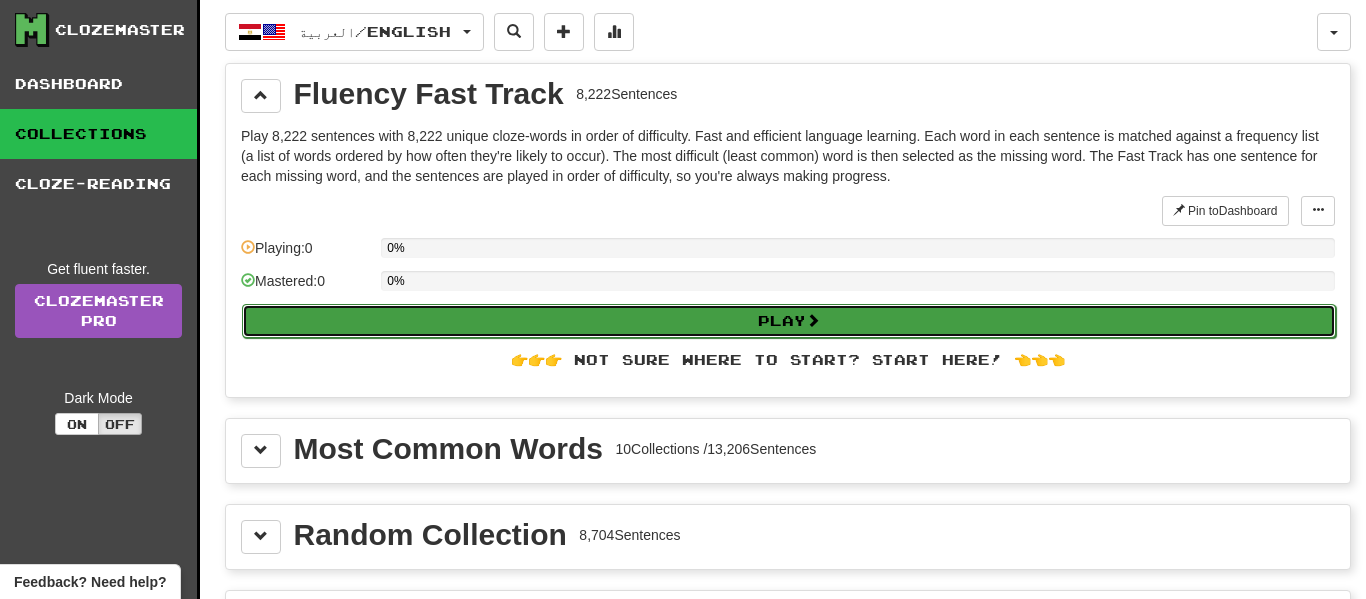 select on "**" 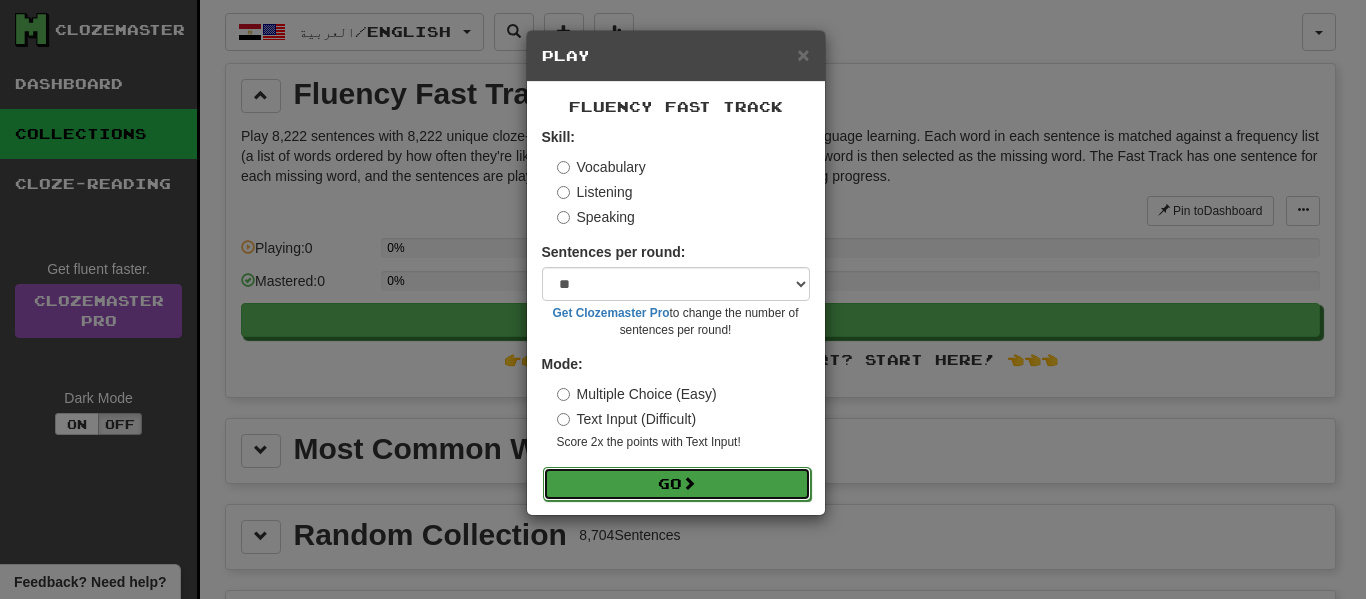 click at bounding box center [689, 483] 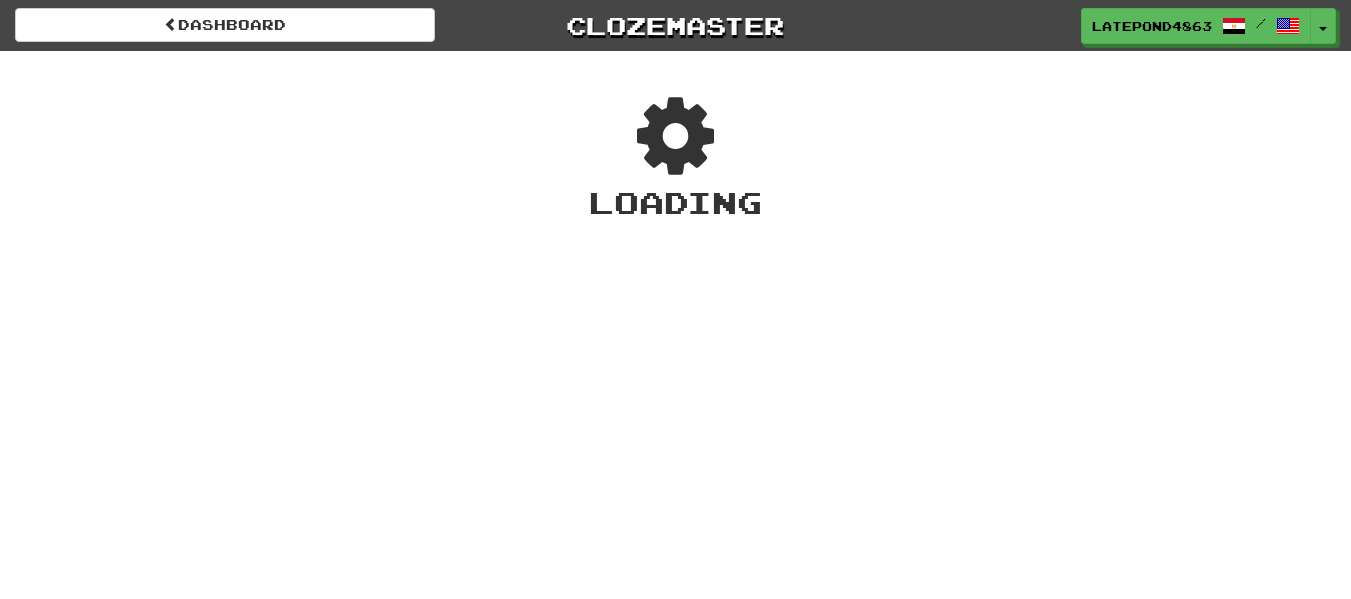scroll, scrollTop: 0, scrollLeft: 0, axis: both 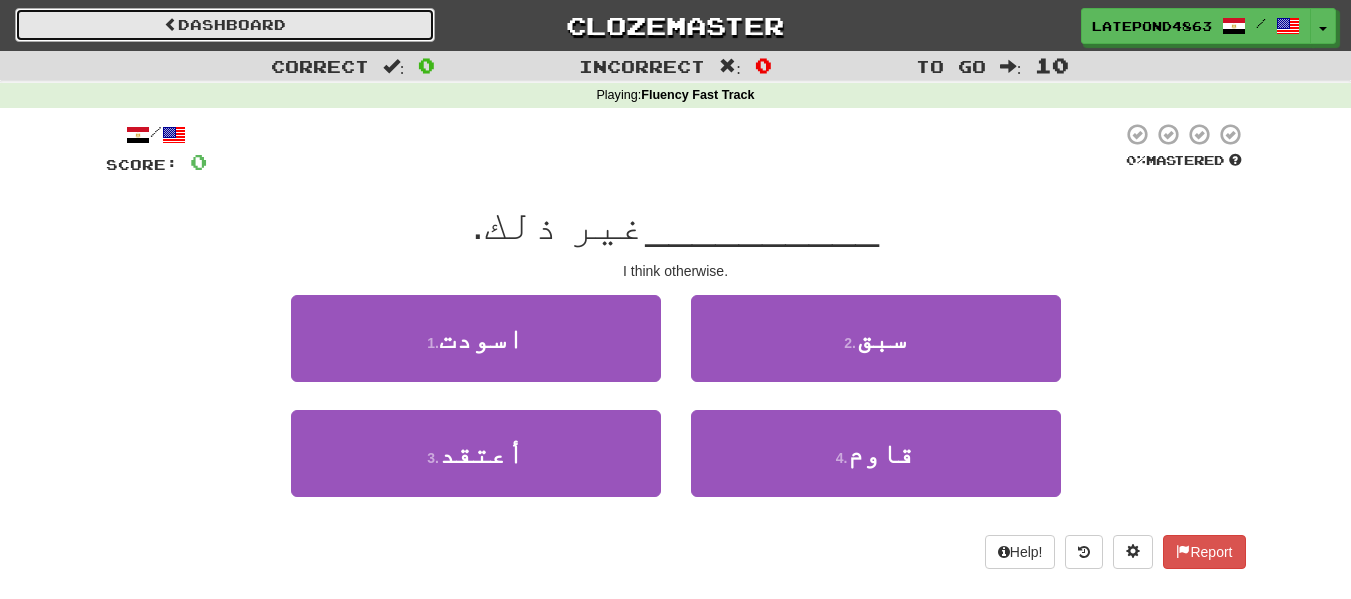 click on "Dashboard" at bounding box center (225, 25) 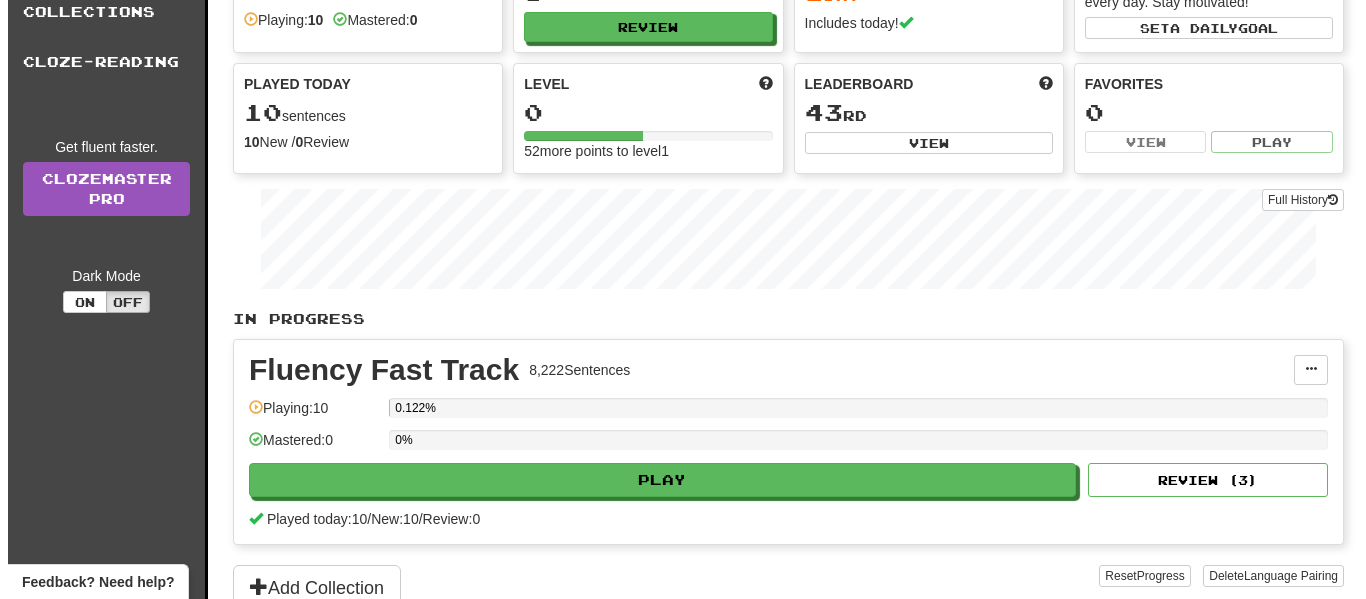 scroll, scrollTop: 167, scrollLeft: 0, axis: vertical 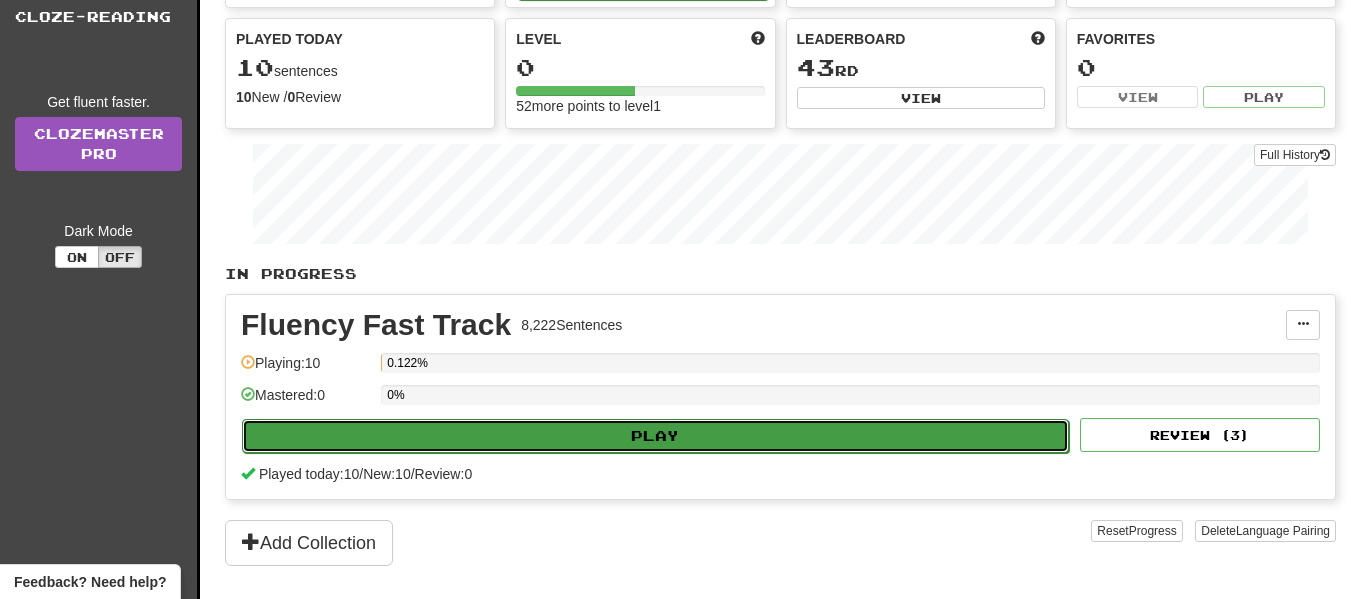 click on "Play" at bounding box center (655, 436) 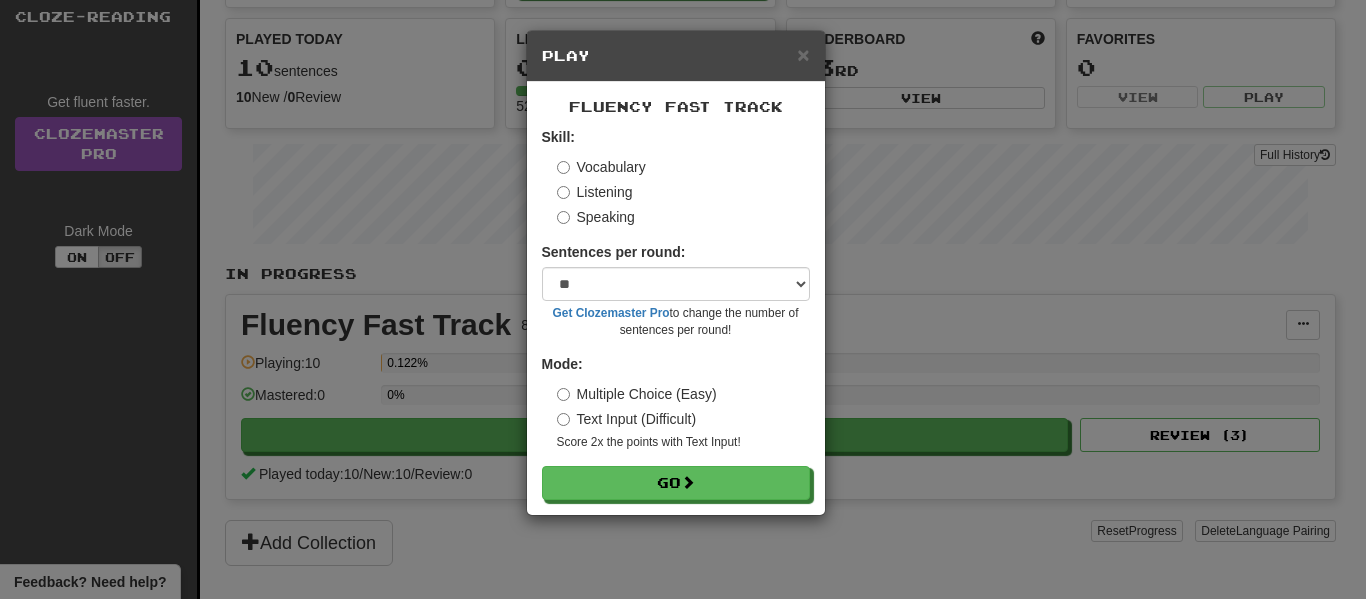 click on "Text Input (Difficult)" at bounding box center (627, 419) 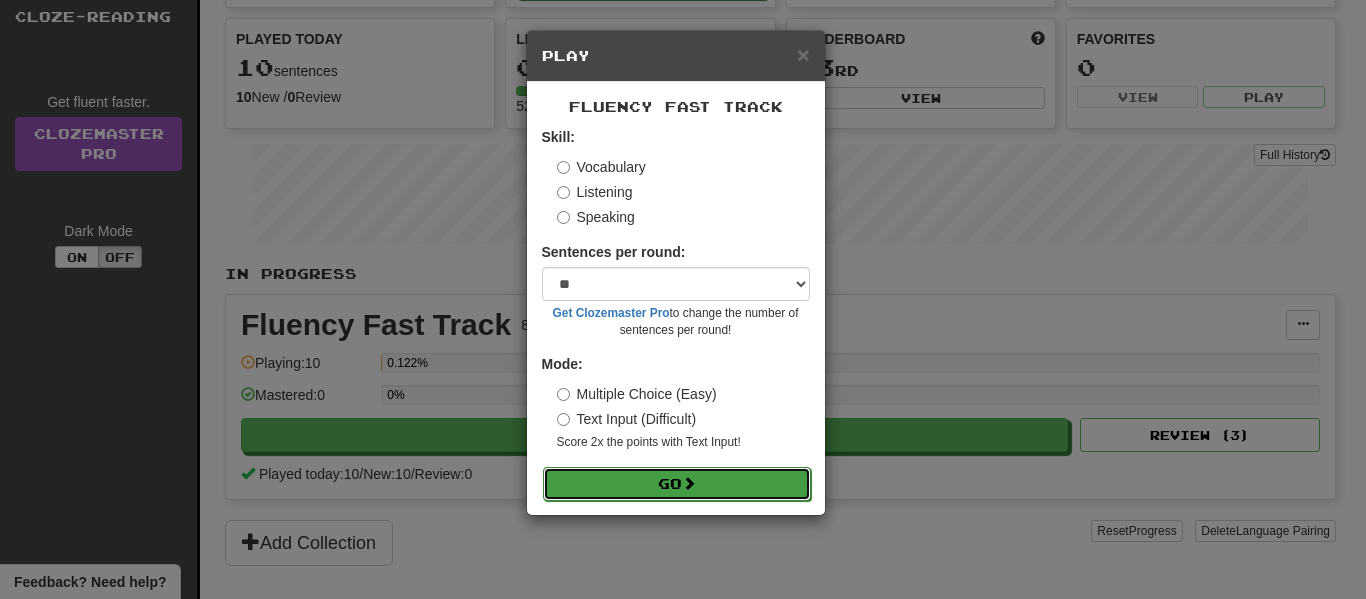 click on "Go" at bounding box center [677, 484] 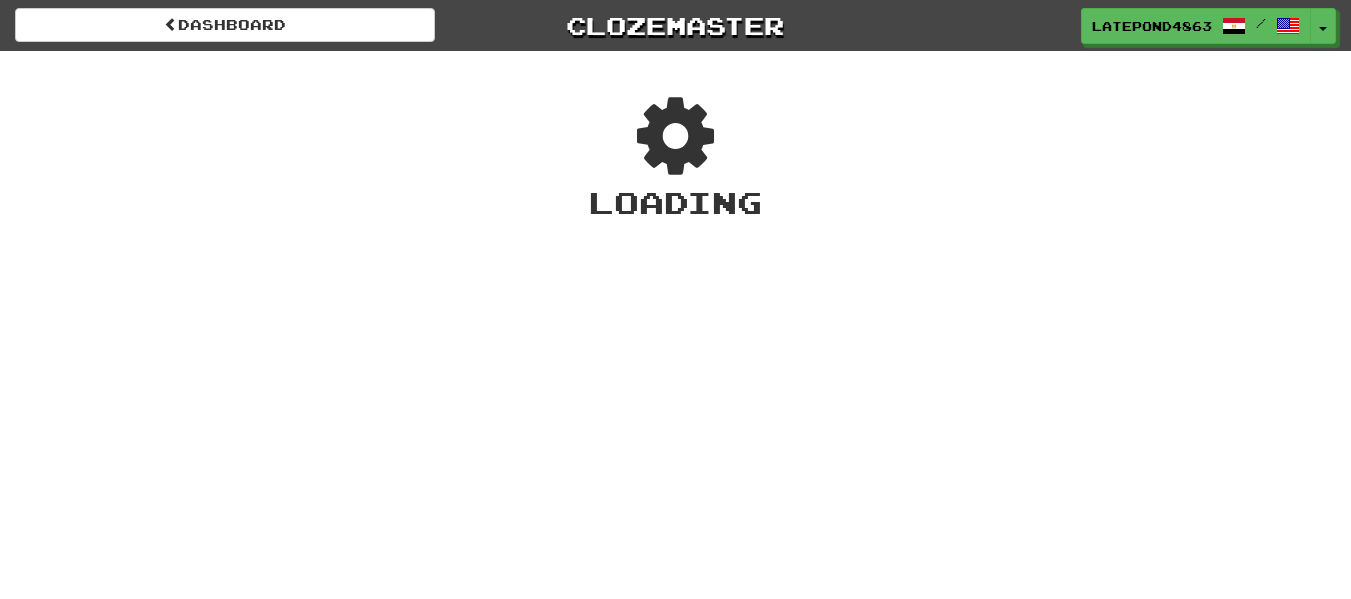 scroll, scrollTop: 0, scrollLeft: 0, axis: both 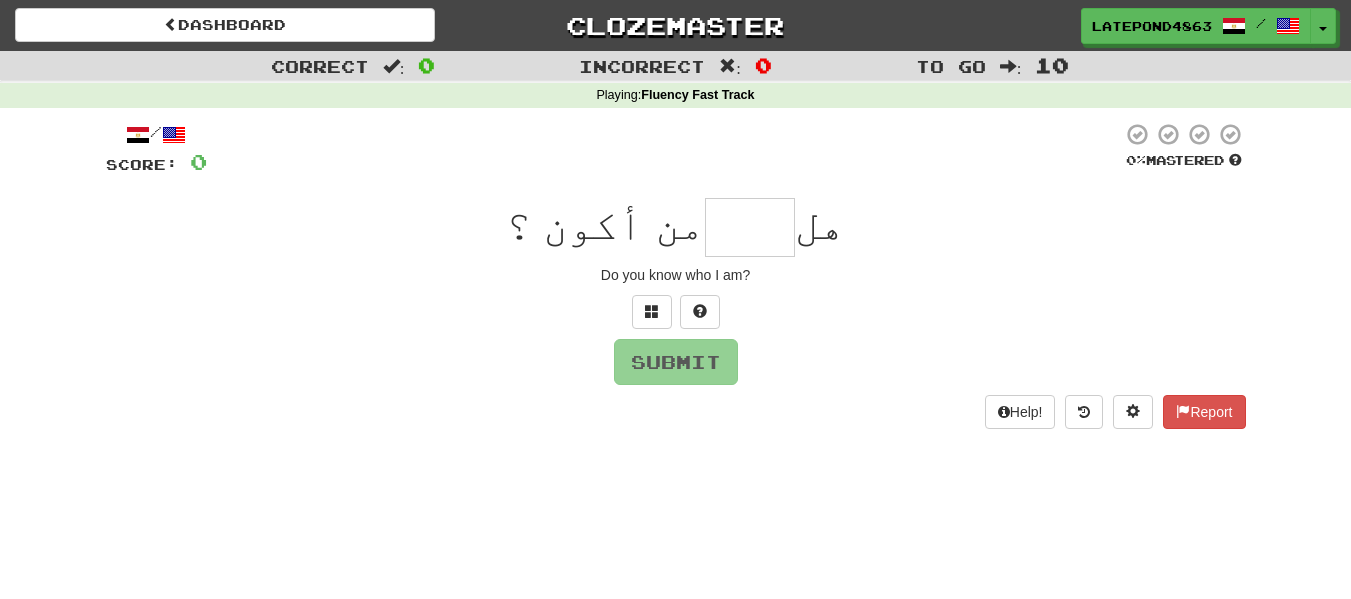 click at bounding box center [750, 227] 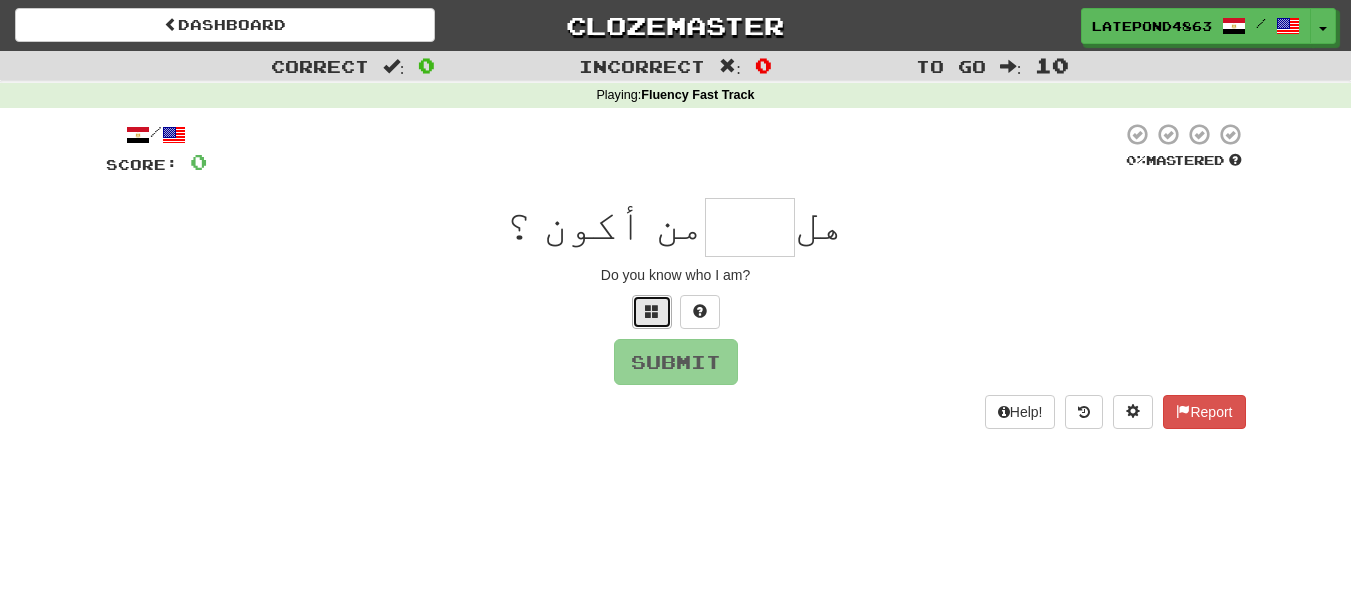 click at bounding box center (652, 311) 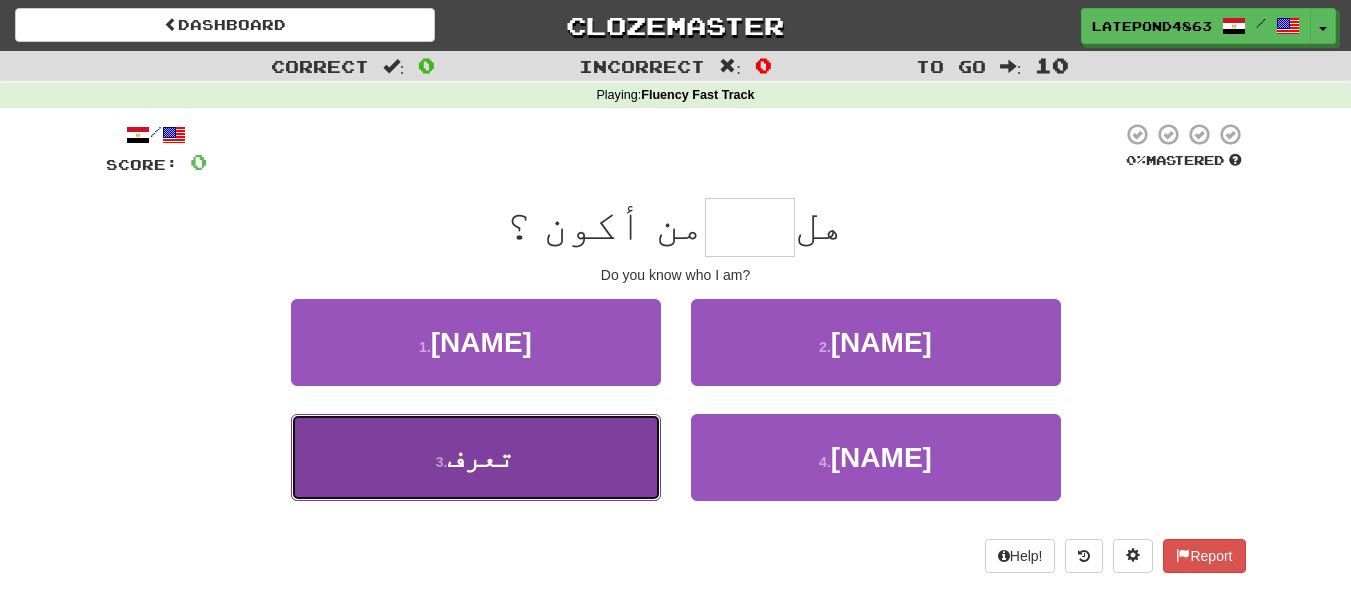 click on "[NUMBER] .  تعرف" at bounding box center (476, 457) 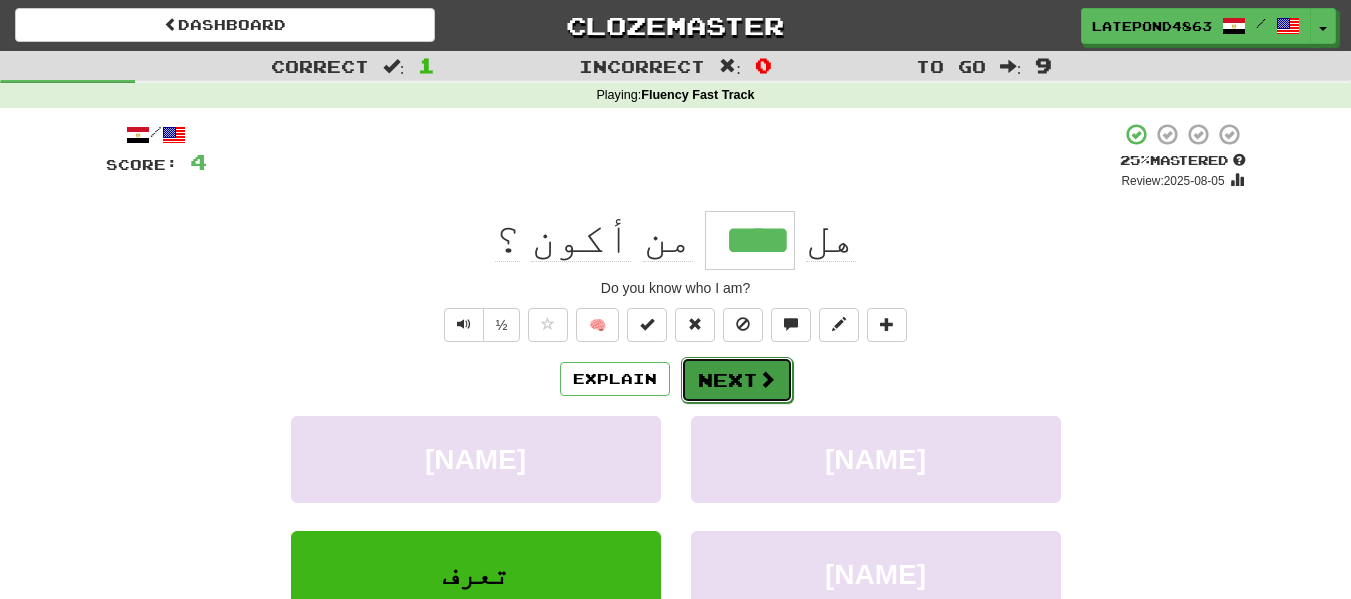 click on "Next" at bounding box center (737, 380) 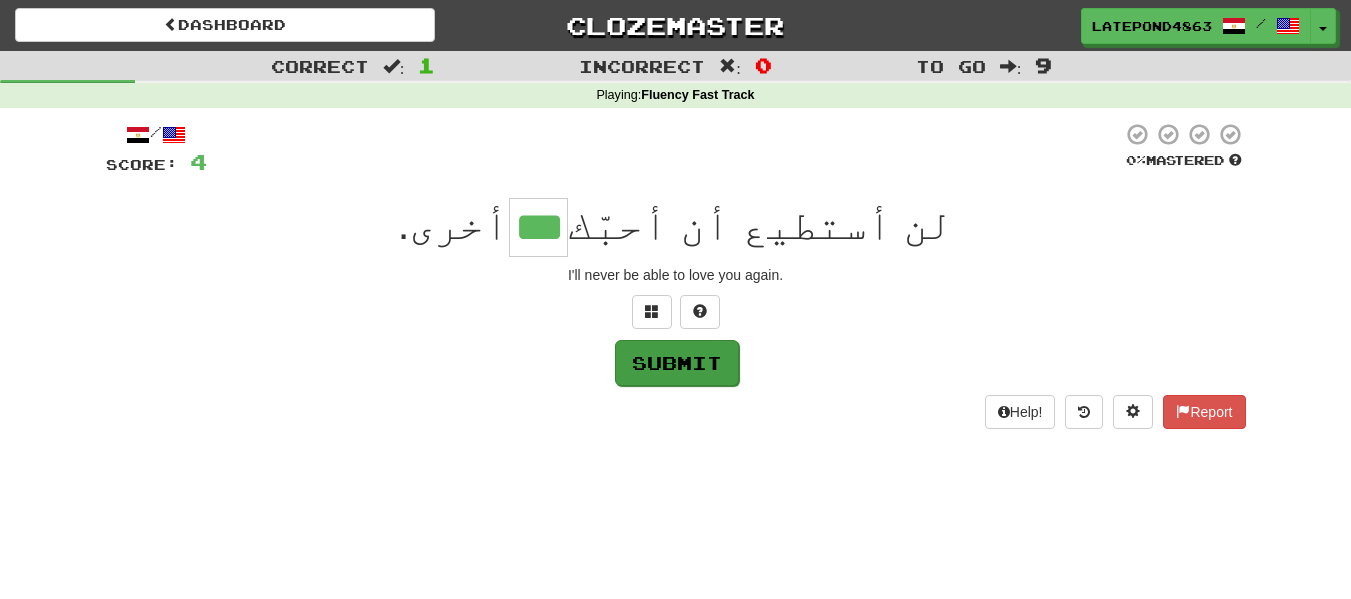 type on "***" 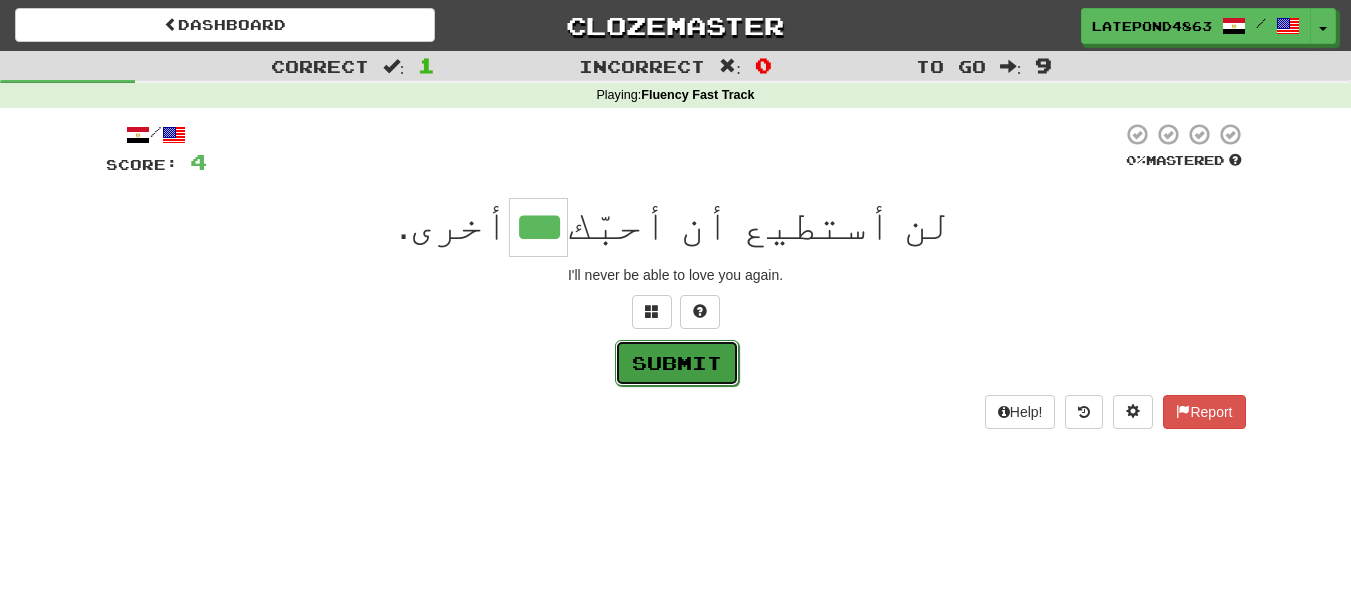 click on "Submit" at bounding box center [677, 363] 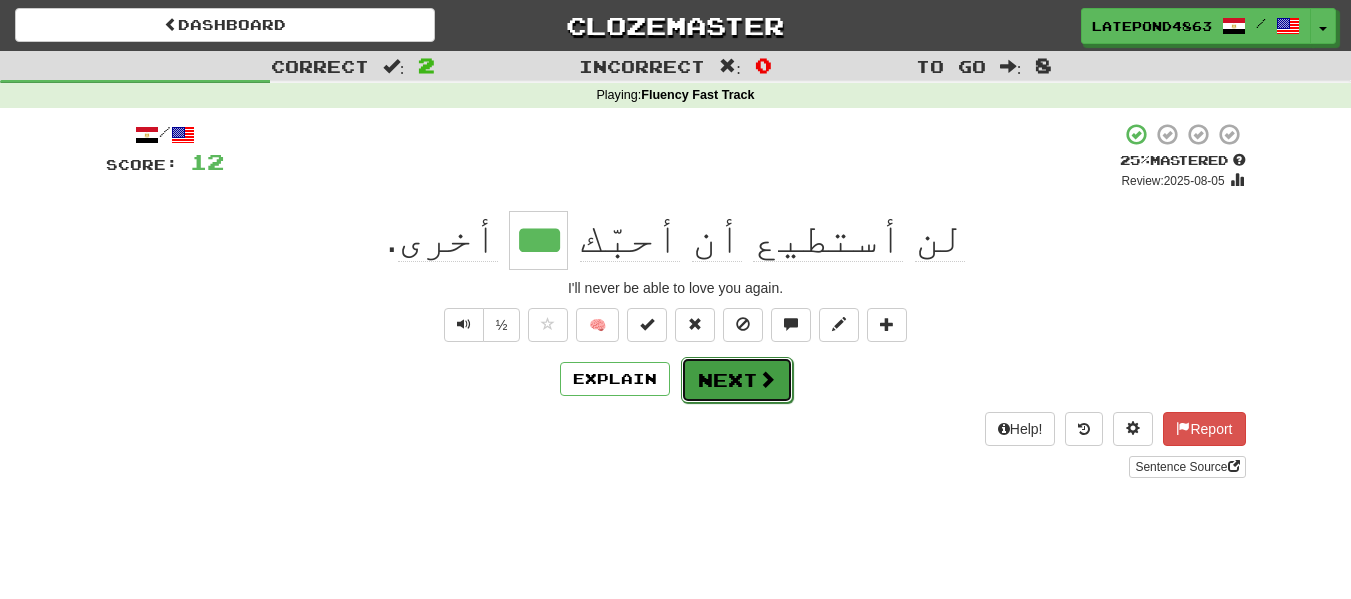 click at bounding box center [767, 379] 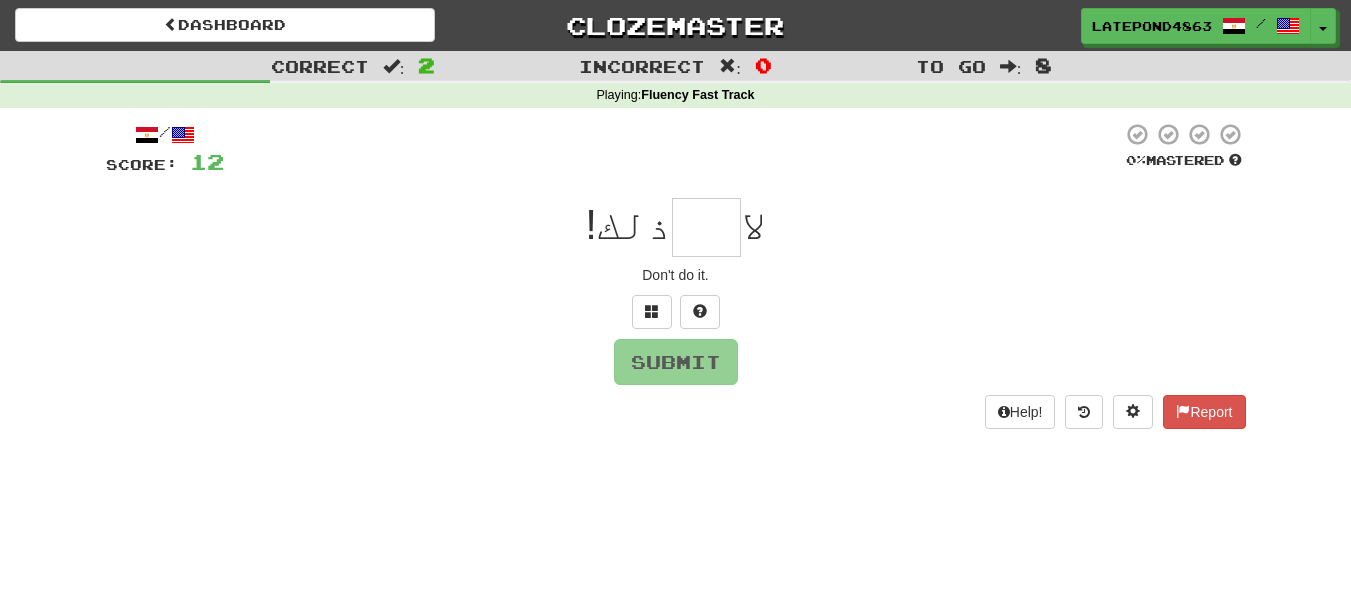 type on "*" 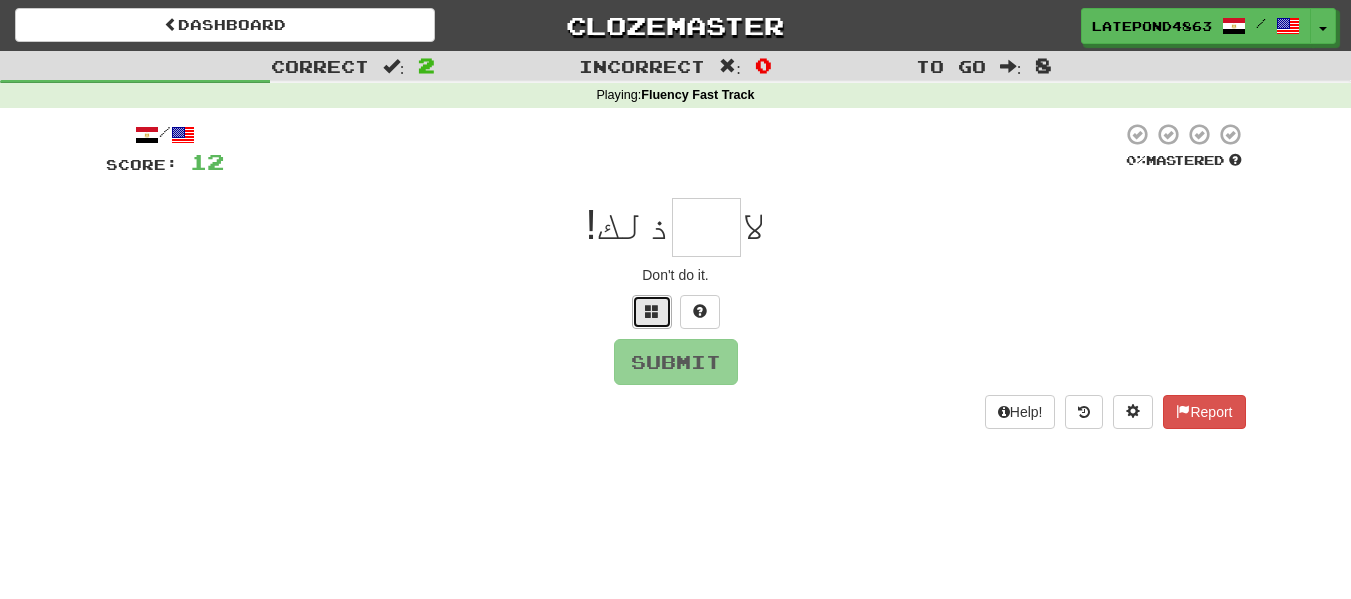click at bounding box center (652, 312) 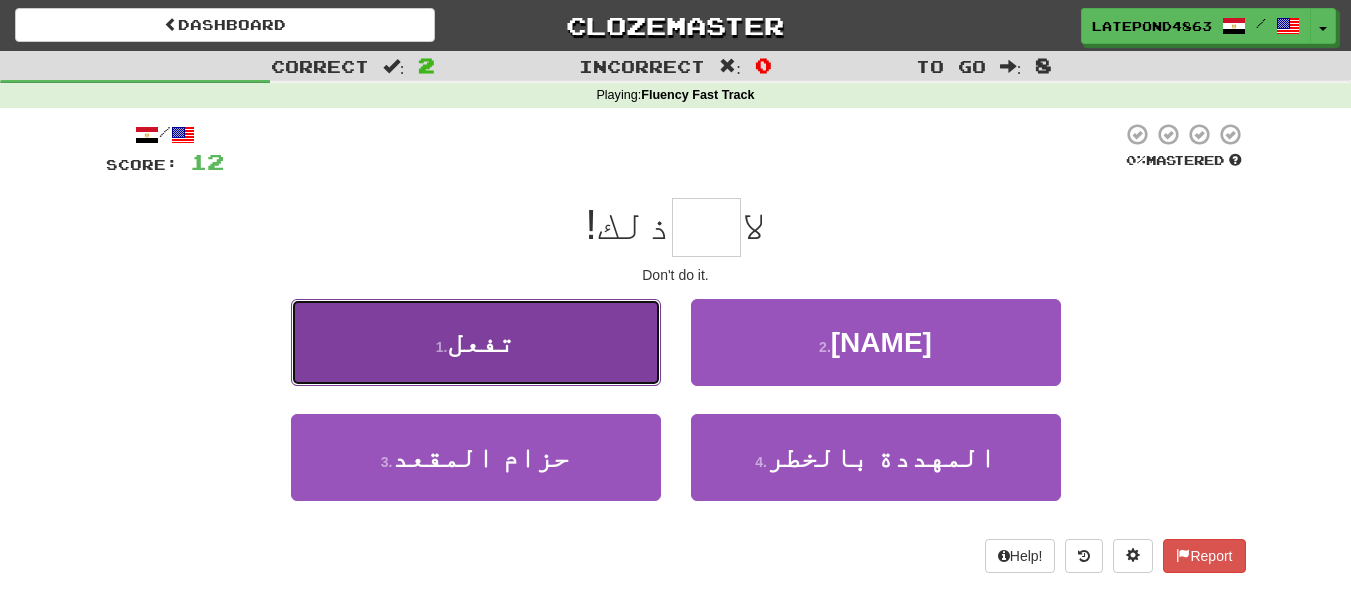 click on "[NUMBER] .  تفعل" at bounding box center (476, 342) 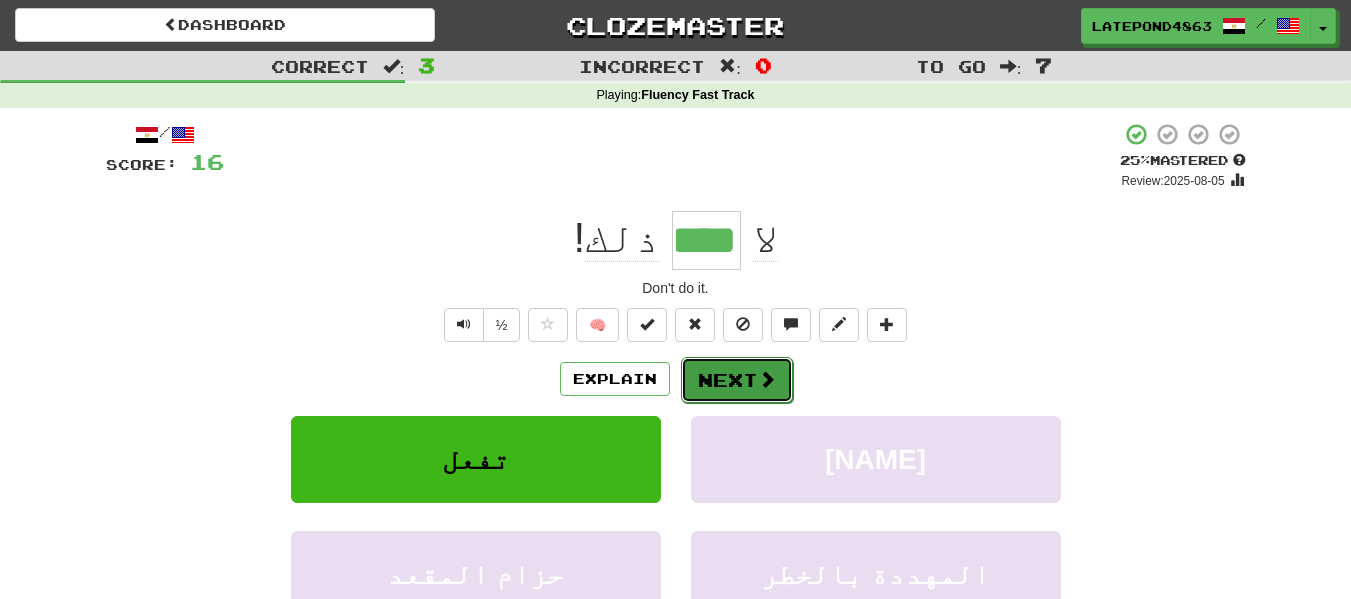 click on "Next" at bounding box center [737, 380] 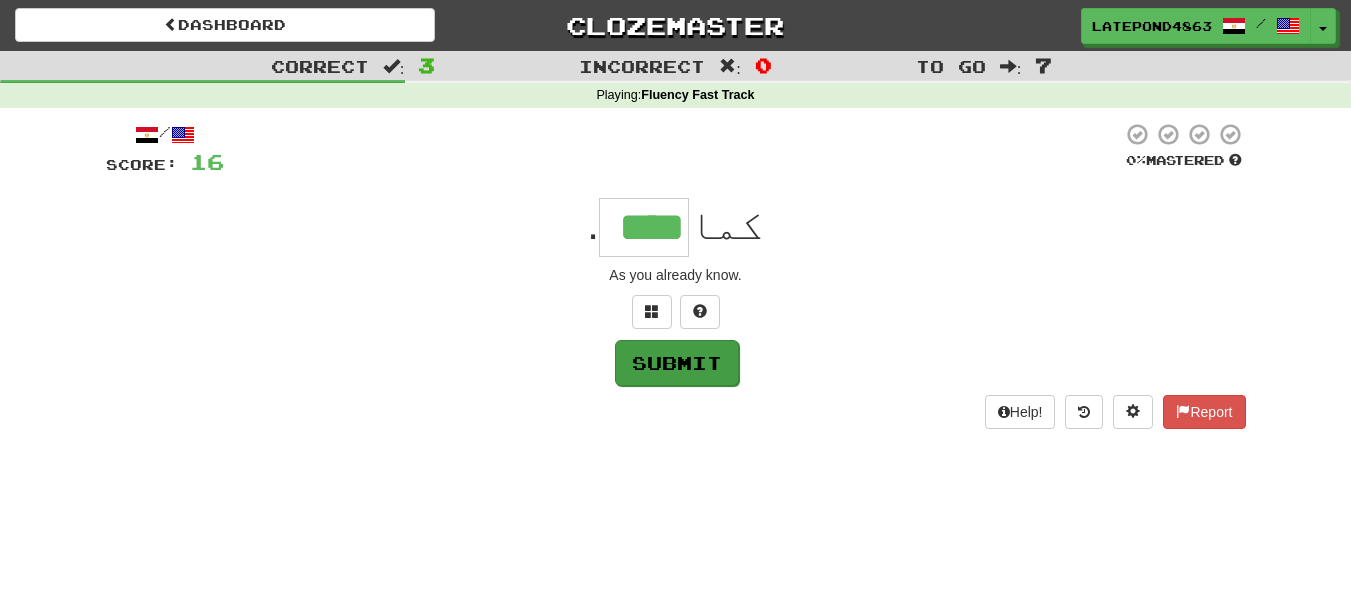 type on "****" 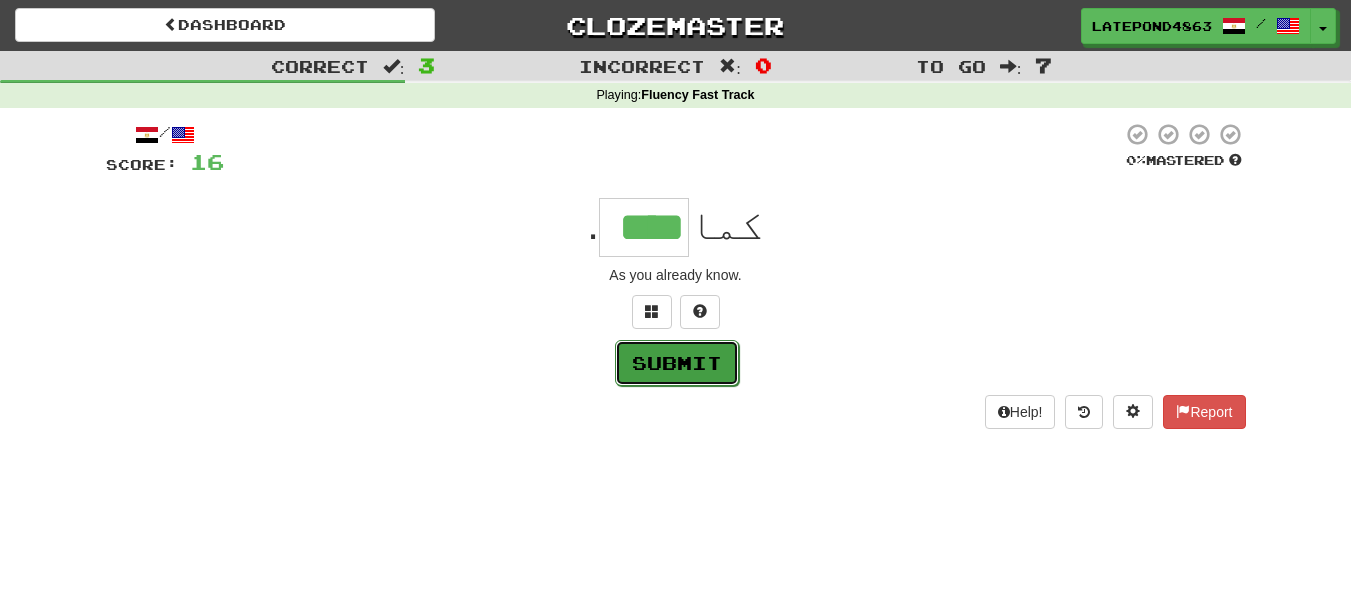 click on "Submit" at bounding box center [677, 363] 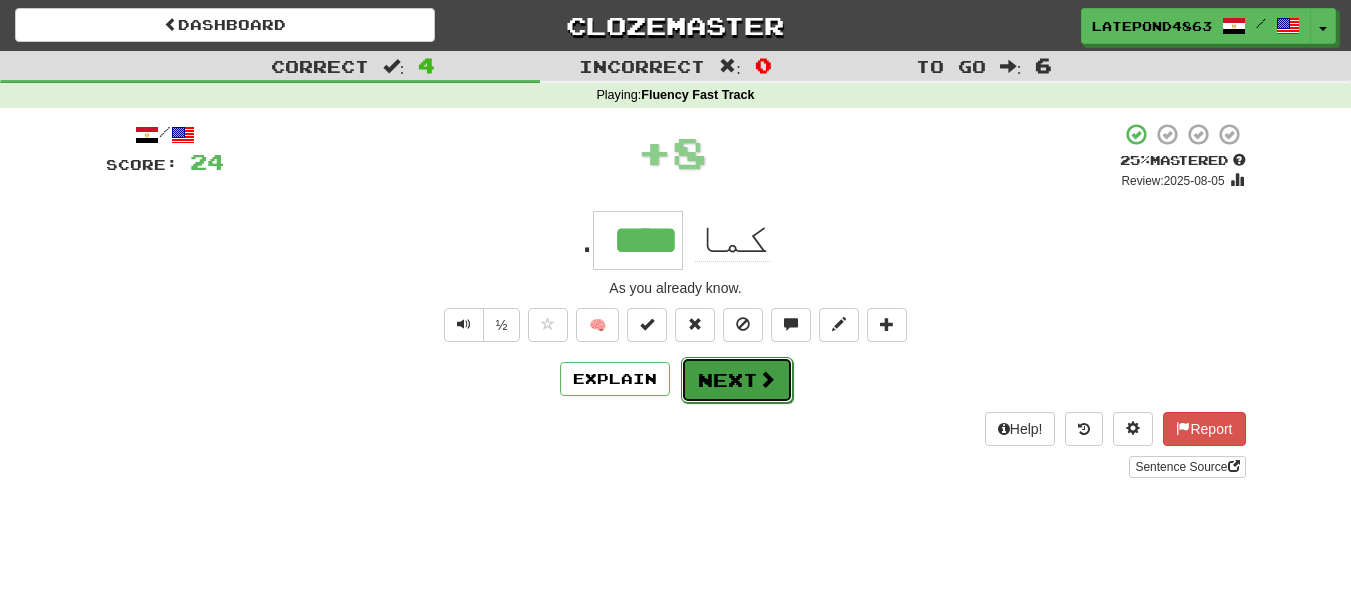 click at bounding box center (767, 379) 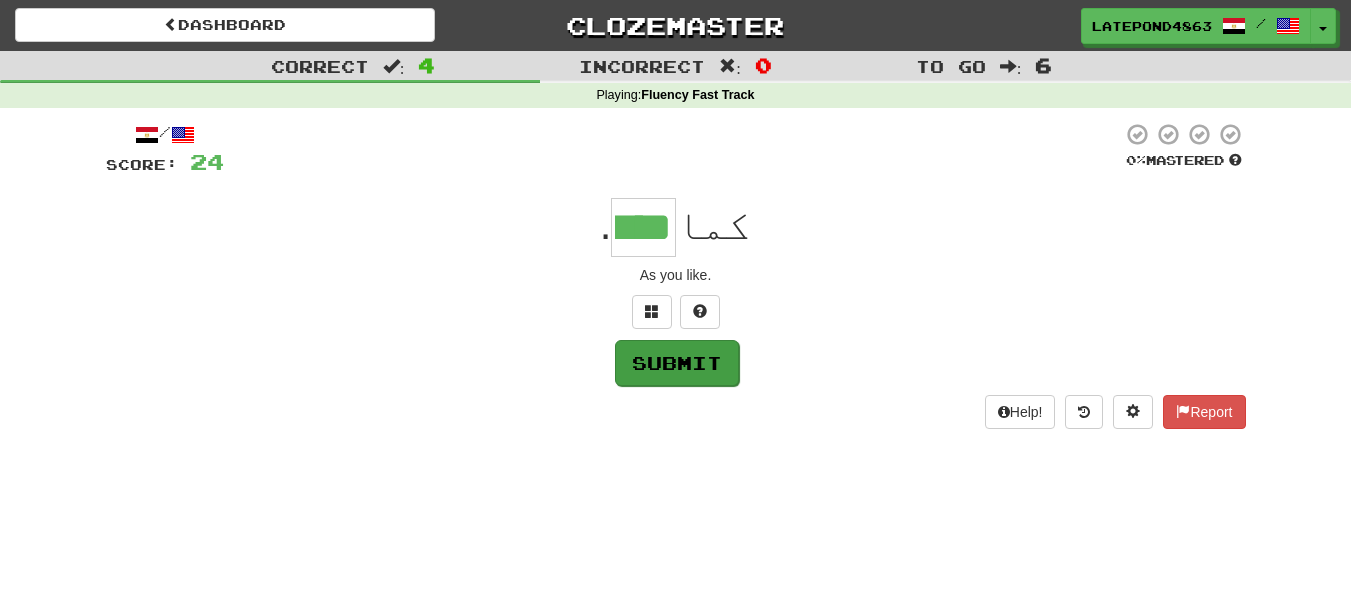 type on "****" 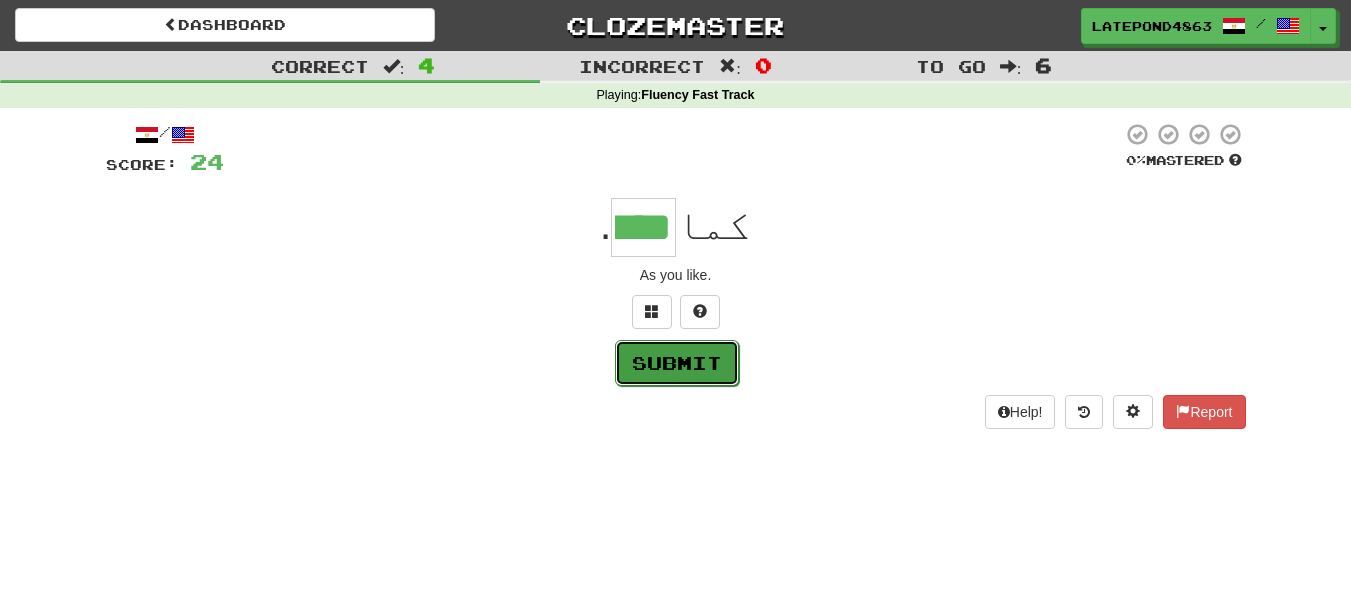 click on "Submit" at bounding box center (677, 363) 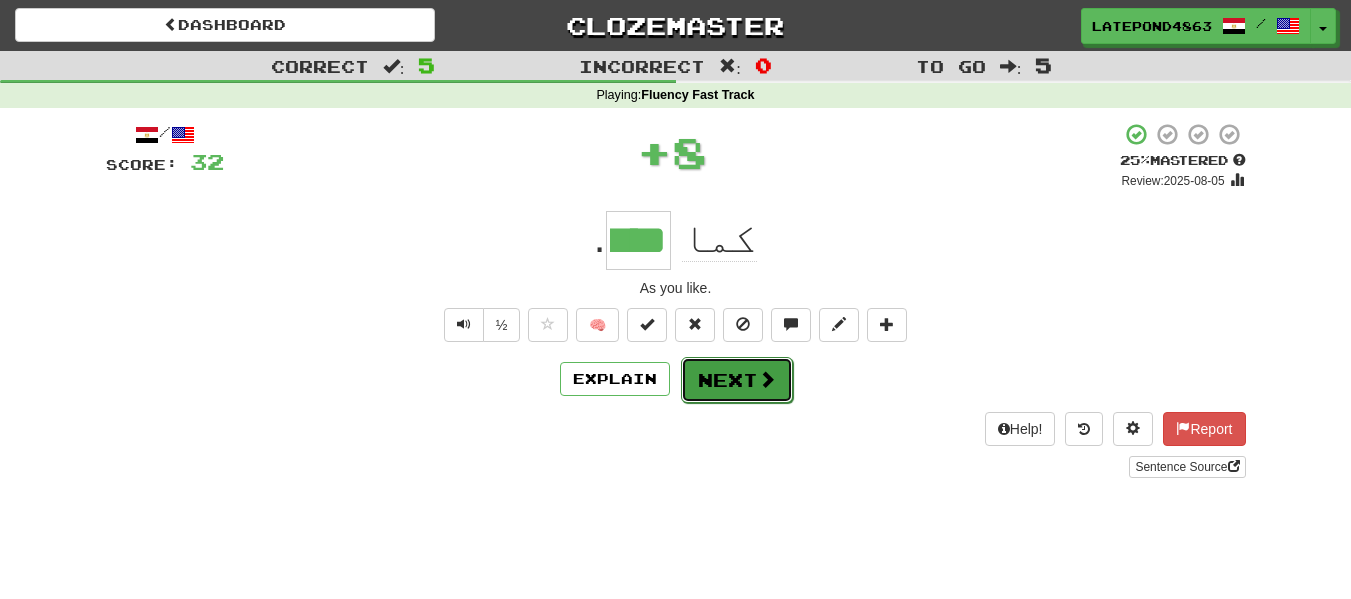 click on "Next" at bounding box center (737, 380) 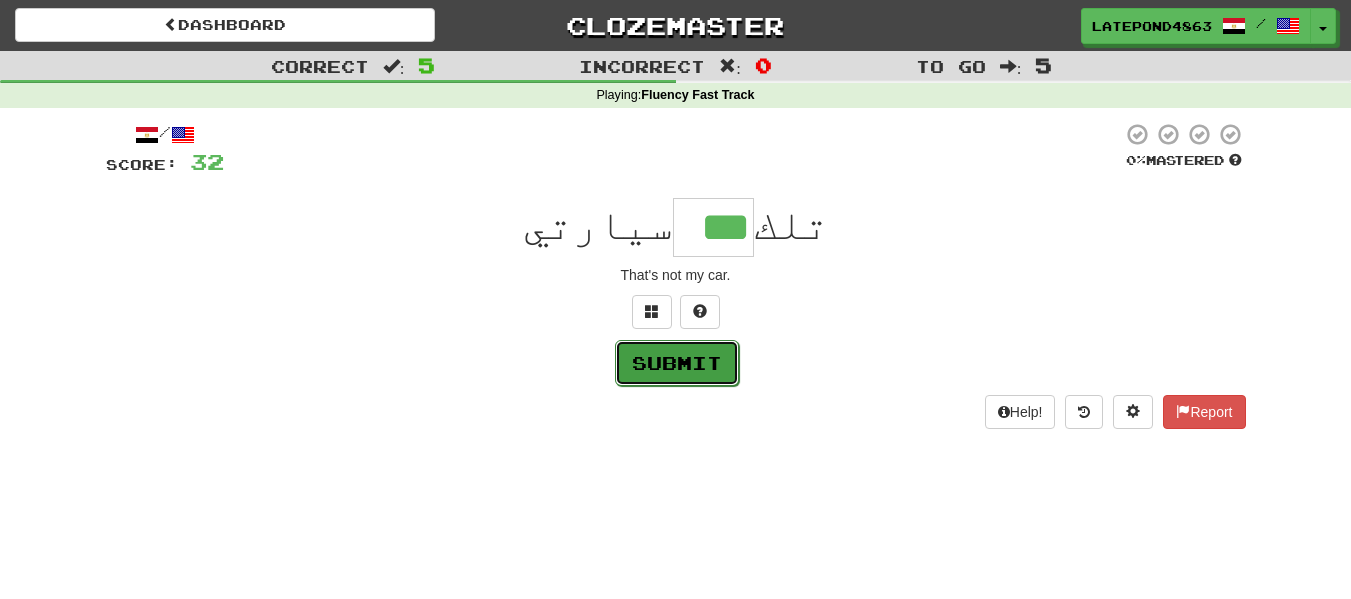 click on "Submit" at bounding box center [677, 363] 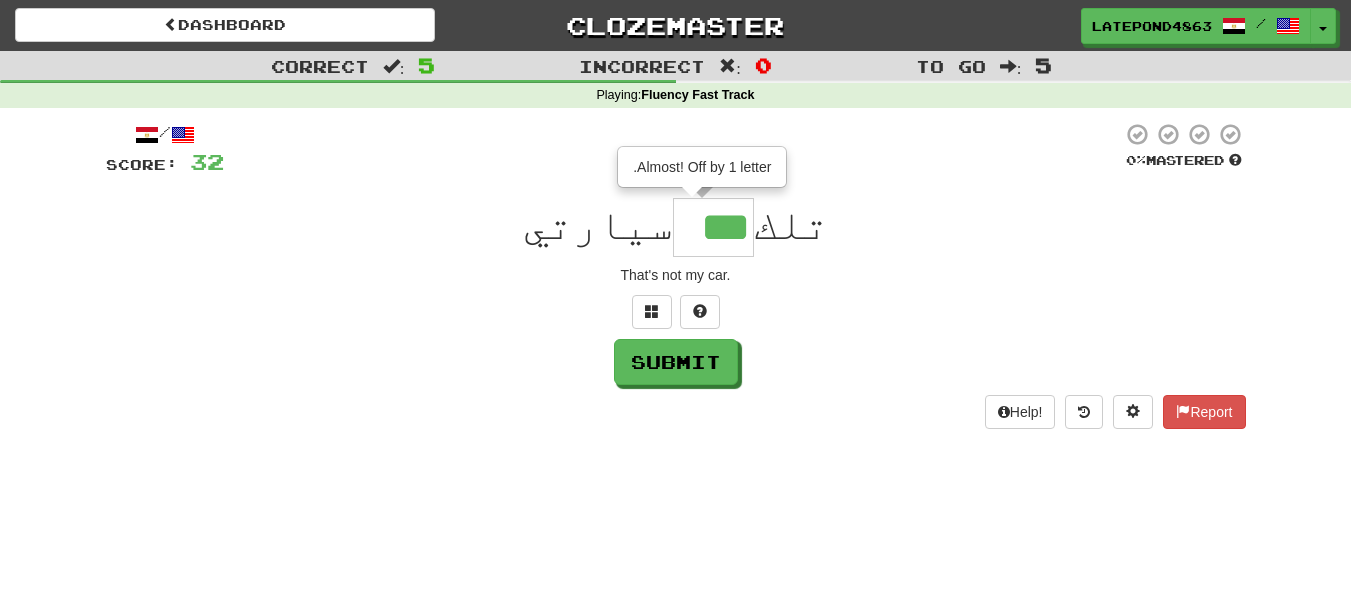 click on "***" at bounding box center (713, 227) 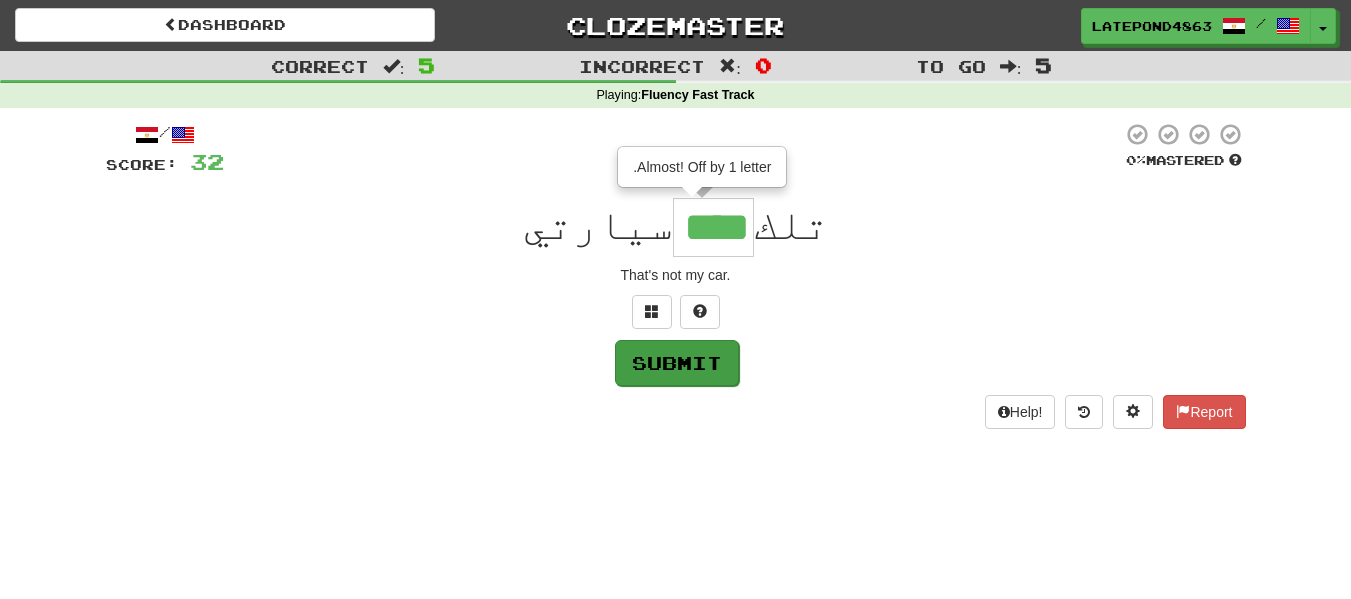 type on "****" 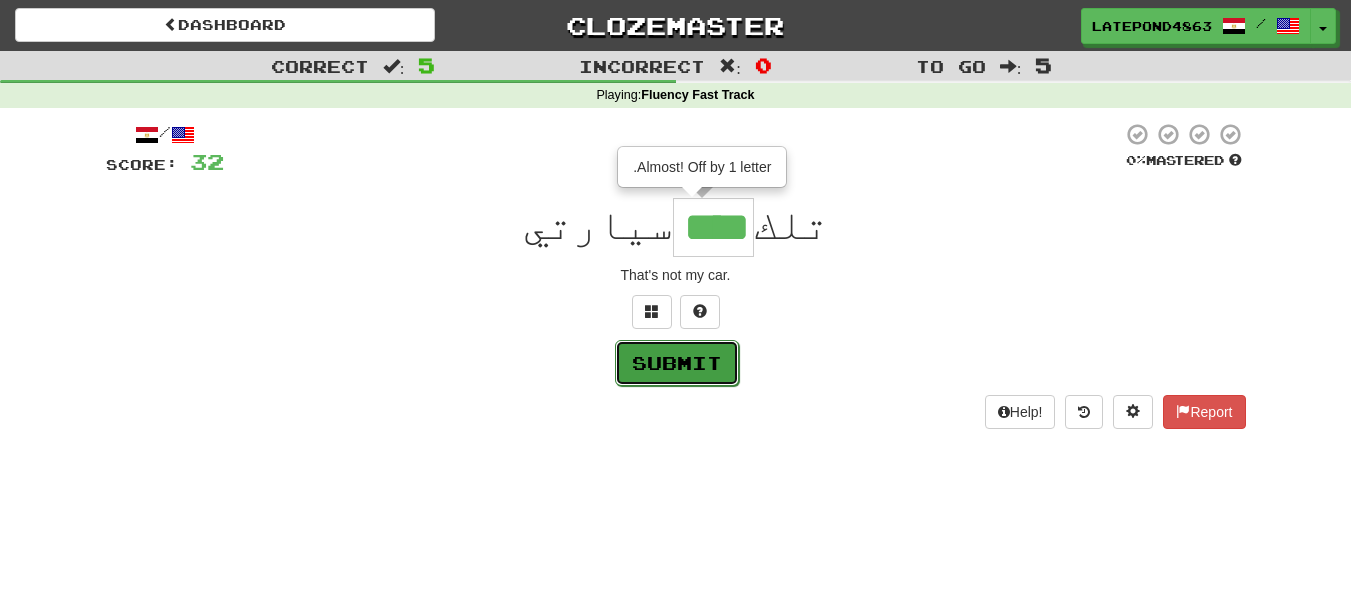 click on "Submit" at bounding box center (677, 363) 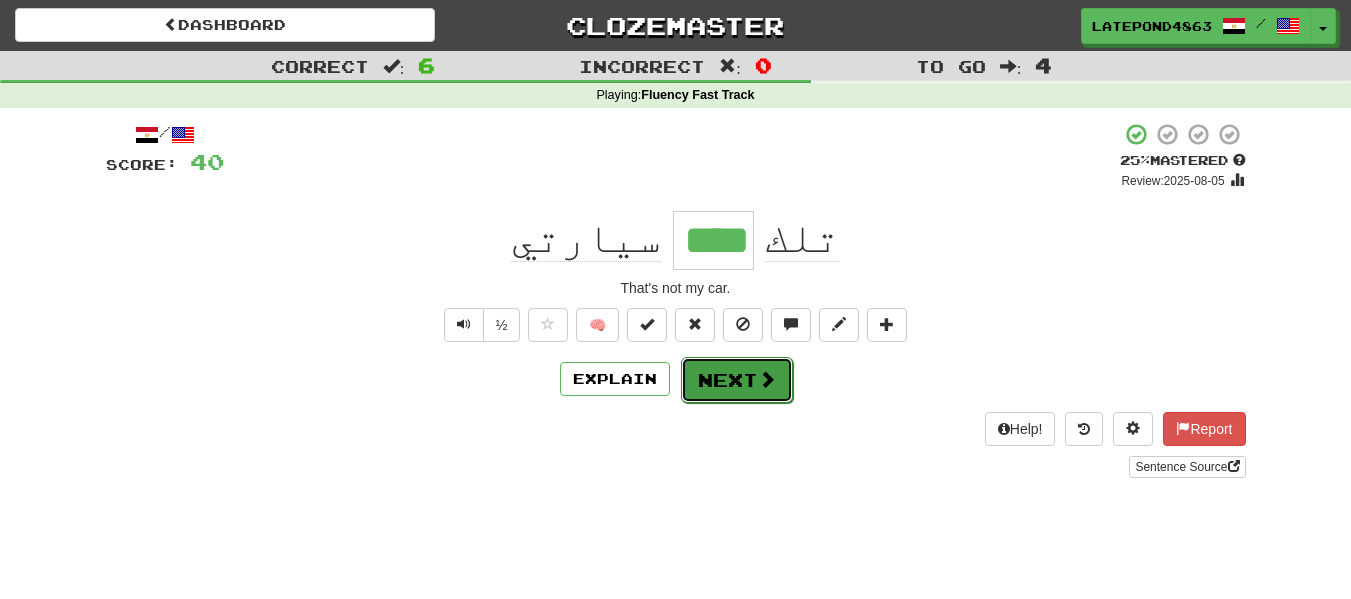 click at bounding box center (767, 379) 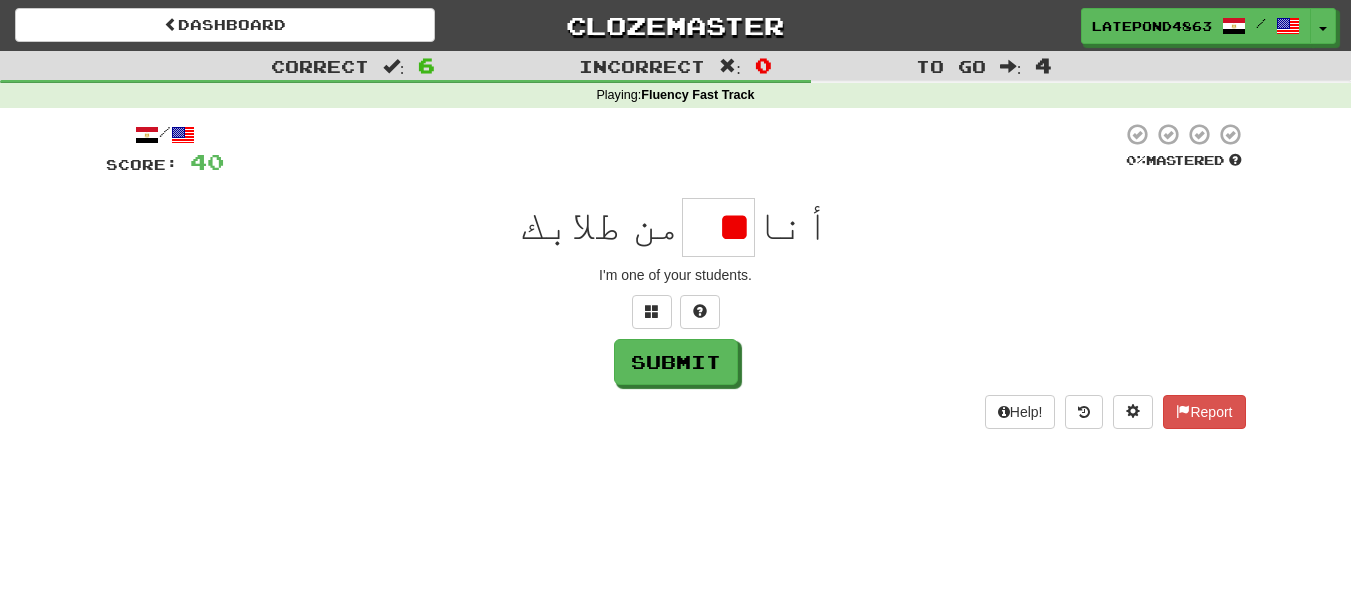 type on "*" 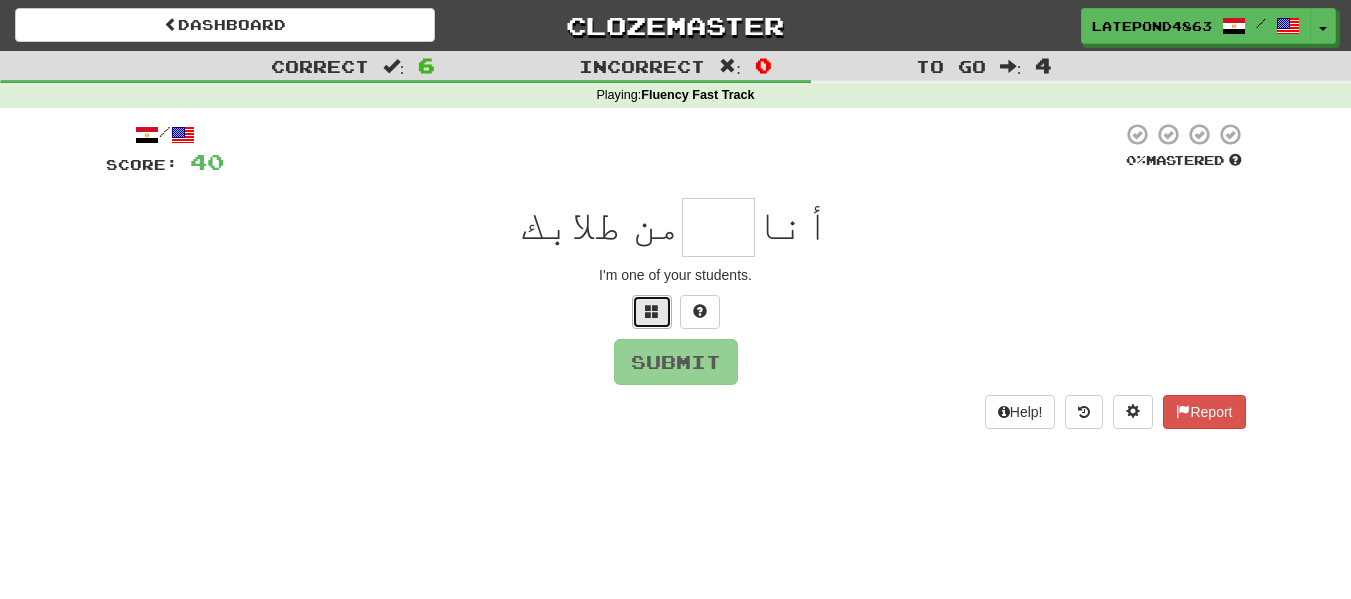 click at bounding box center (652, 312) 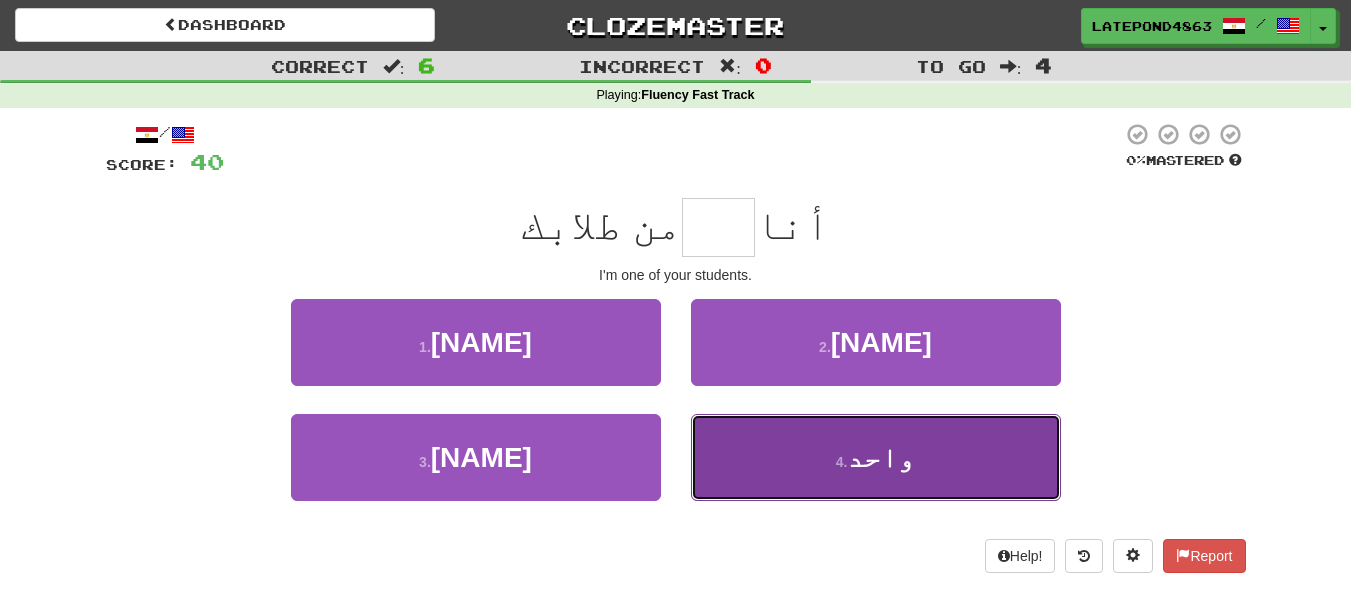 click on "[NUMBER] .  واحد" at bounding box center [876, 457] 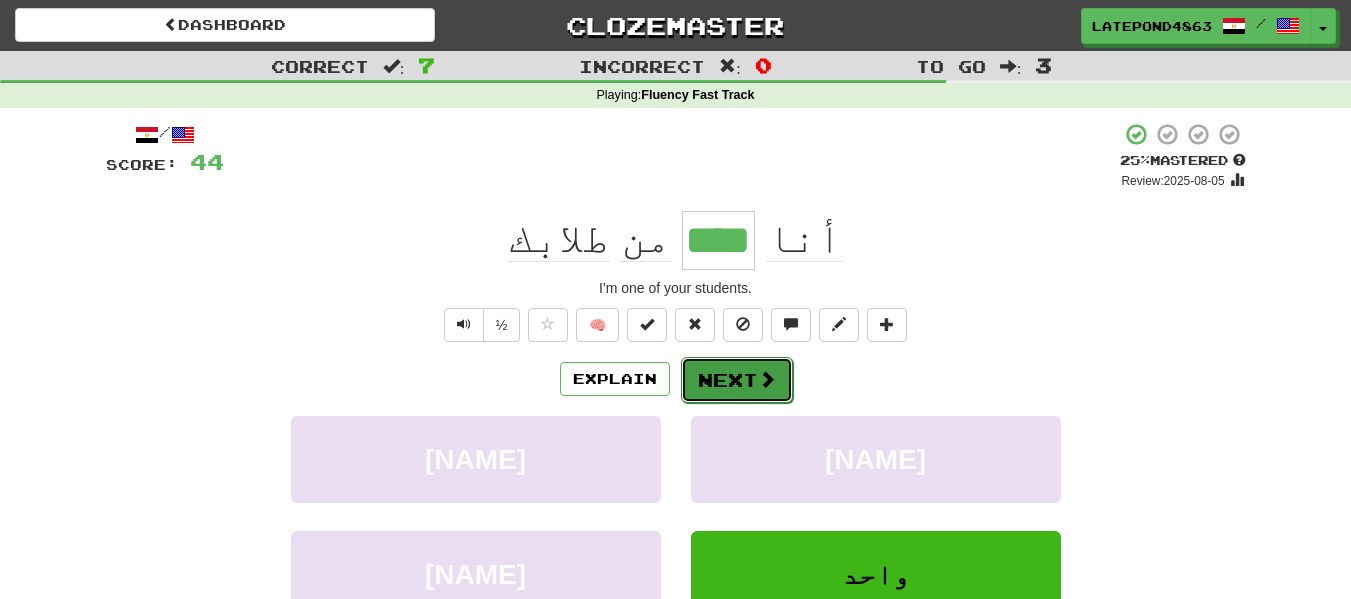 click on "Next" at bounding box center (737, 380) 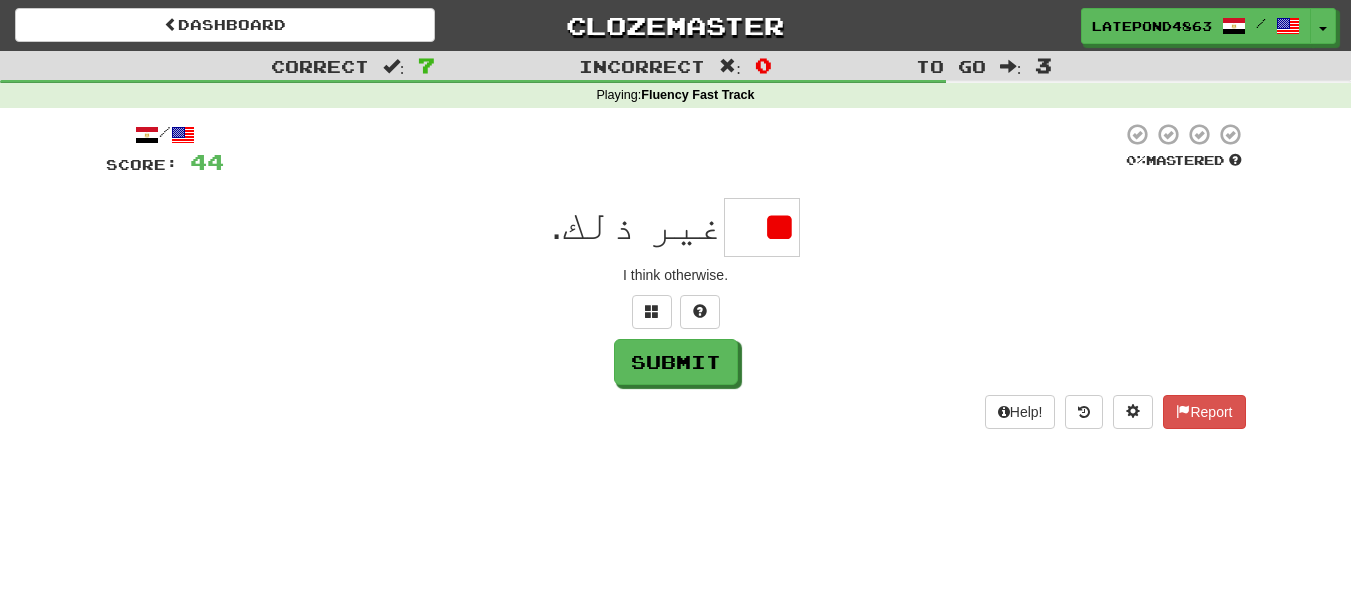 type on "*" 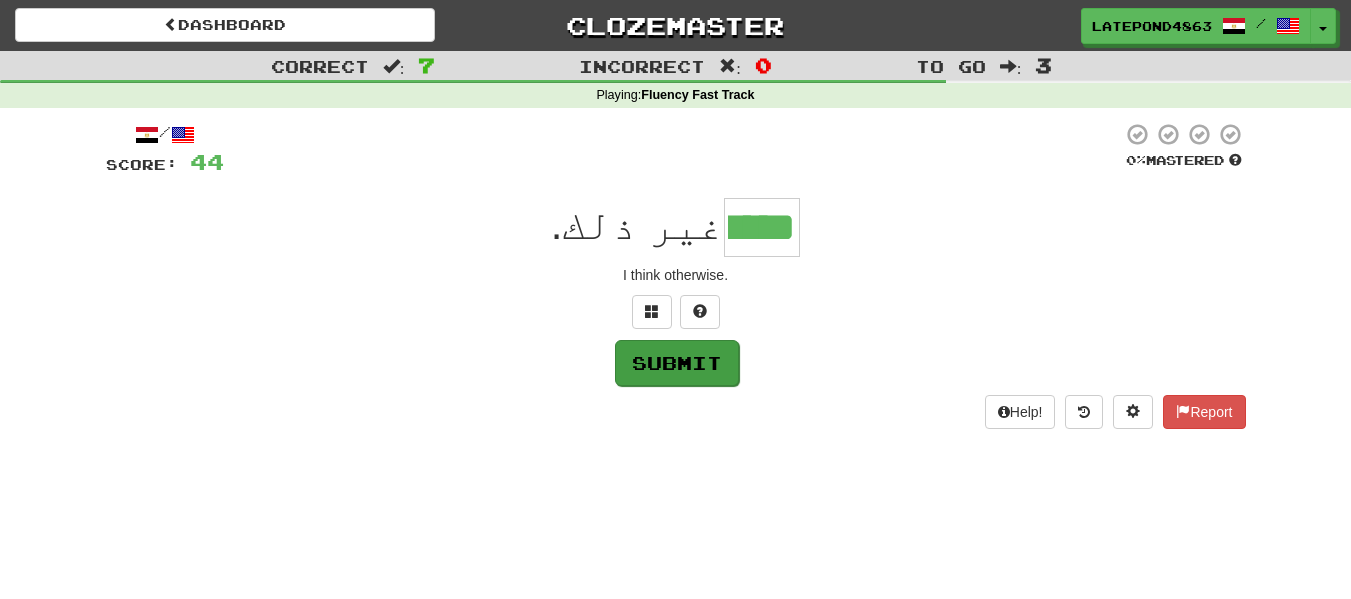type on "*****" 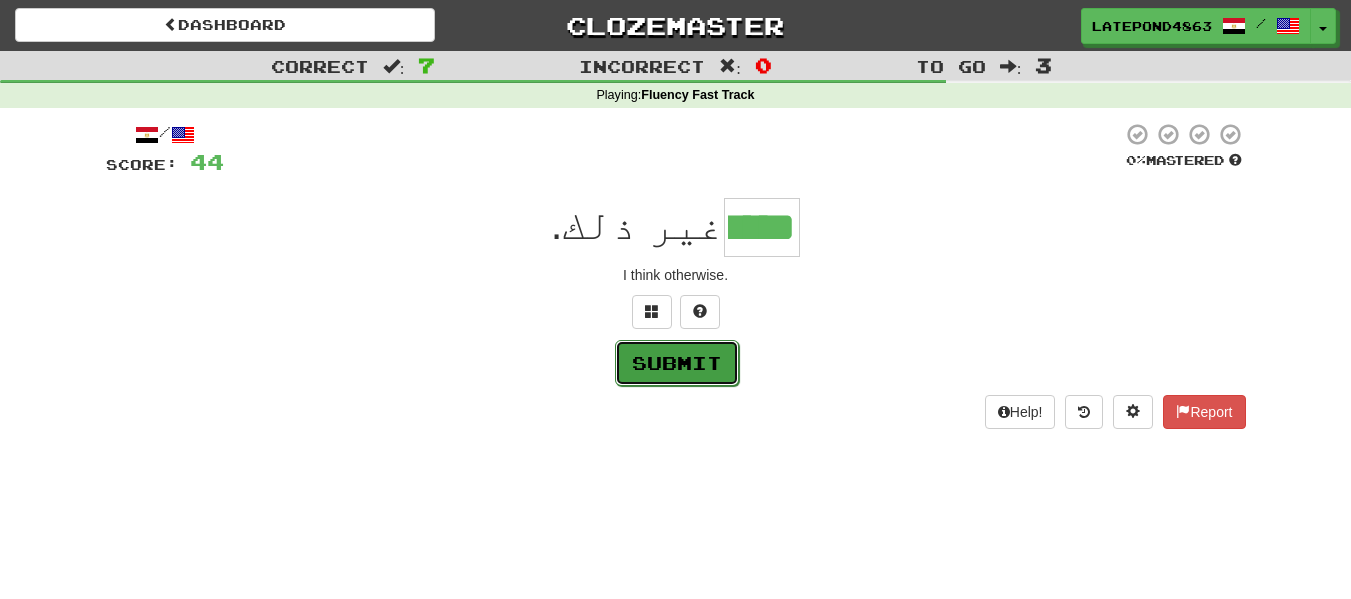 click on "Submit" at bounding box center (677, 363) 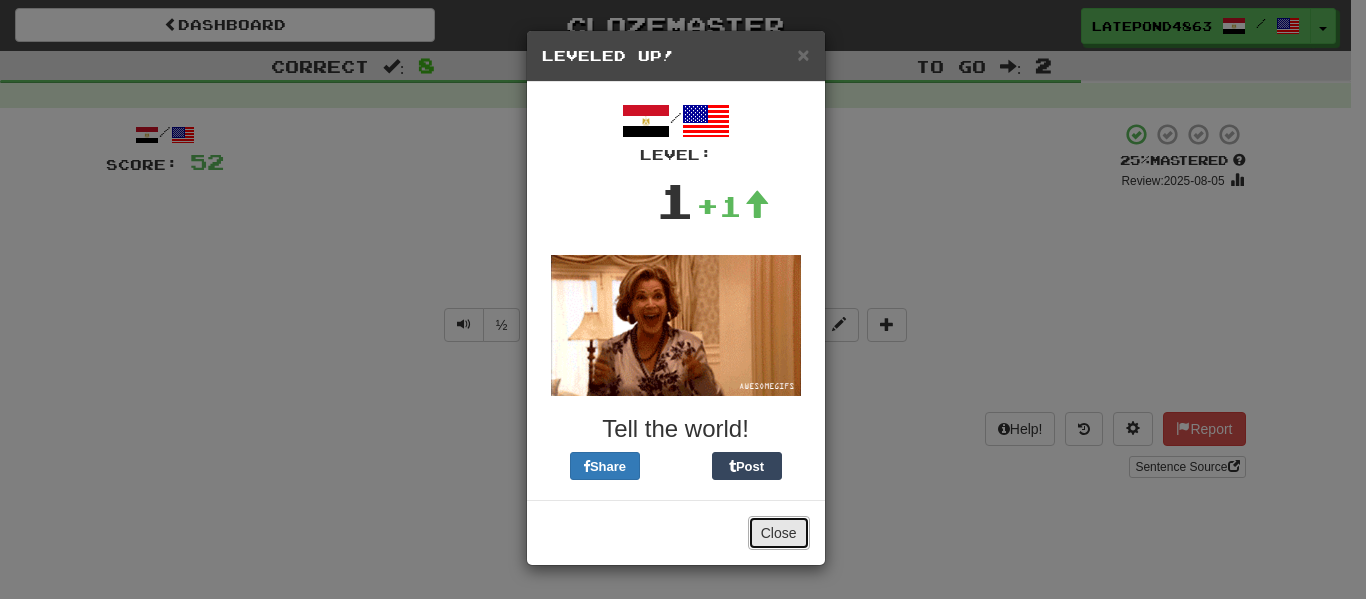 click on "Close" at bounding box center [779, 533] 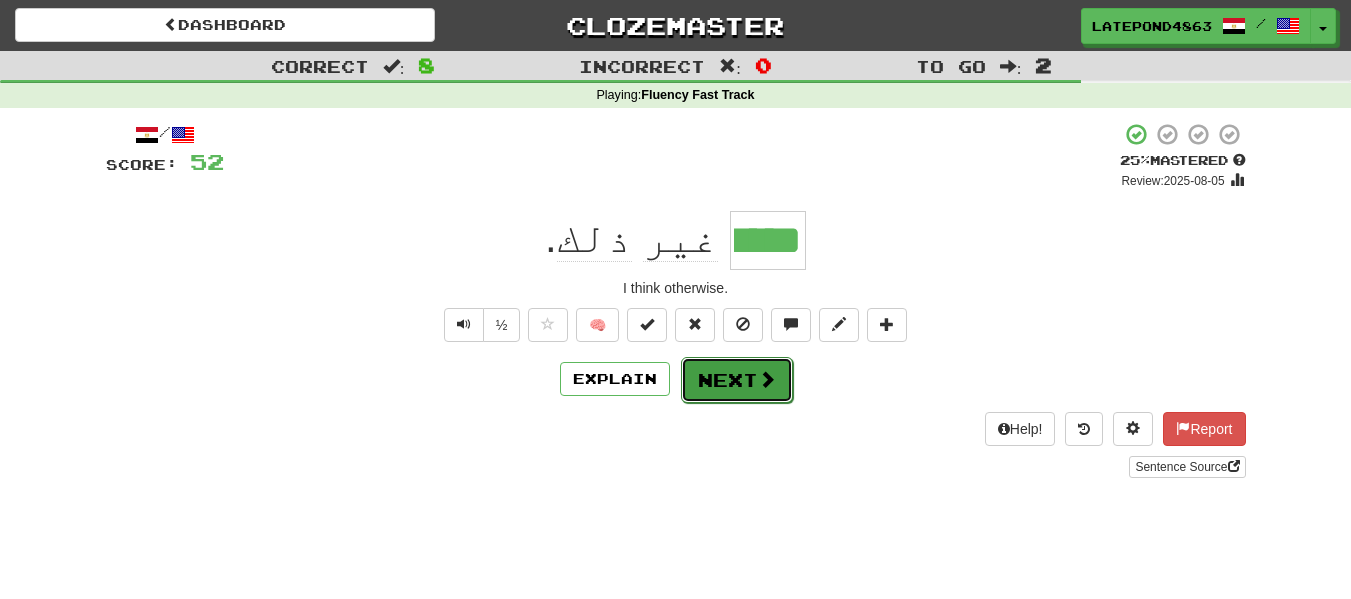 click on "Next" at bounding box center (737, 380) 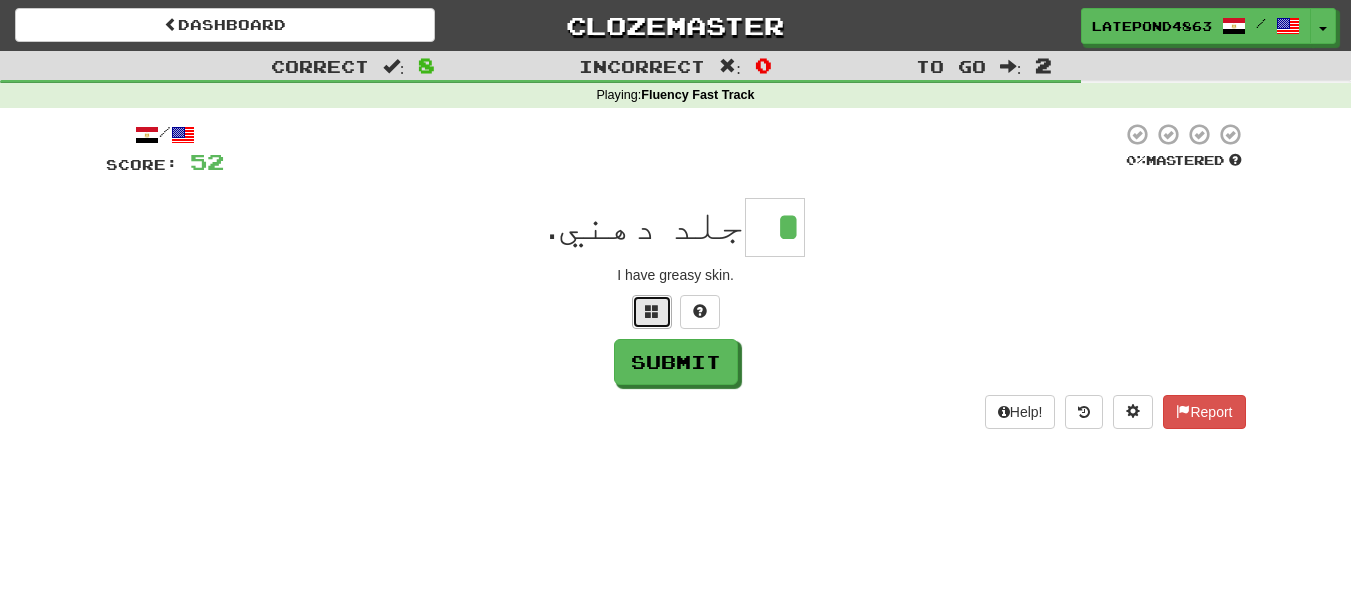 click at bounding box center [652, 312] 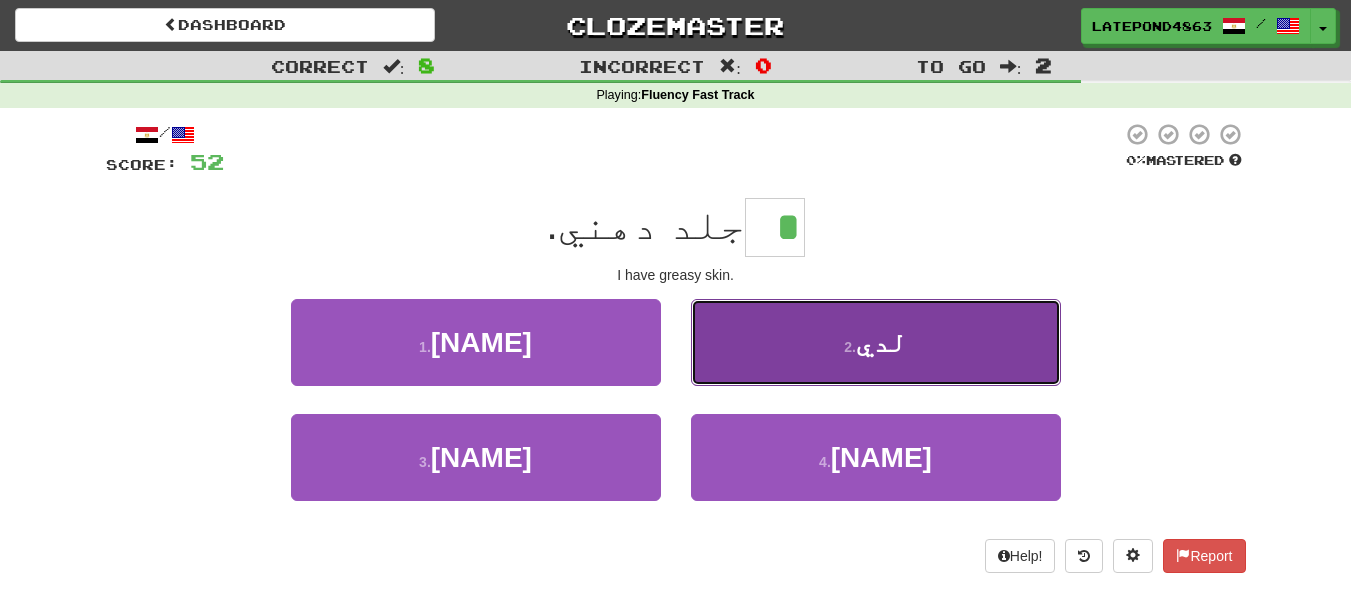 click on "2 .  لدي" at bounding box center [876, 342] 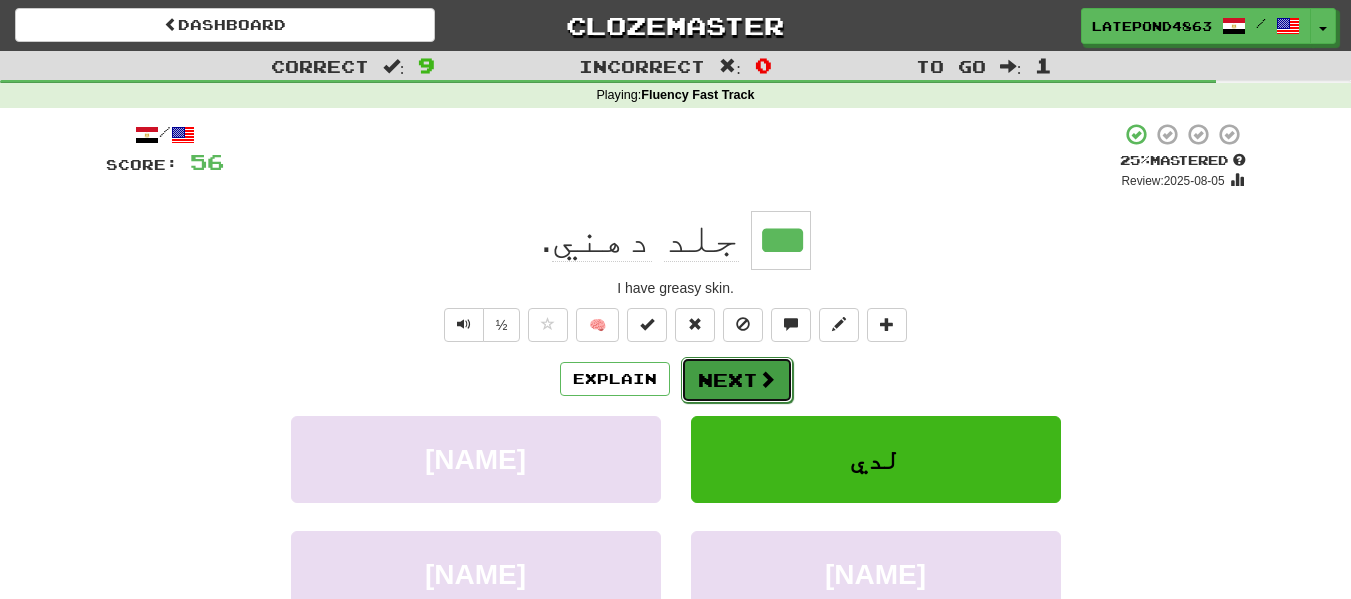 click on "Next" at bounding box center [737, 380] 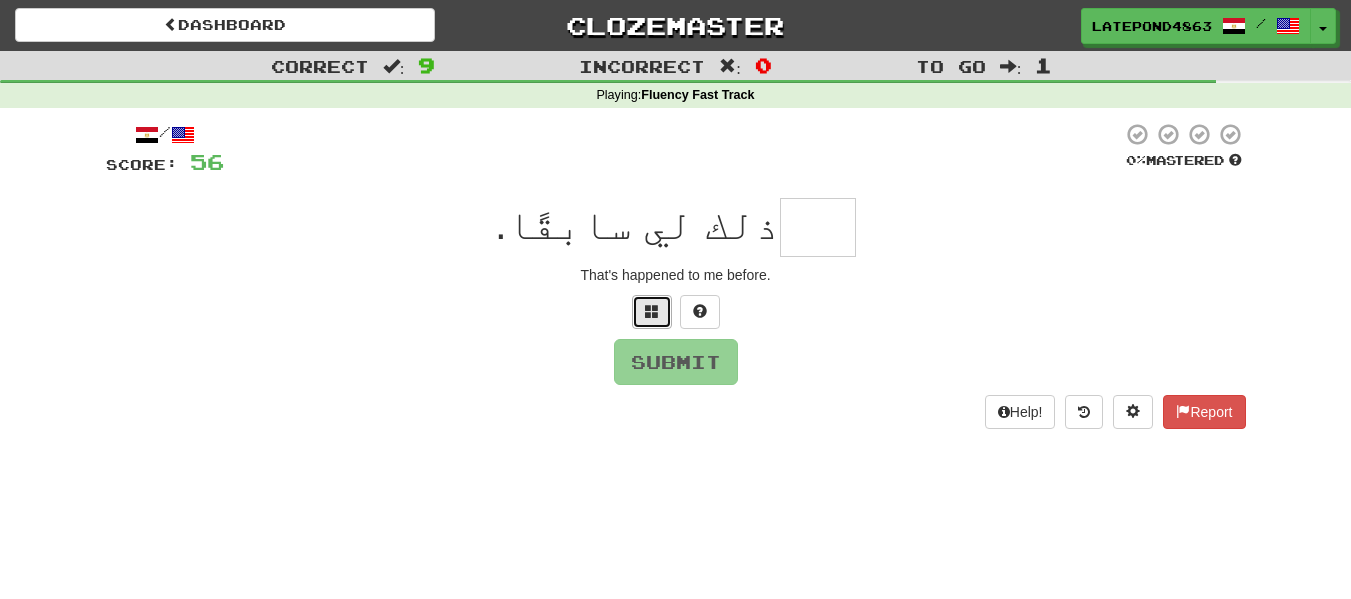 click at bounding box center [652, 312] 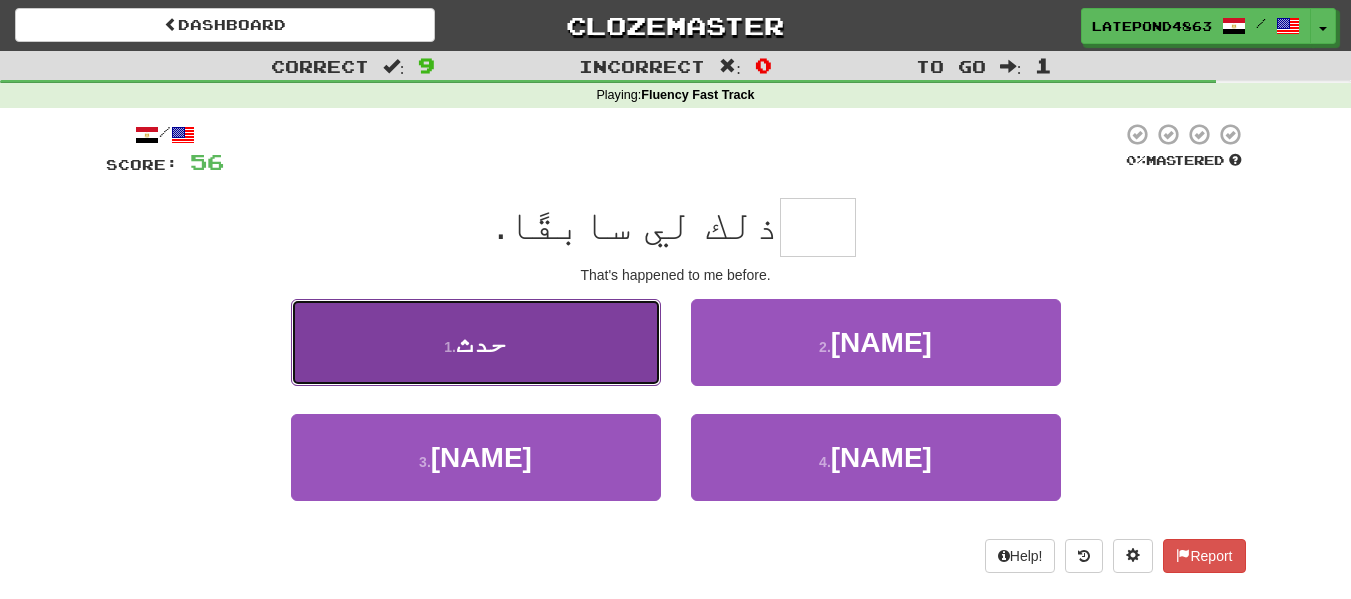 click on "[NUMBER] .  حدث" at bounding box center (476, 342) 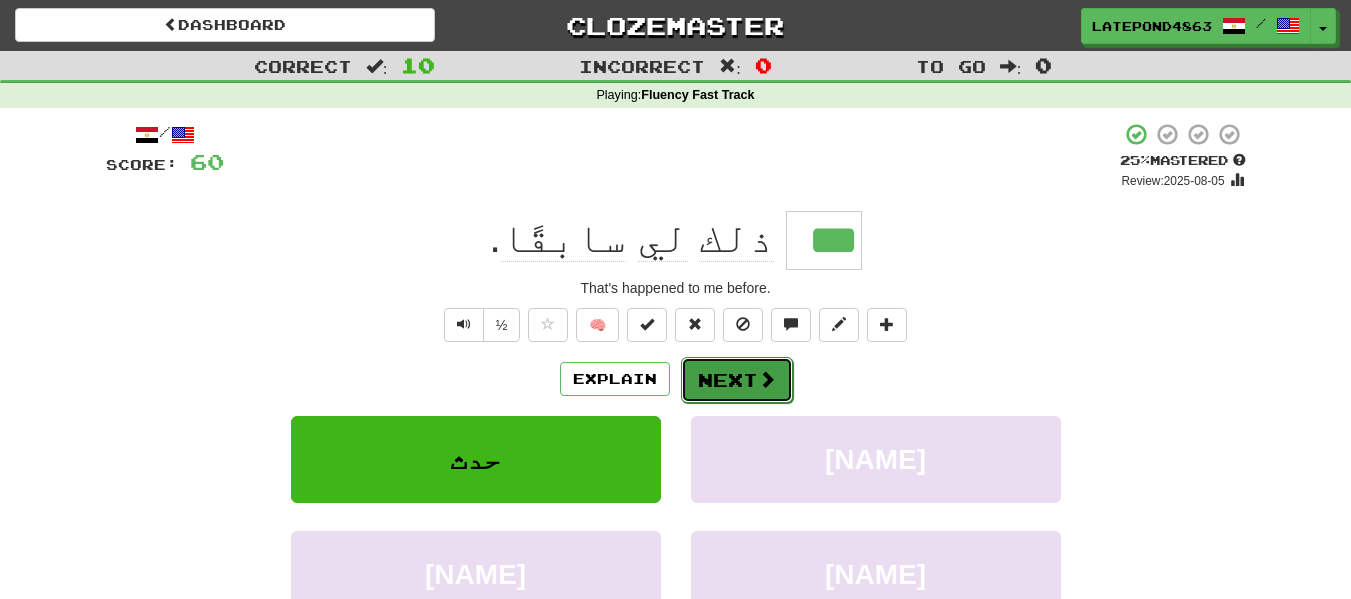click on "Next" at bounding box center (737, 380) 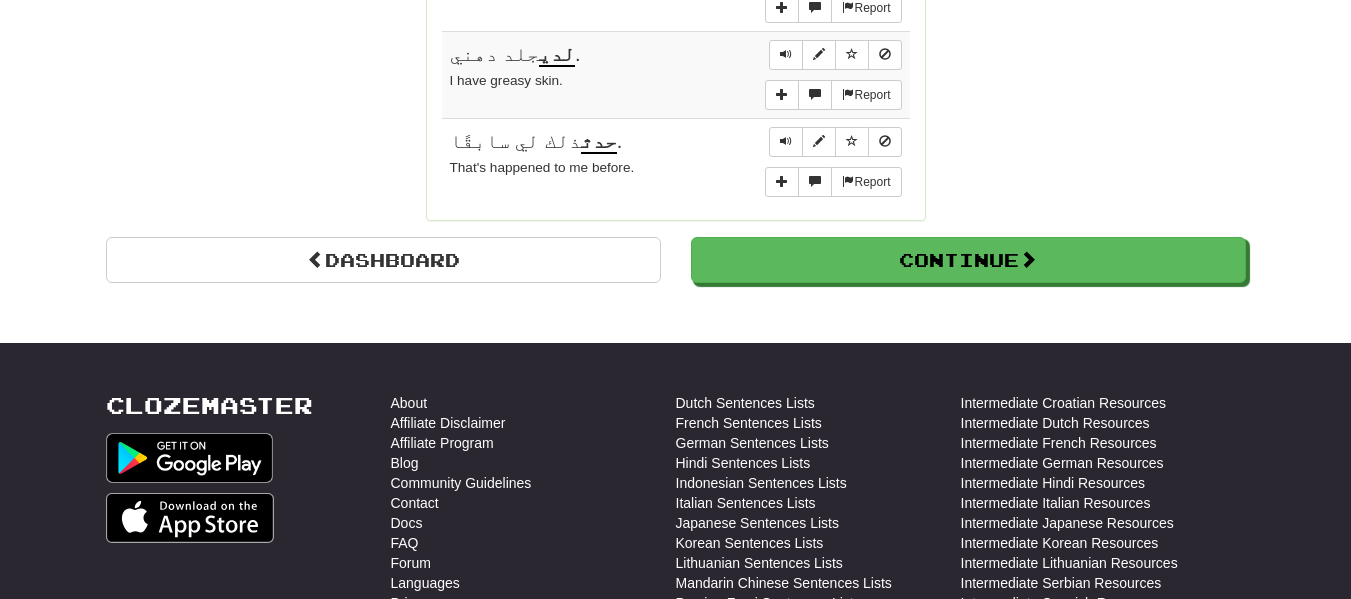 scroll, scrollTop: 1878, scrollLeft: 0, axis: vertical 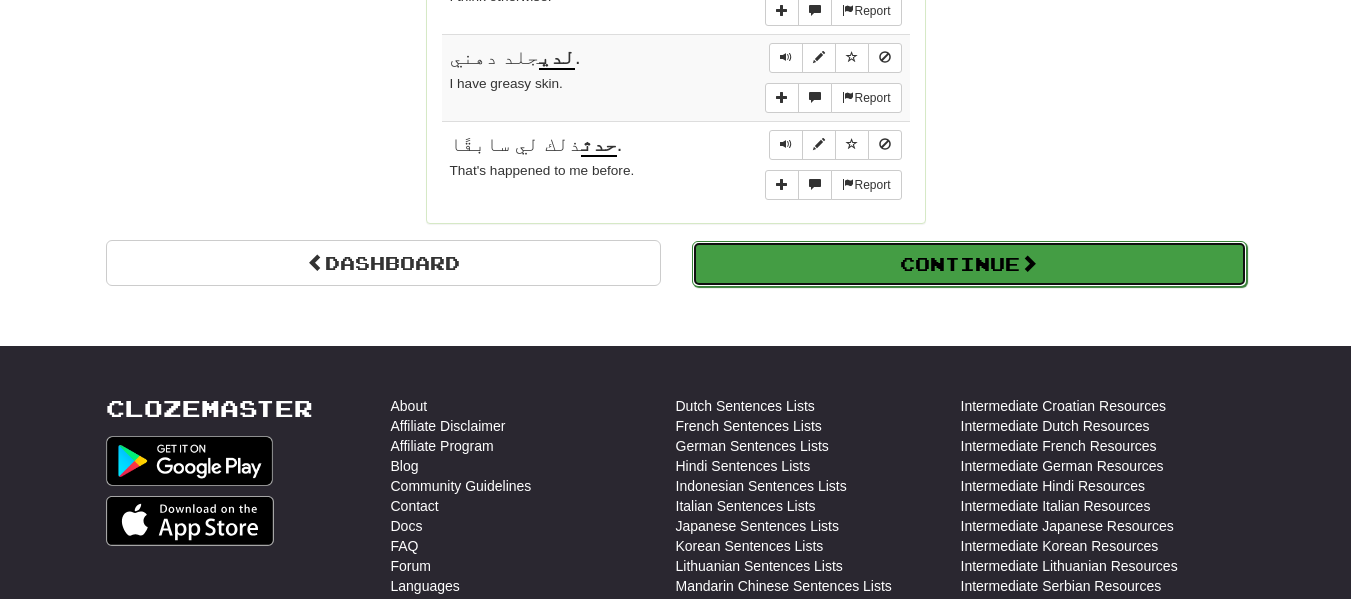 click on "Continue" at bounding box center (969, 264) 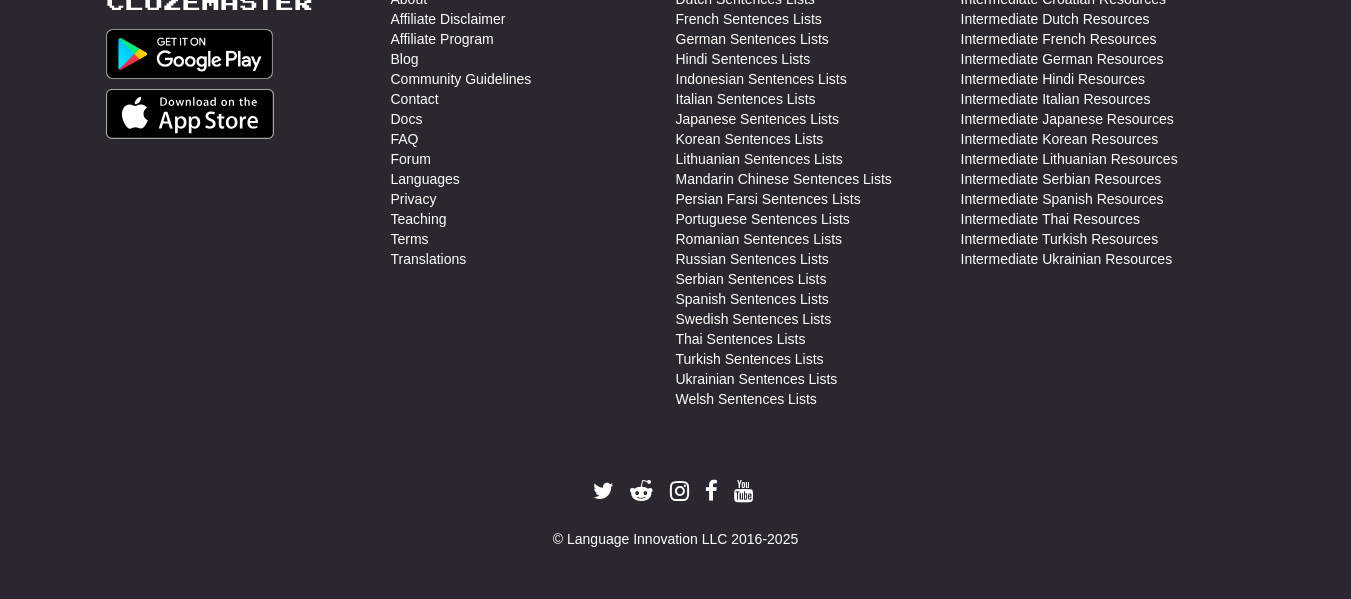 scroll, scrollTop: 710, scrollLeft: 0, axis: vertical 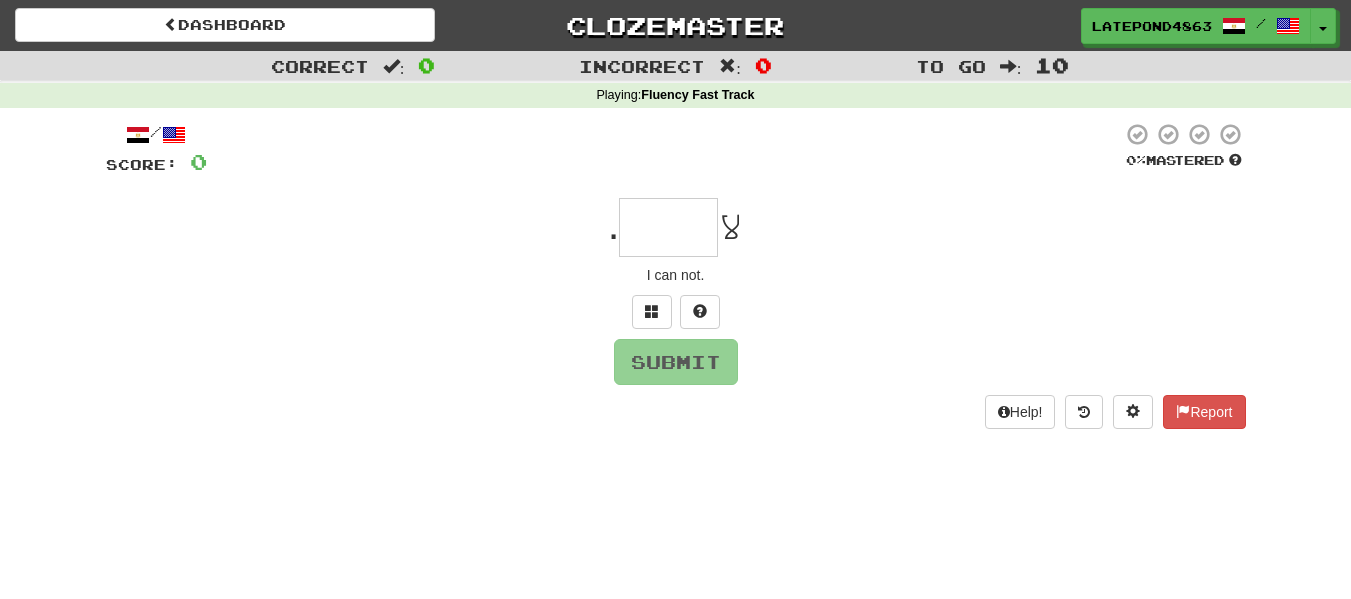 click at bounding box center (668, 227) 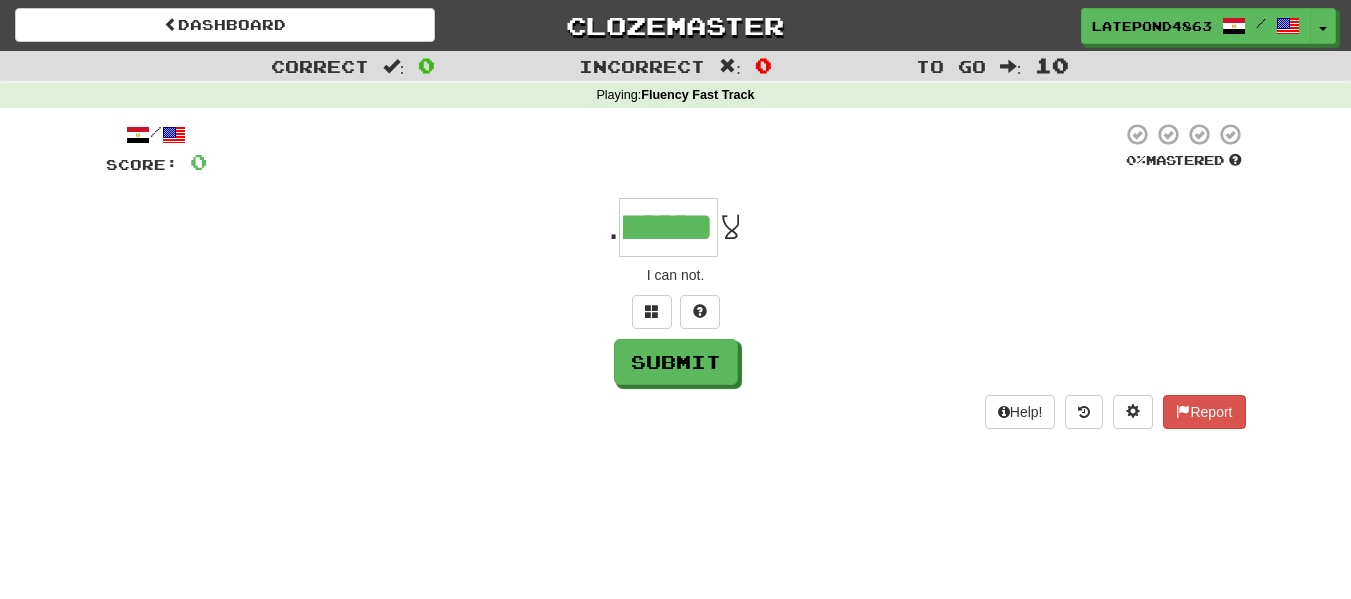 scroll, scrollTop: 0, scrollLeft: -3, axis: horizontal 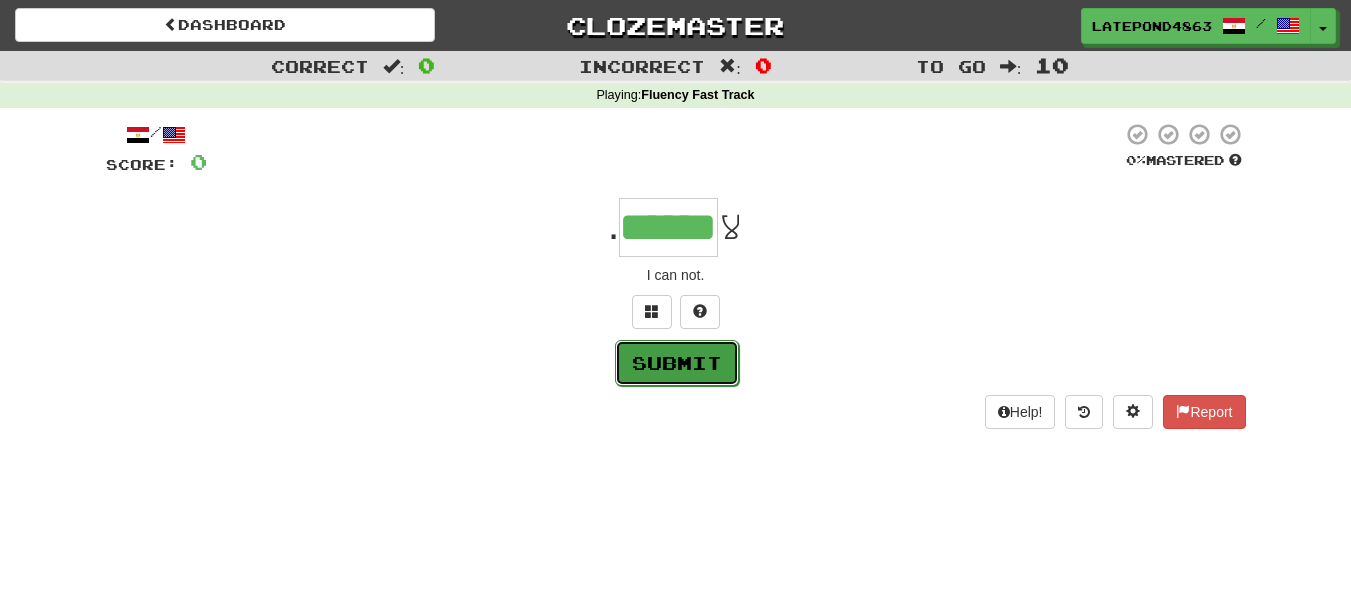 click on "Submit" at bounding box center (677, 363) 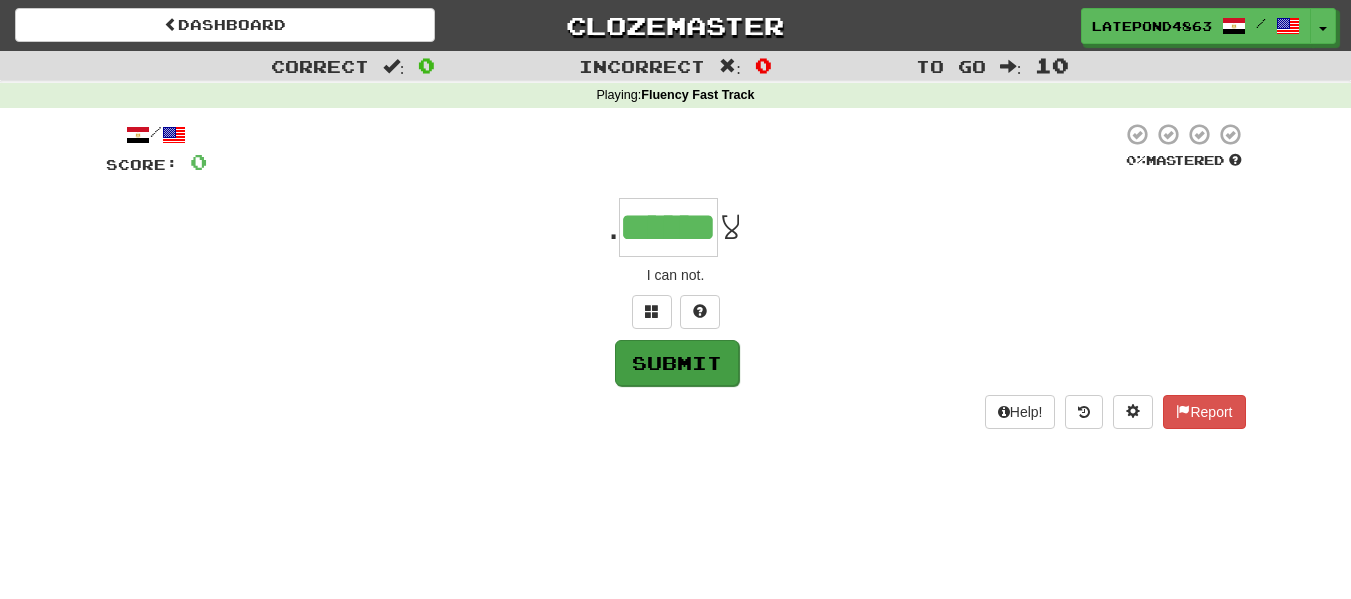 type on "******" 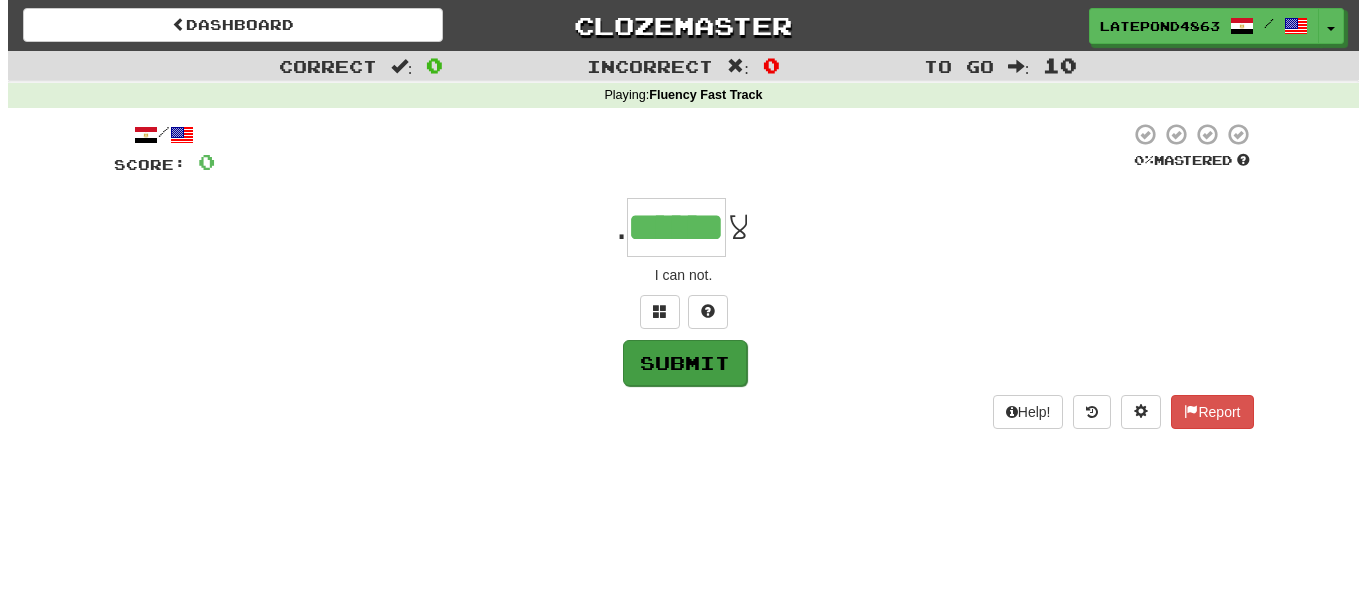 scroll, scrollTop: 0, scrollLeft: 0, axis: both 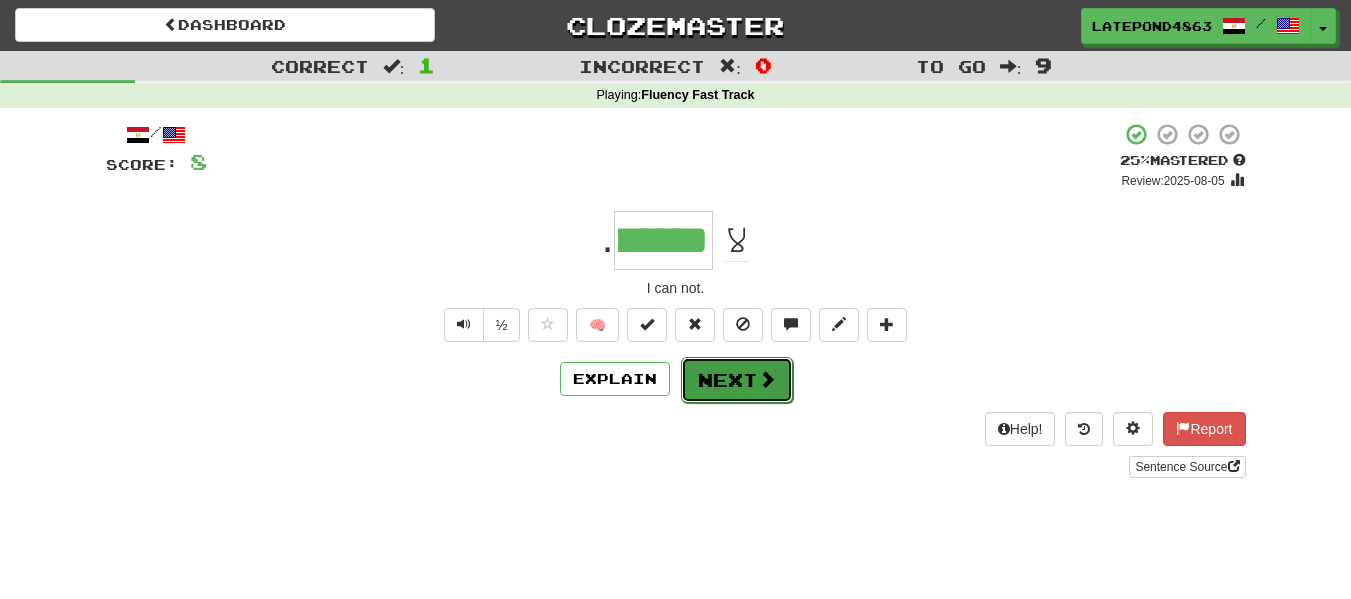 click on "Next" at bounding box center [737, 380] 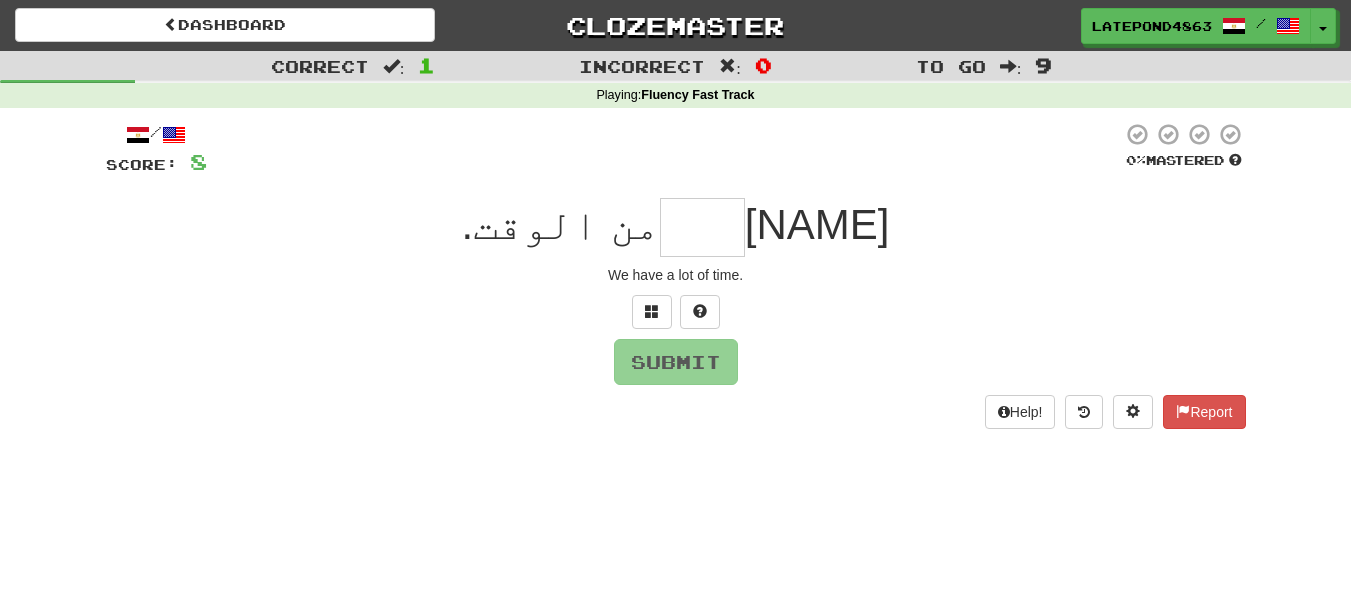 click at bounding box center (702, 227) 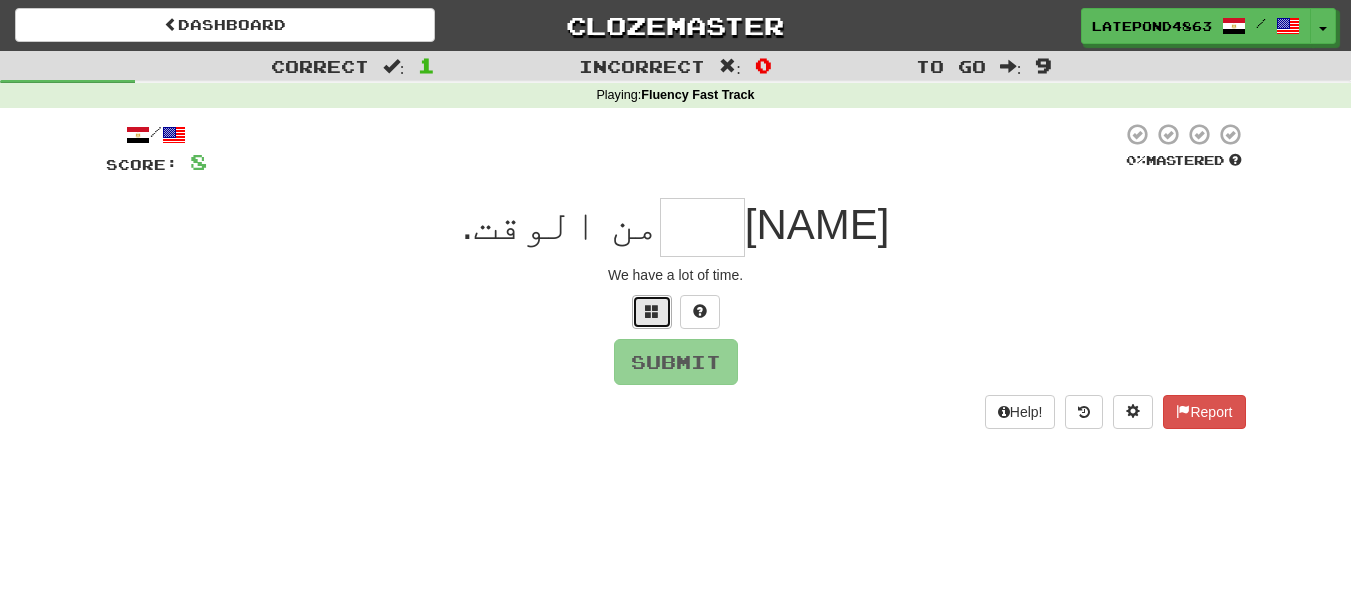 click at bounding box center (652, 312) 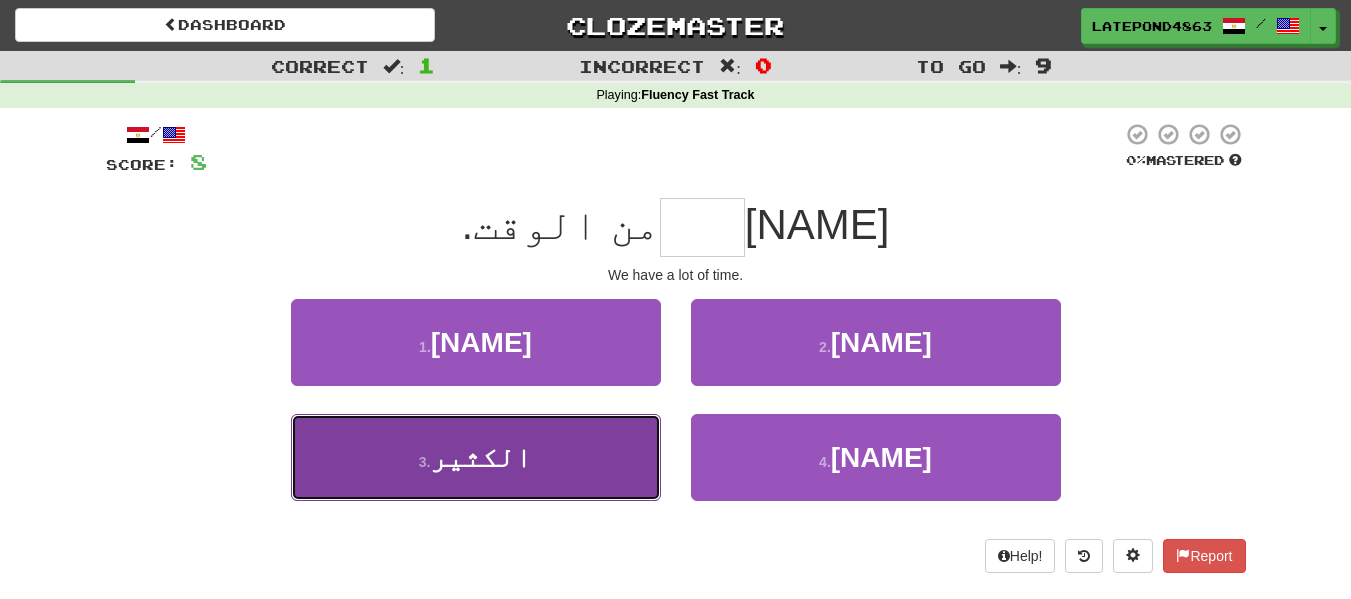 click on "[NUMBER] .  الكثير" at bounding box center (476, 457) 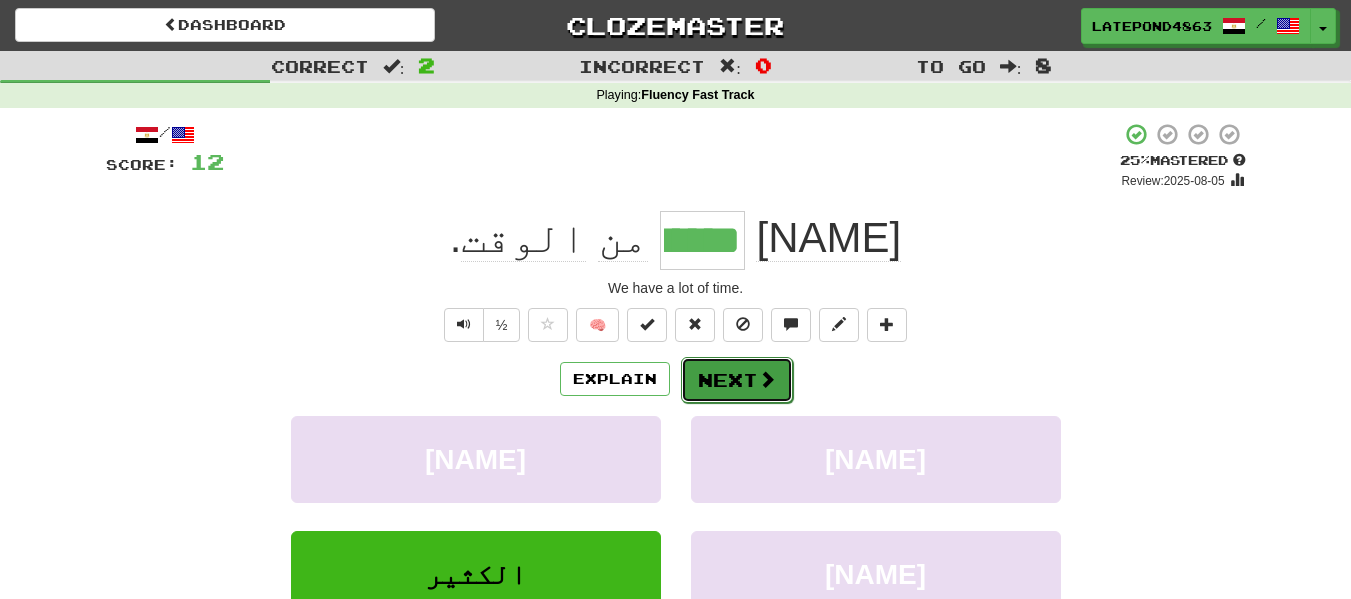 click on "Next" at bounding box center (737, 380) 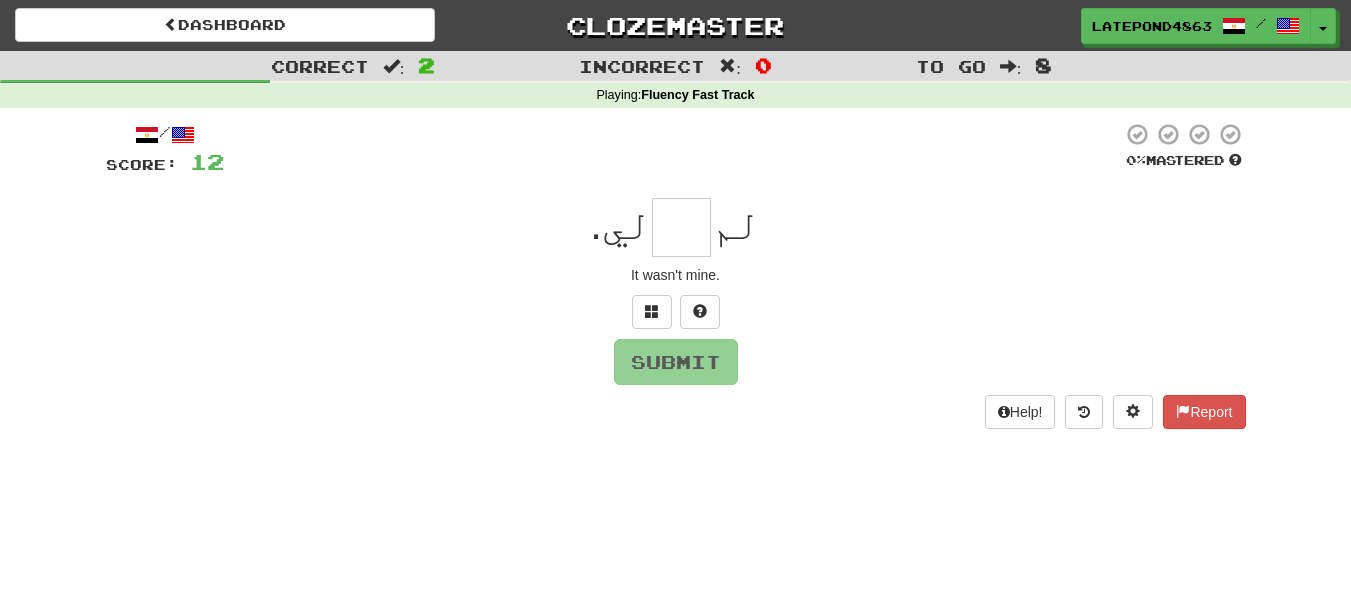 type on "*" 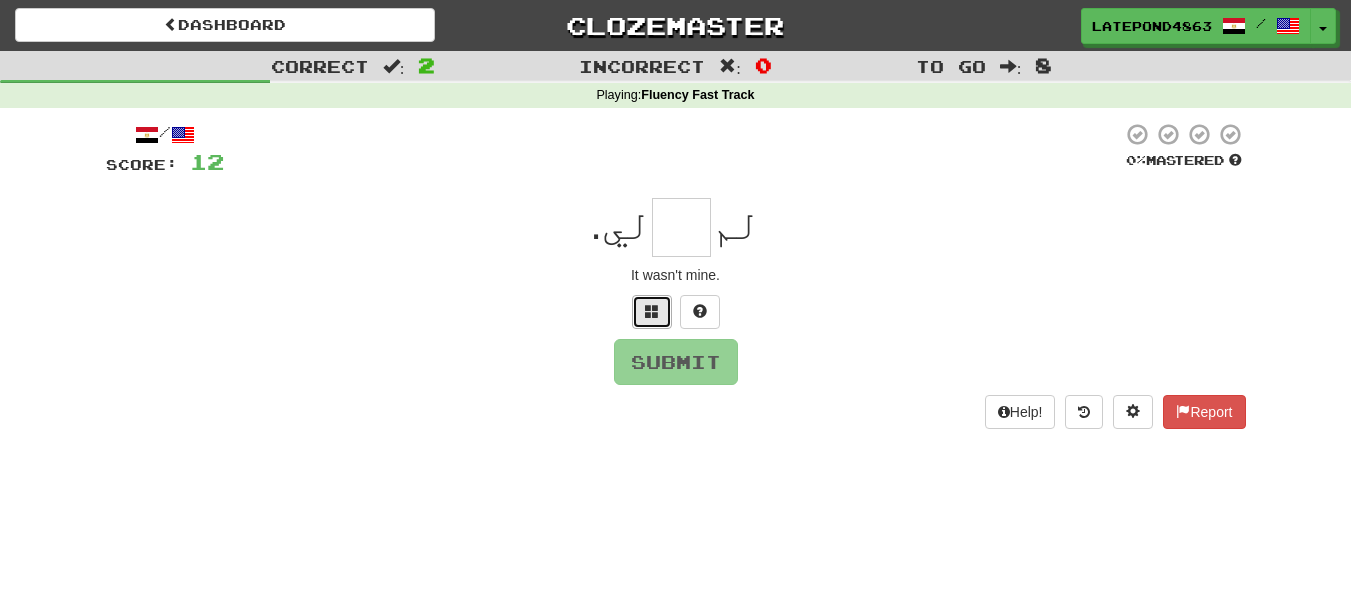 click at bounding box center (652, 312) 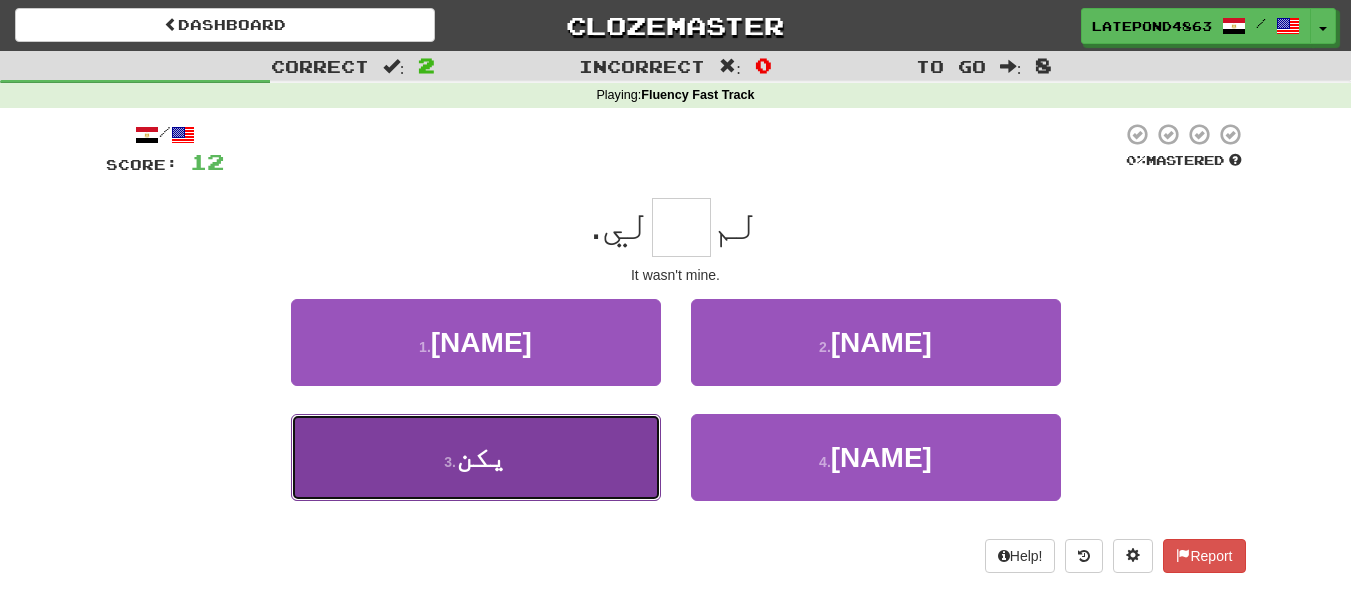 click on "[NUMBER] .  يكن" at bounding box center (476, 457) 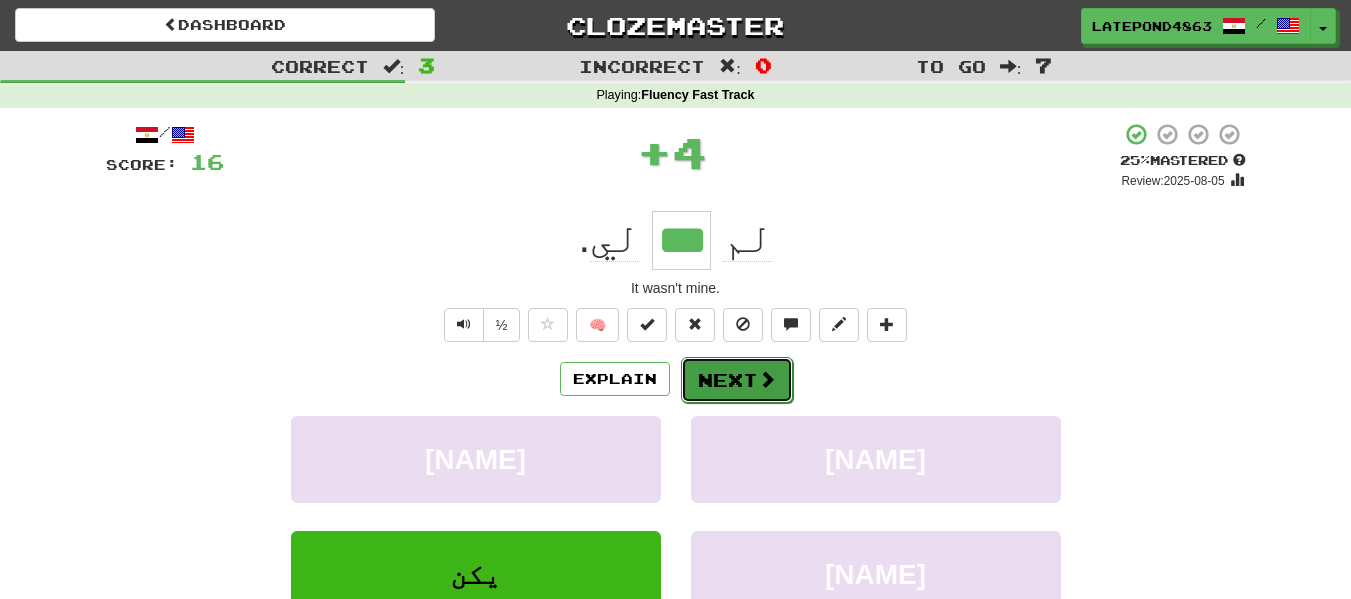 click on "Next" at bounding box center [737, 380] 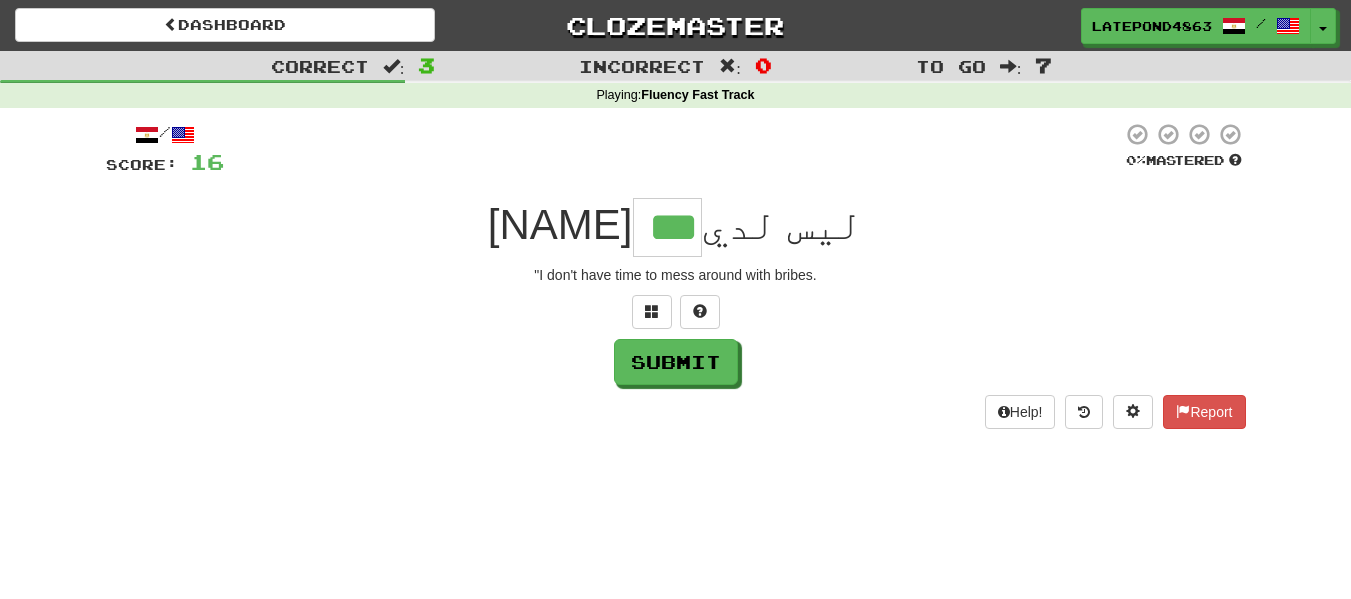 type on "***" 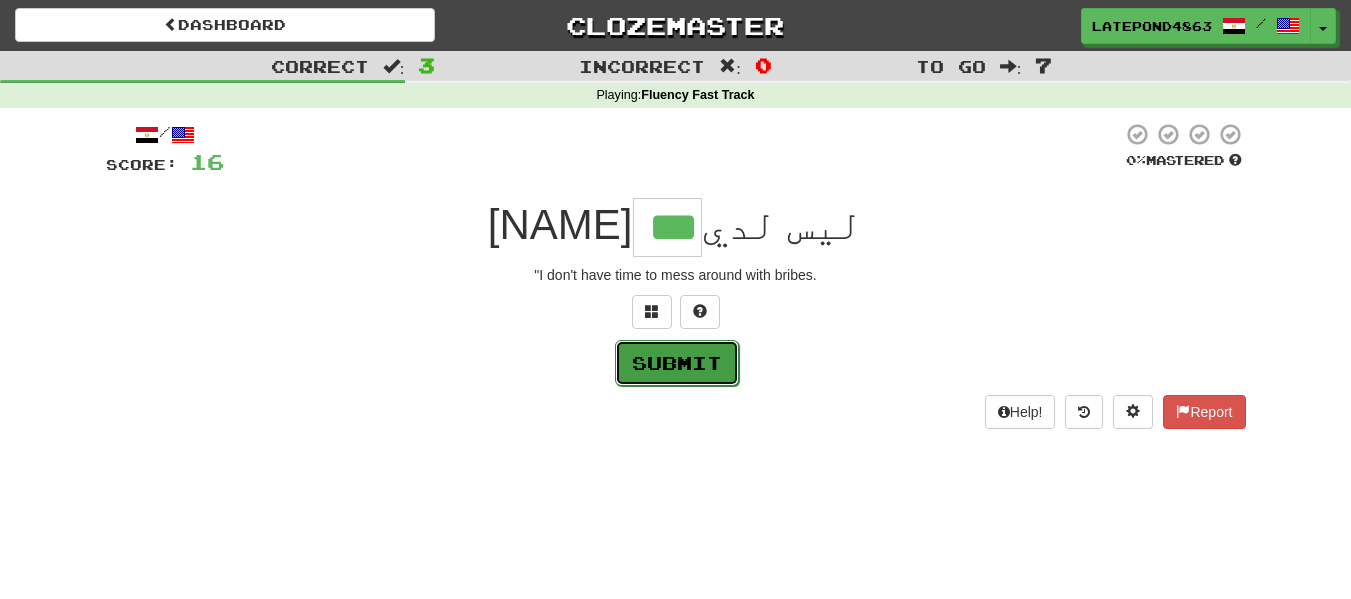 click on "Submit" at bounding box center [677, 363] 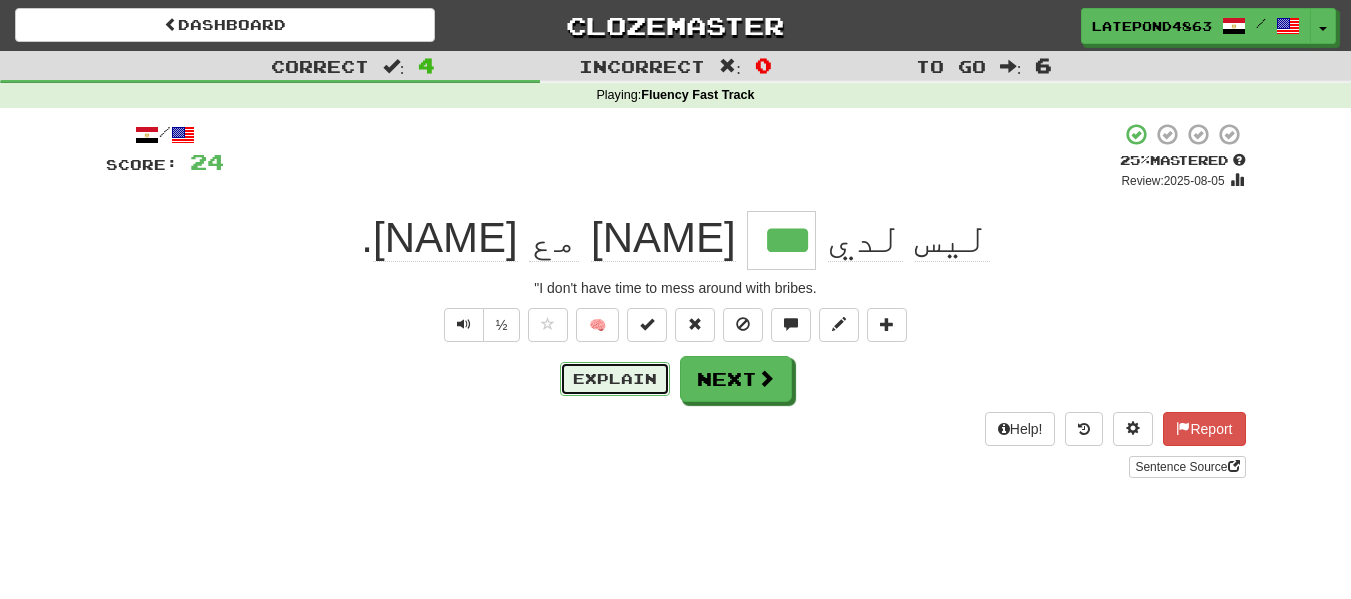 click on "Explain" at bounding box center [615, 379] 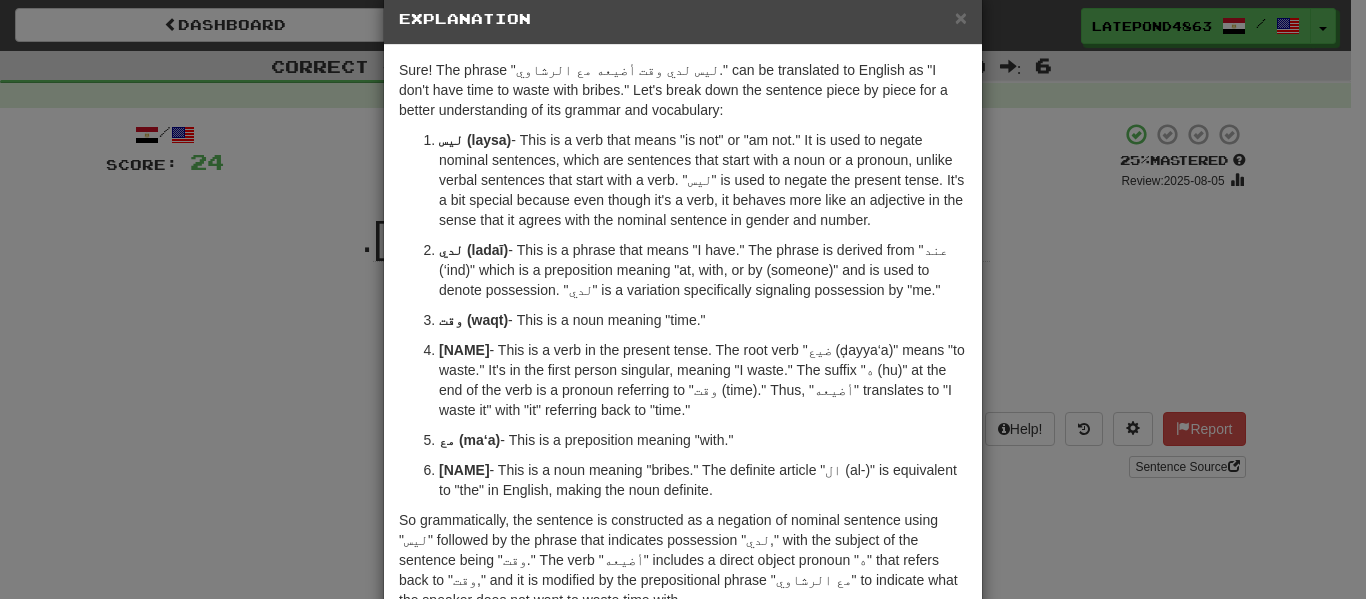 scroll, scrollTop: 0, scrollLeft: 0, axis: both 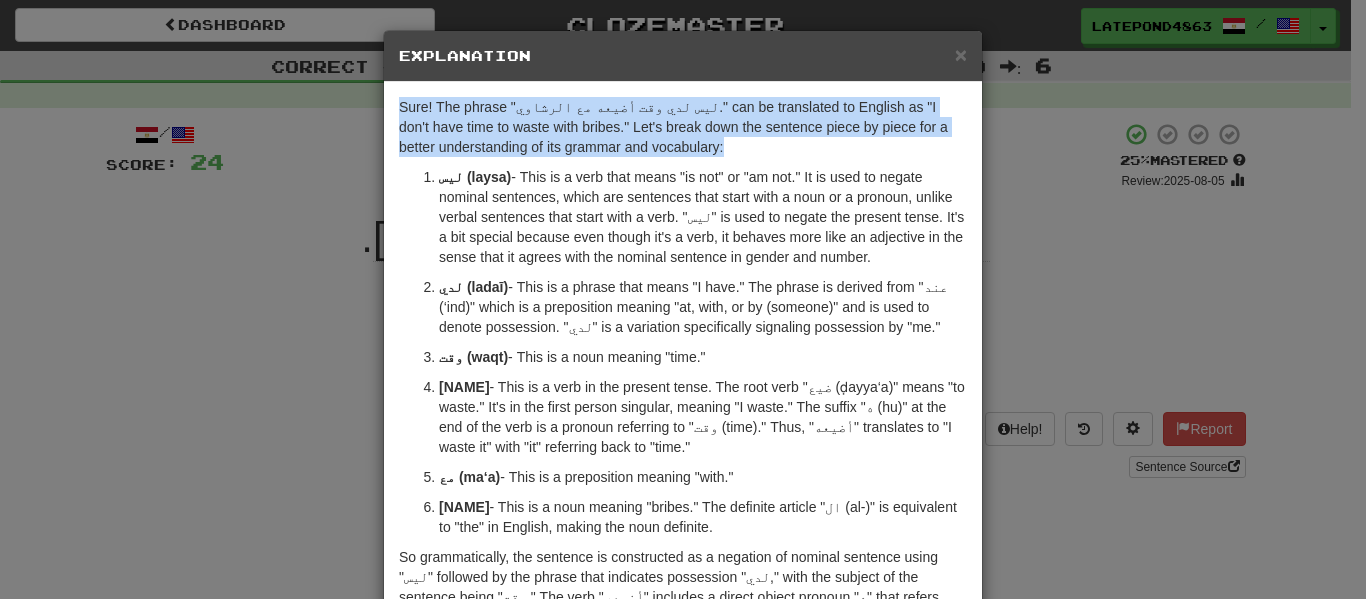 drag, startPoint x: 855, startPoint y: 49, endPoint x: 678, endPoint y: 137, distance: 197.66891 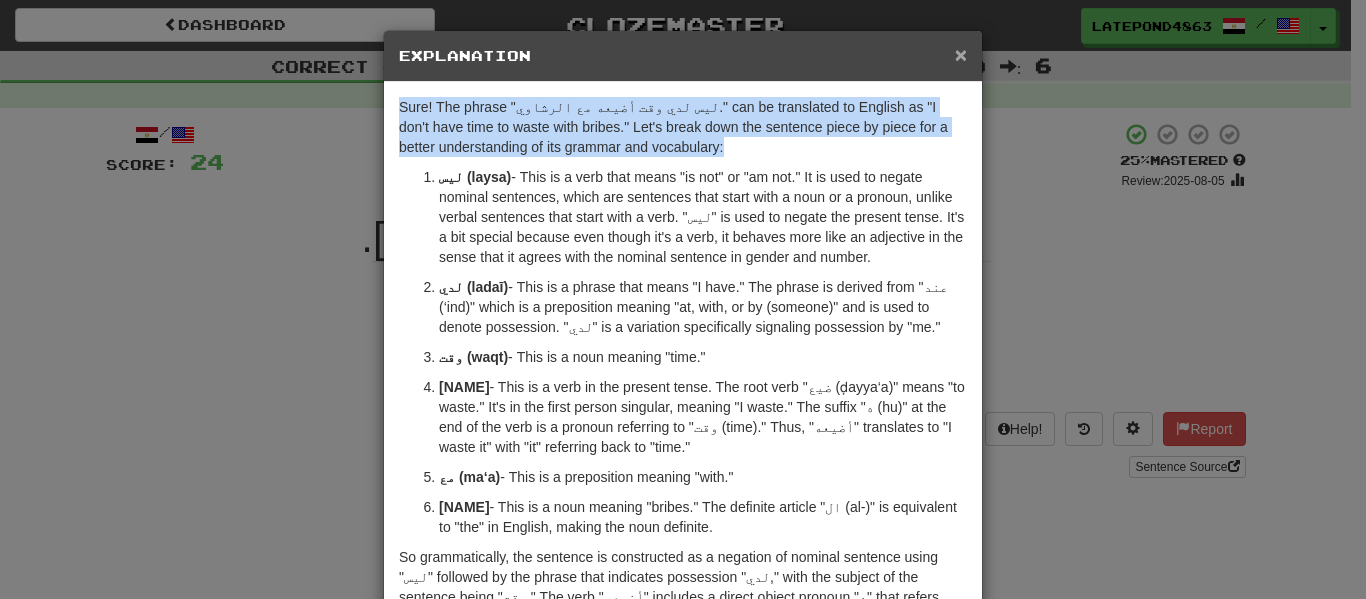 click on "×" at bounding box center [961, 54] 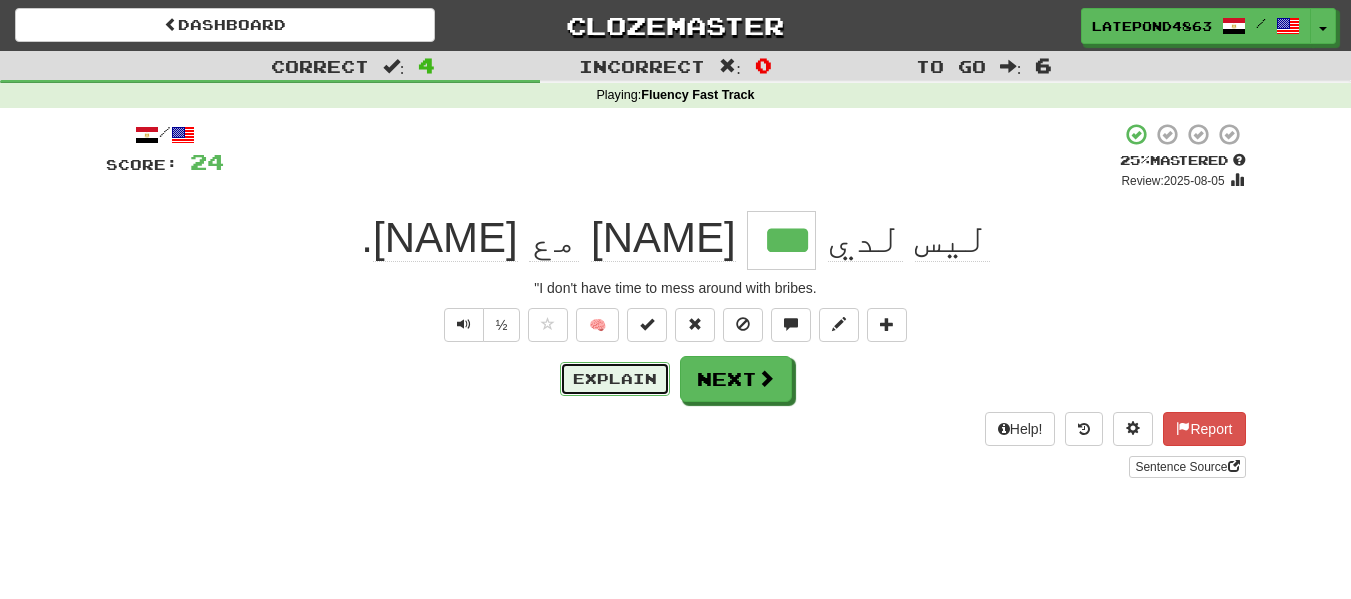click on "Explain" at bounding box center [615, 379] 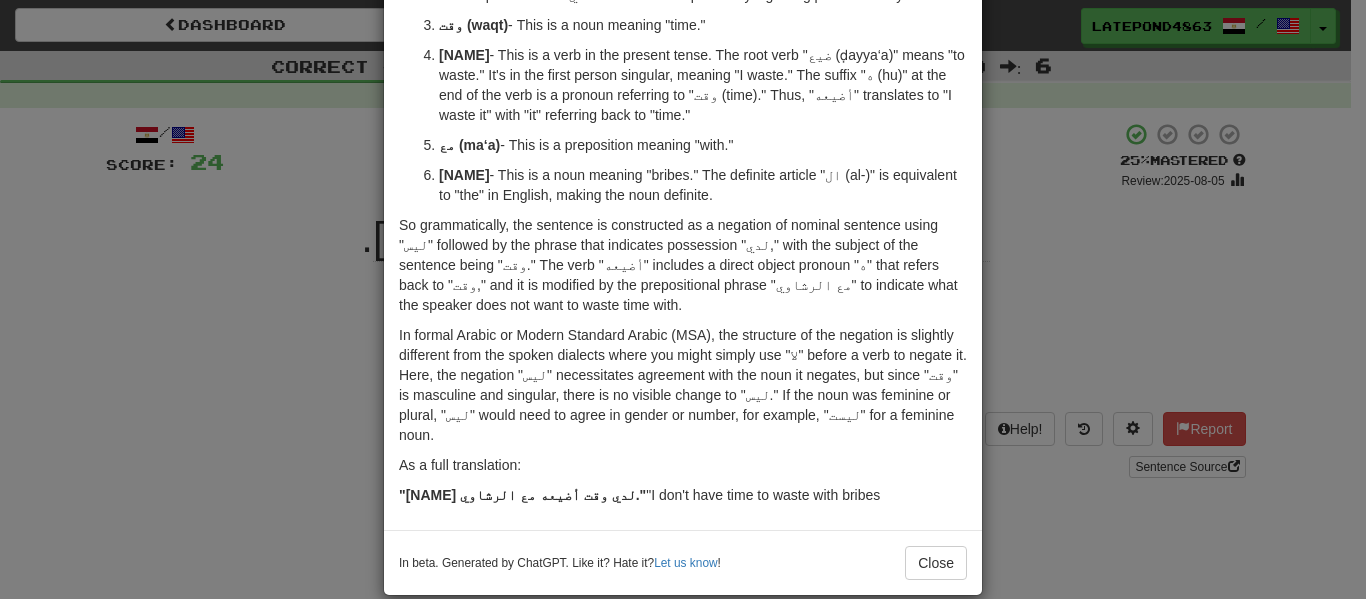 scroll, scrollTop: 359, scrollLeft: 0, axis: vertical 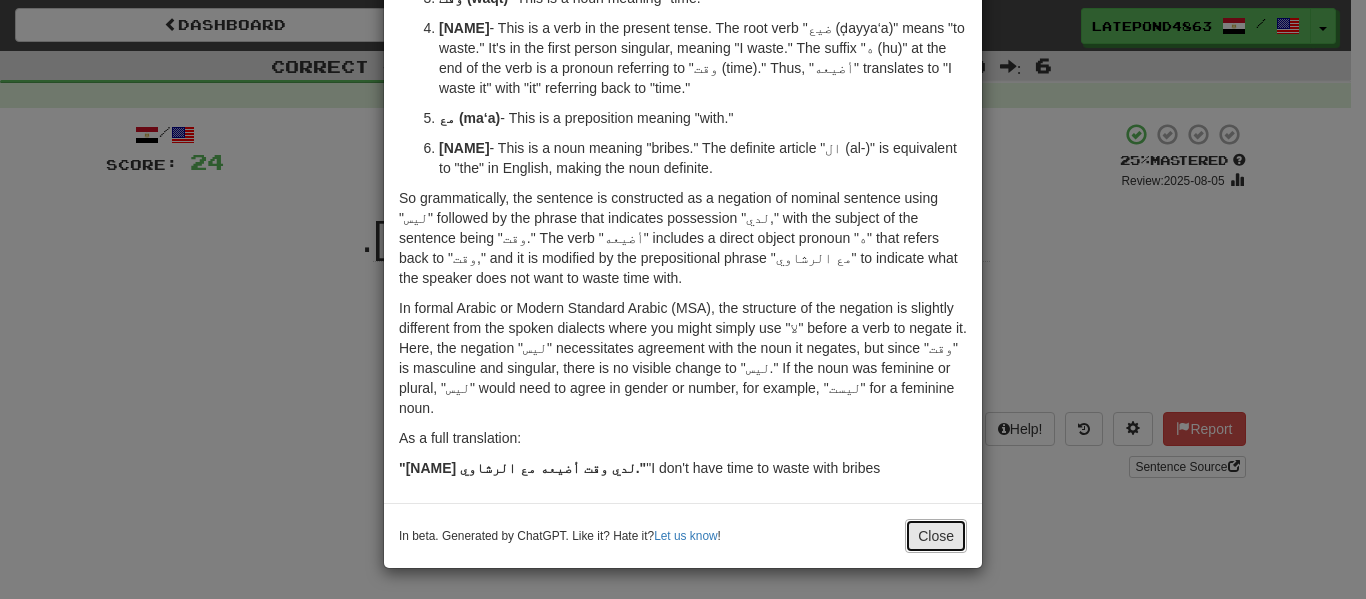 click on "Close" at bounding box center (936, 536) 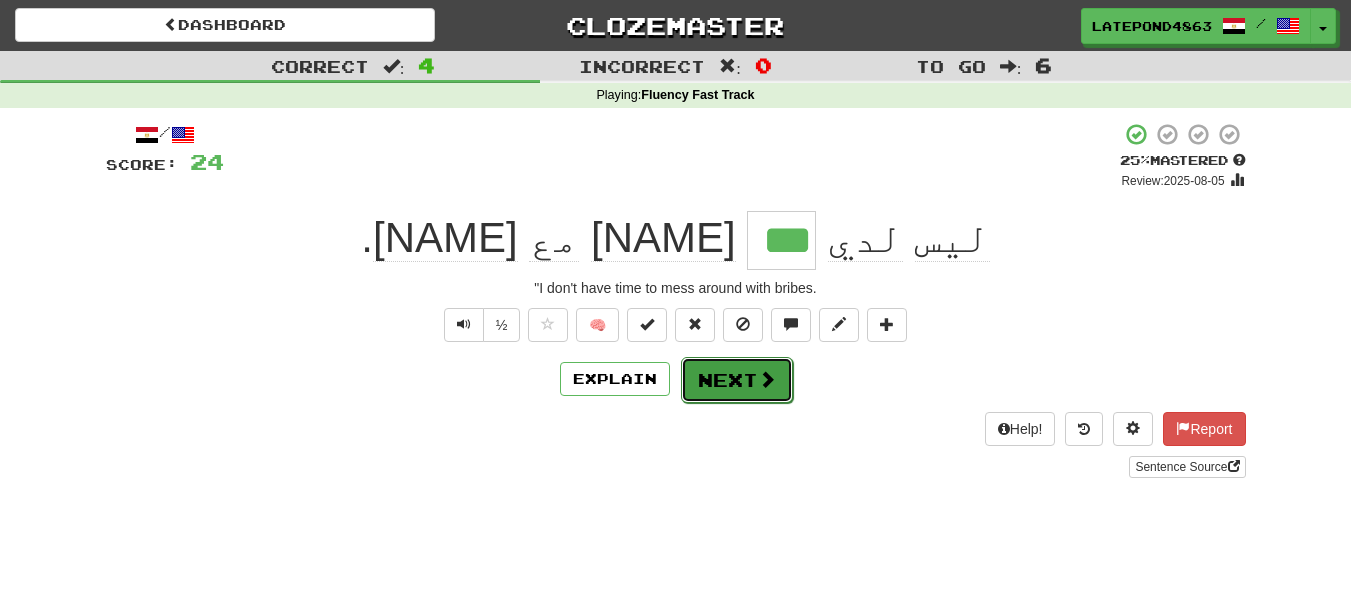 click at bounding box center [767, 379] 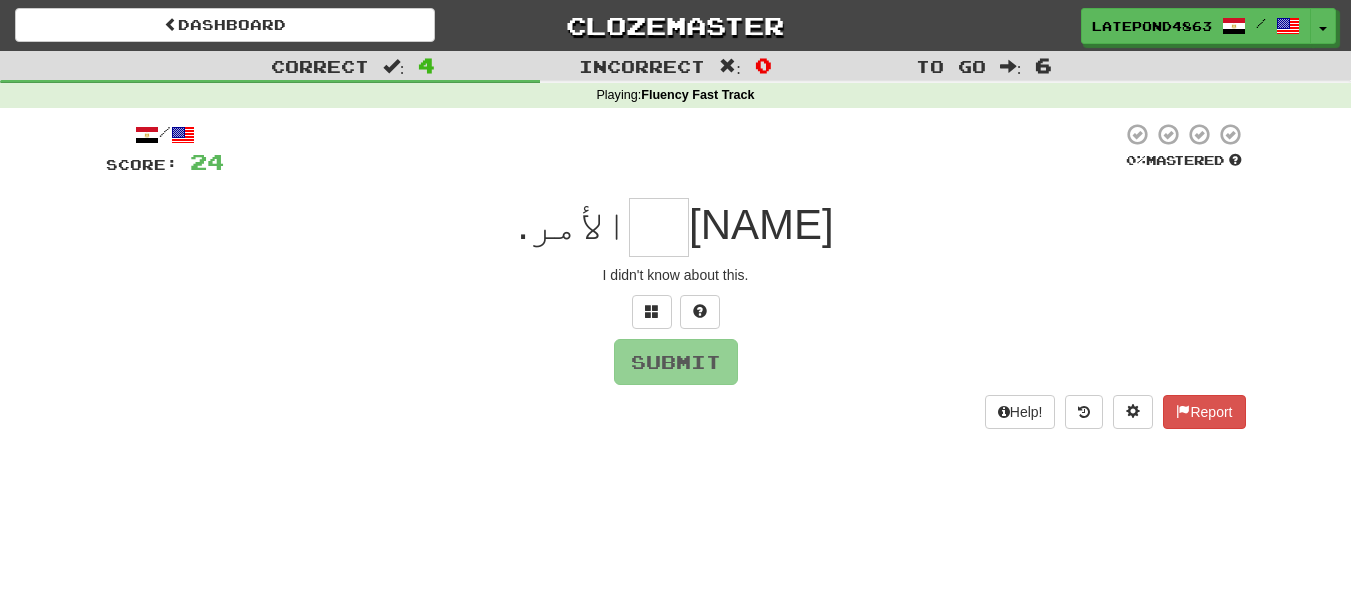 type on "*" 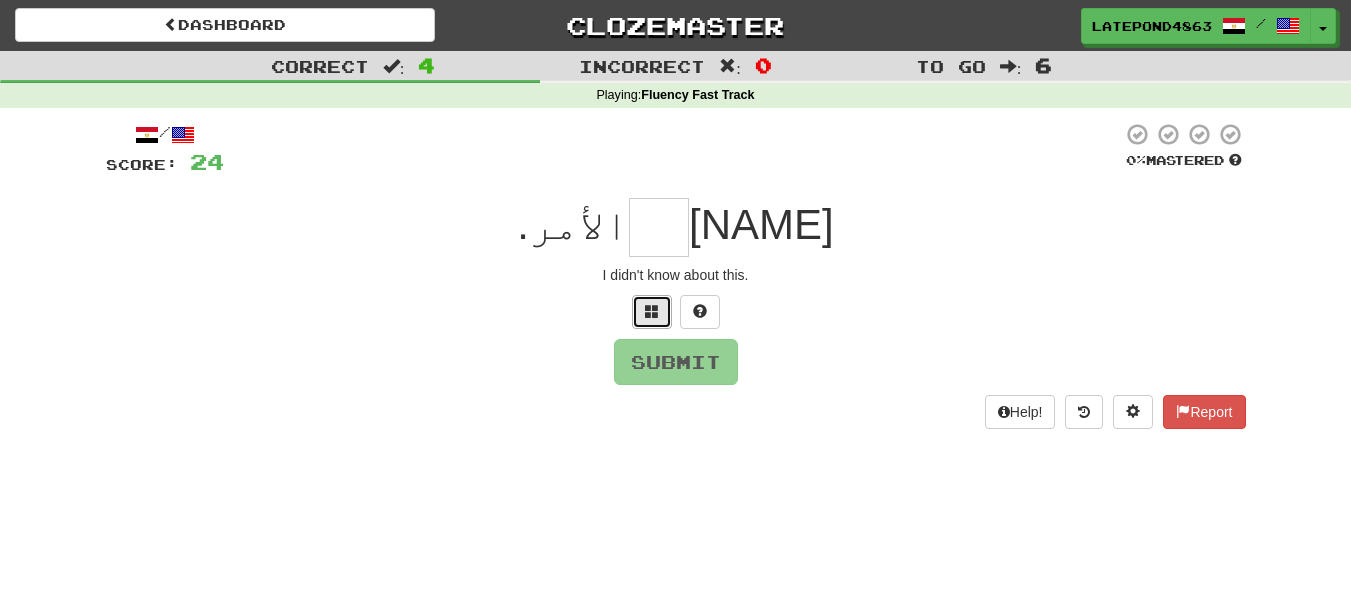 click at bounding box center [652, 312] 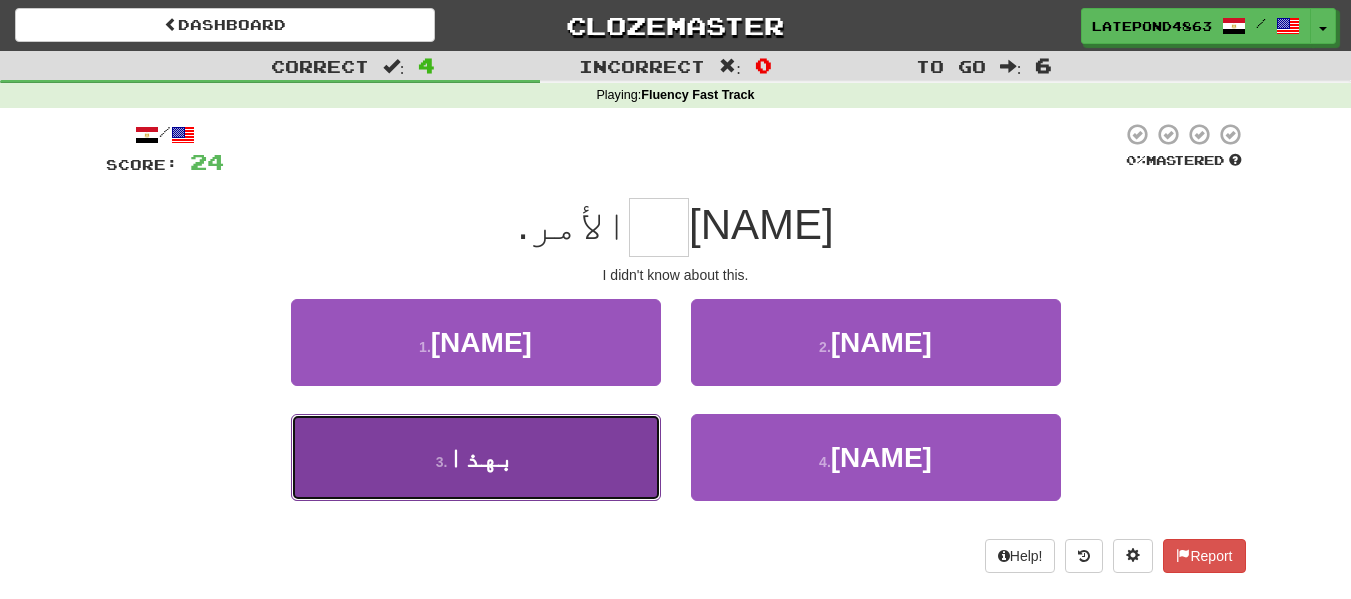 click on "[NUMBER] .  بهذا" at bounding box center [476, 457] 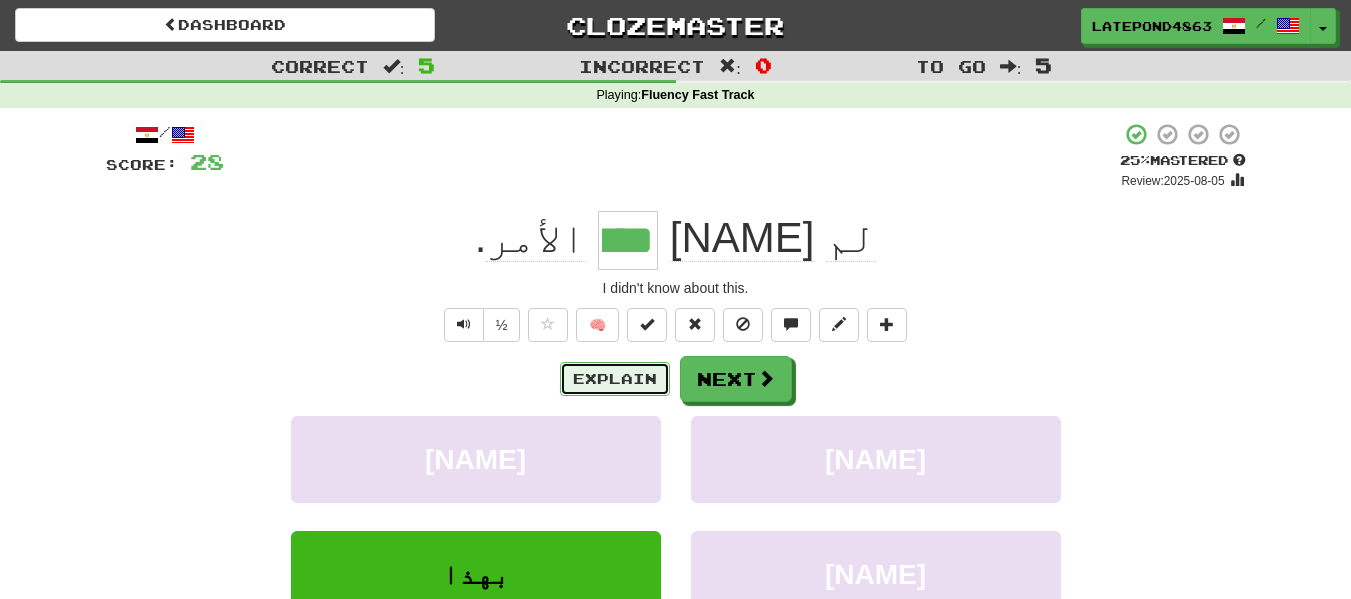 click on "Explain" at bounding box center (615, 379) 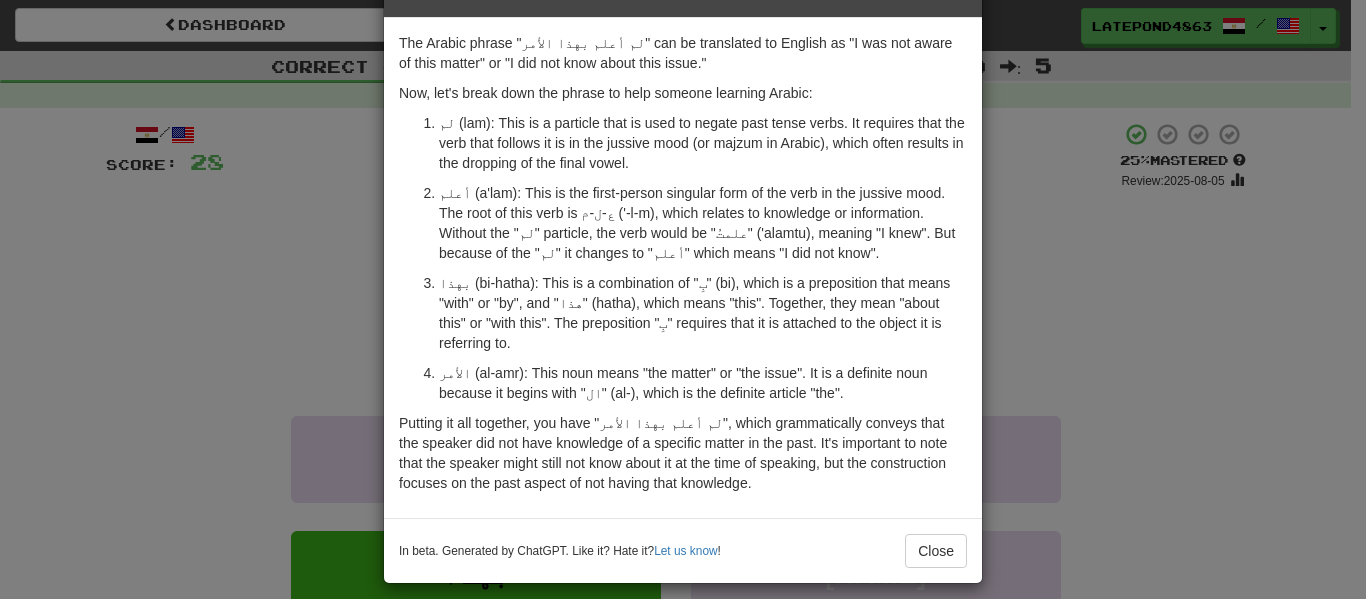 scroll, scrollTop: 79, scrollLeft: 0, axis: vertical 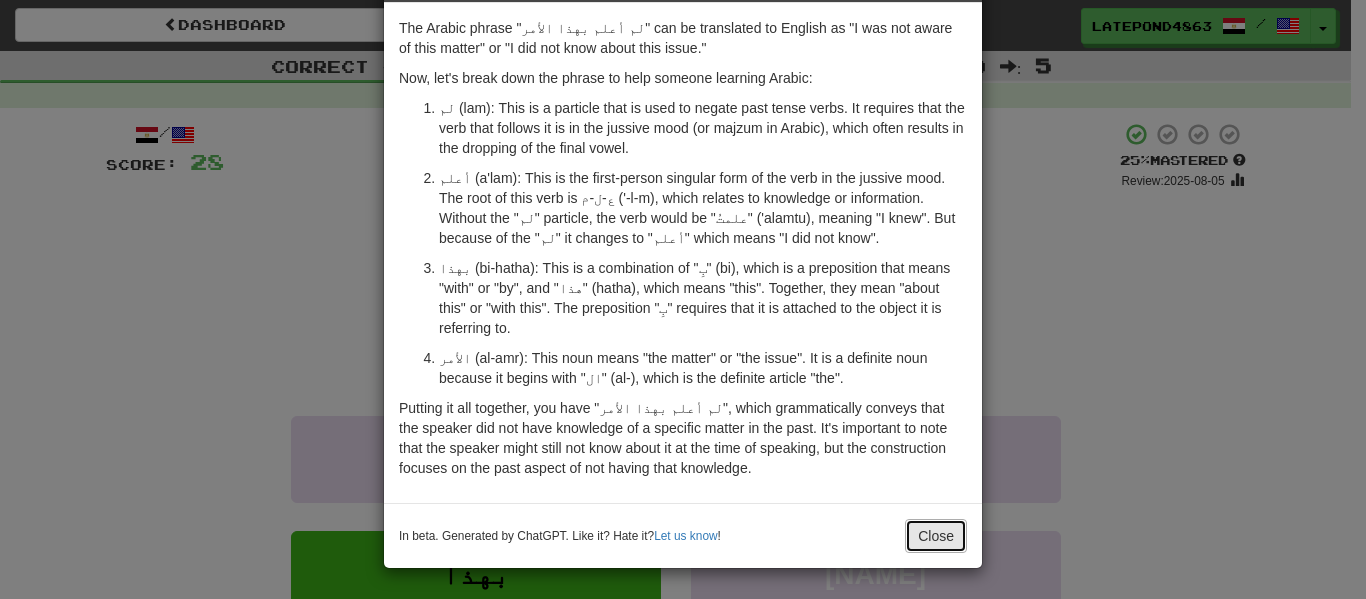 click on "Close" at bounding box center [936, 536] 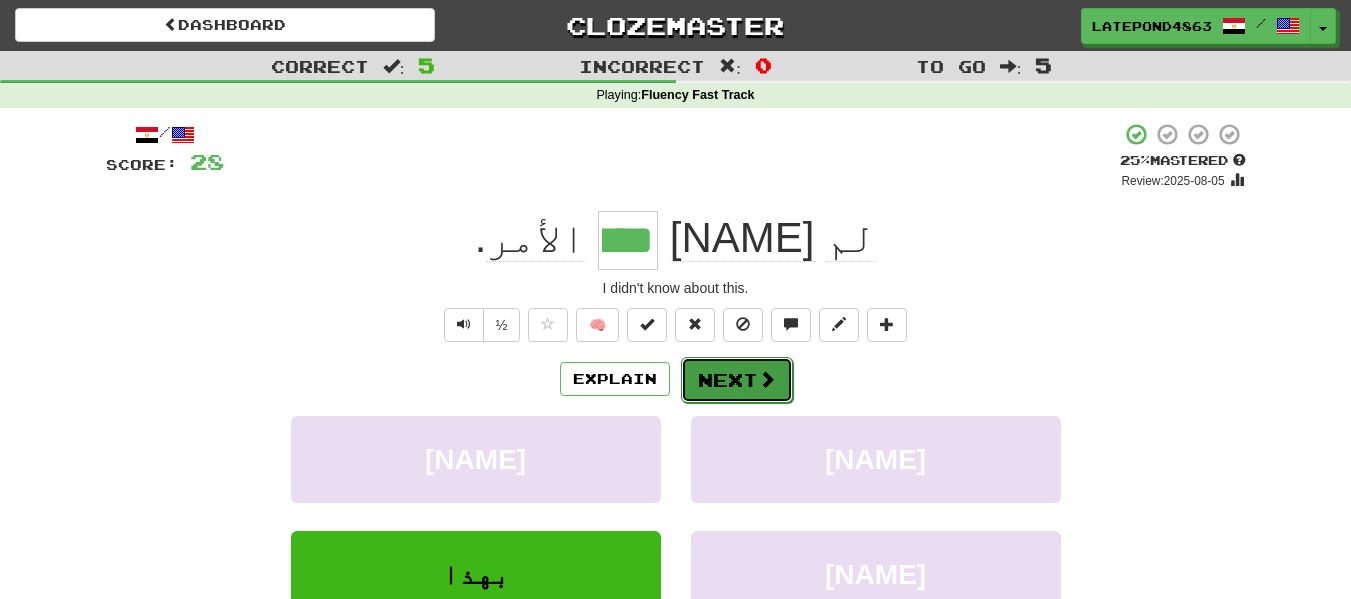 click at bounding box center (767, 379) 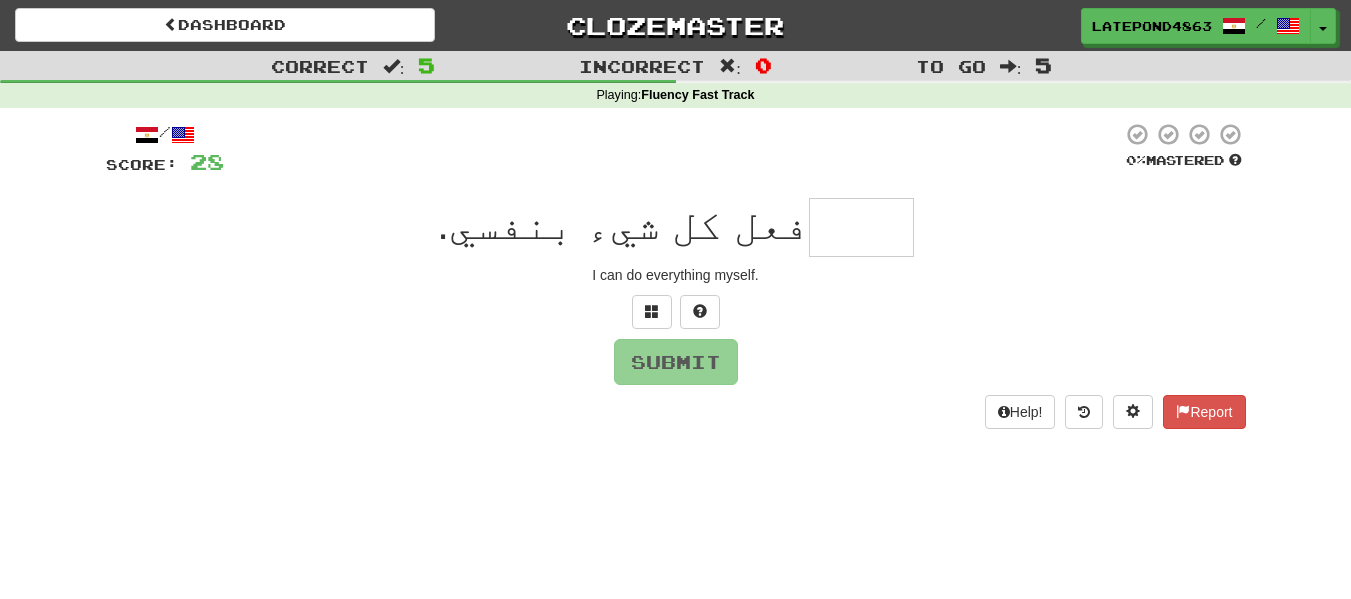 click at bounding box center [861, 227] 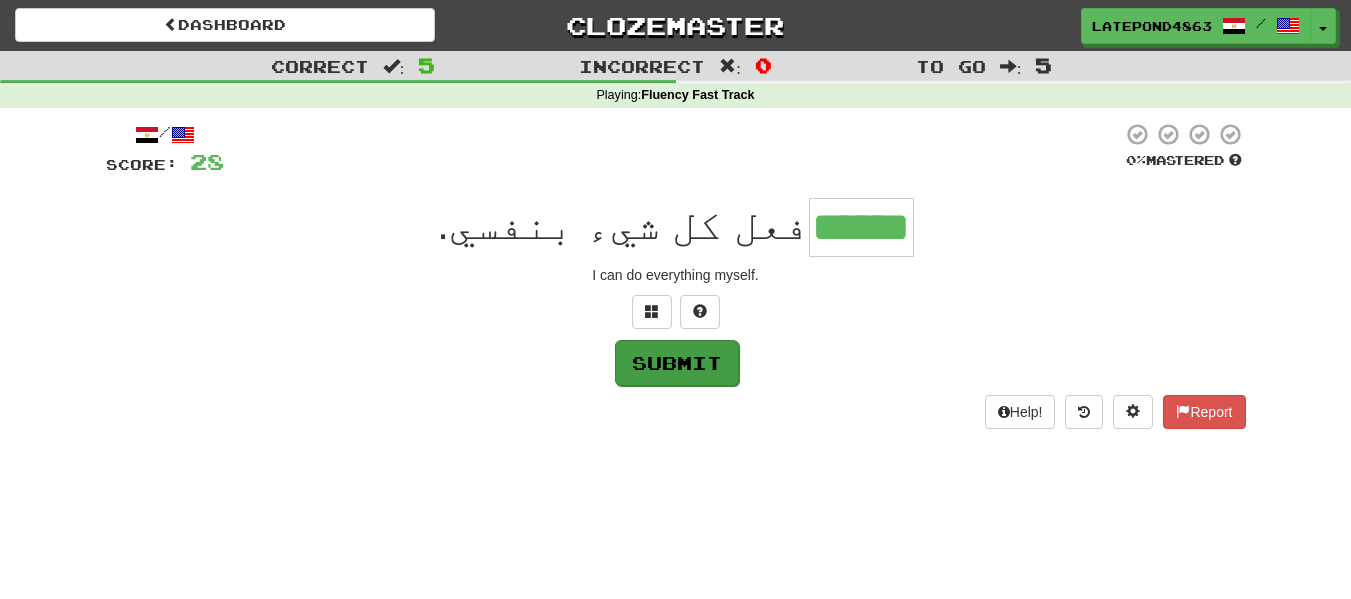 type on "******" 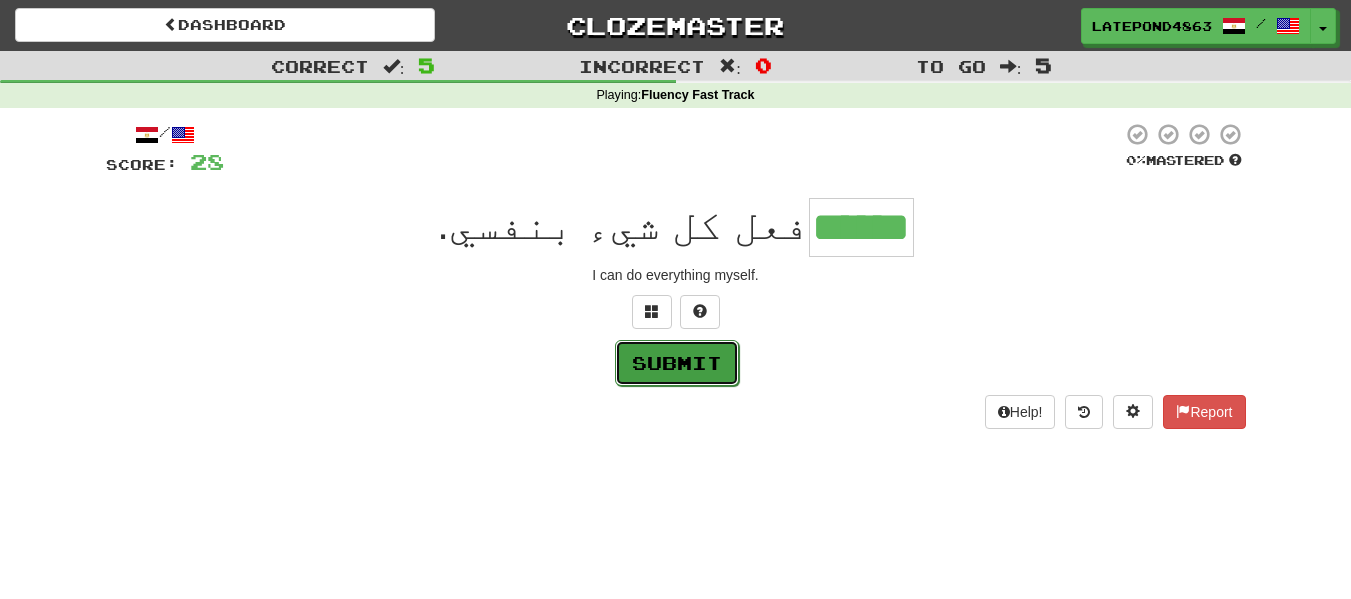 click on "Submit" at bounding box center [677, 363] 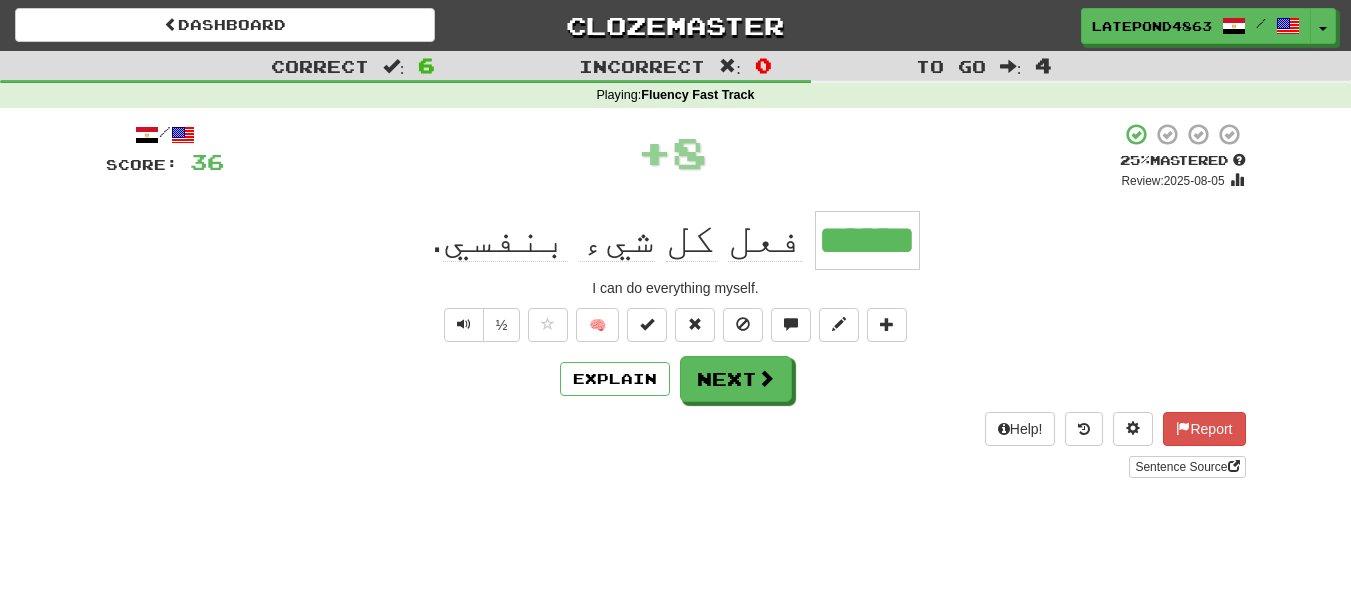 click on "/  Score:   [NUMBER] + [NUMBER] [PERCENT]  Mastered Review:  [DATE] ******   فعل   كل   شيء   بنفسي . I can do everything myself. ½ 🧠 Explain Next  Help!  Report Sentence Source" at bounding box center [676, 300] 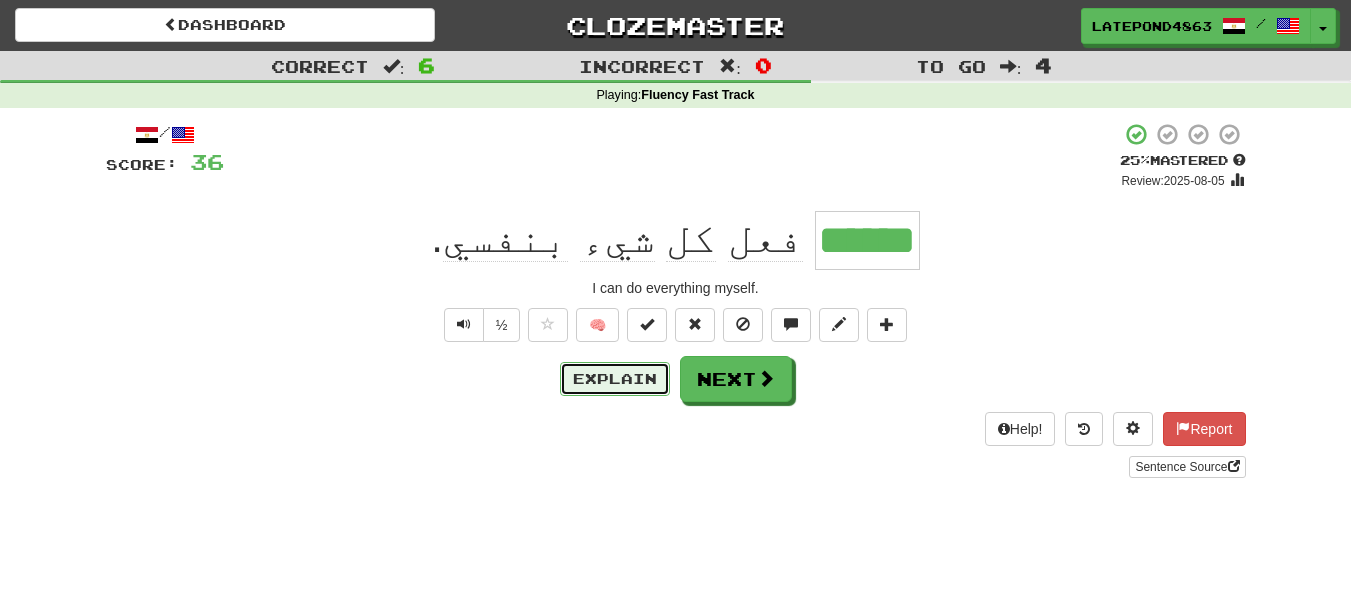 click on "Explain" at bounding box center [615, 379] 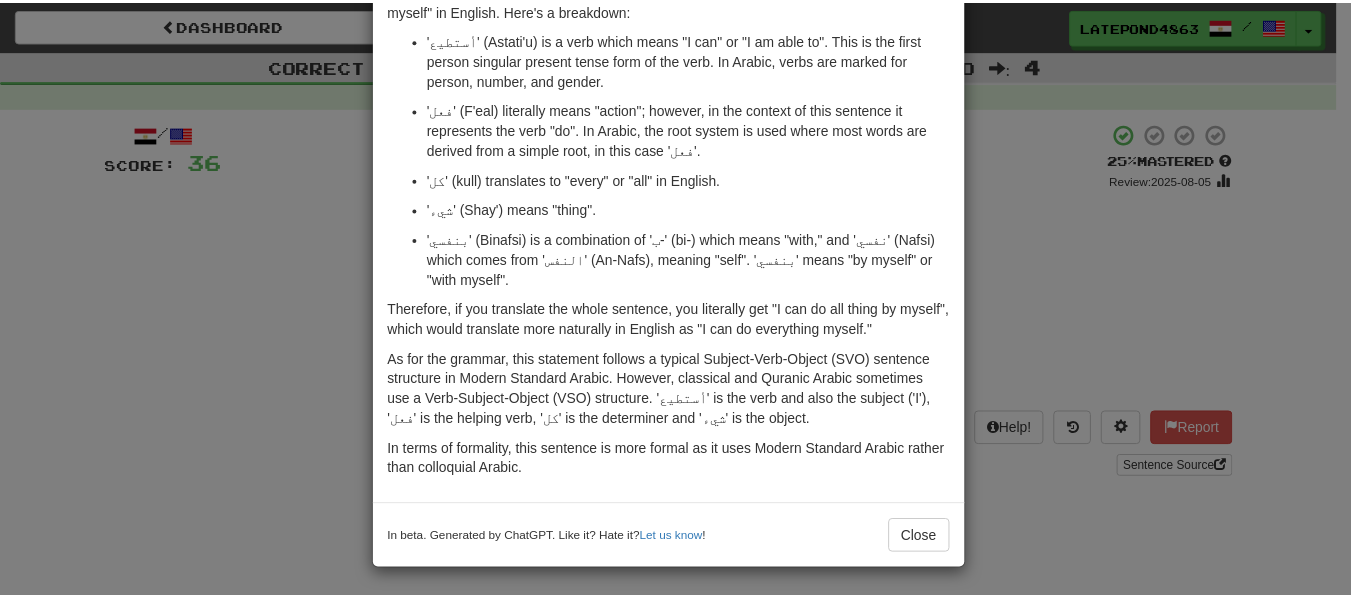 scroll, scrollTop: 119, scrollLeft: 0, axis: vertical 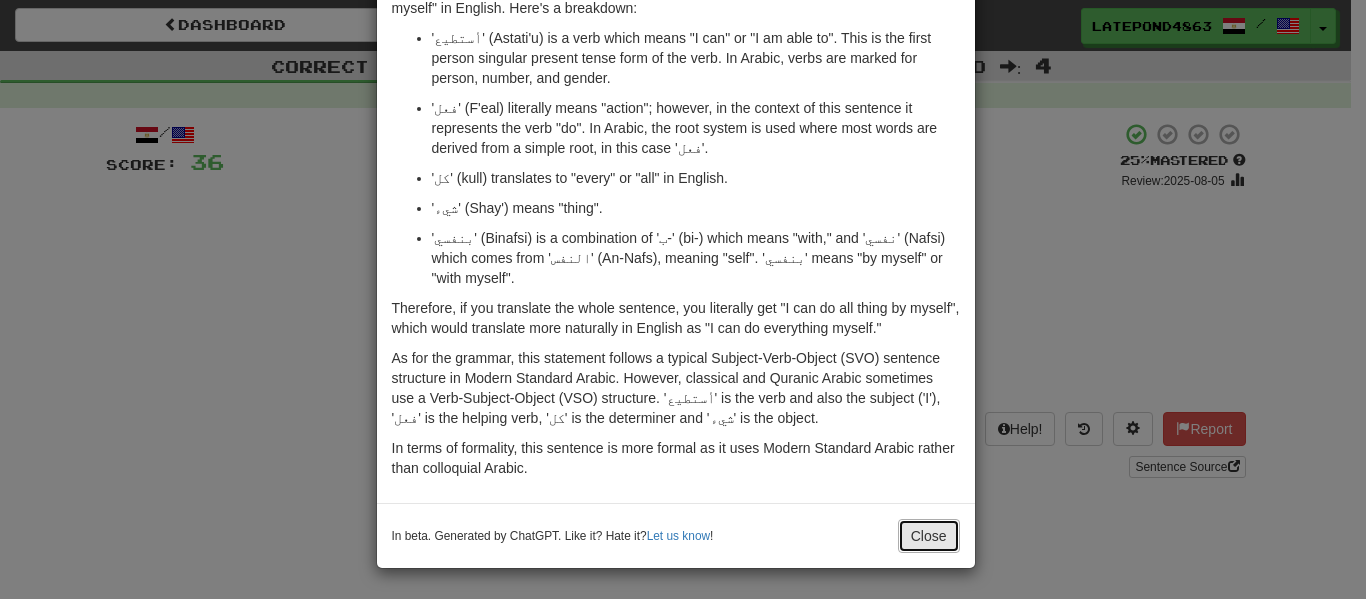 click on "Close" at bounding box center [929, 536] 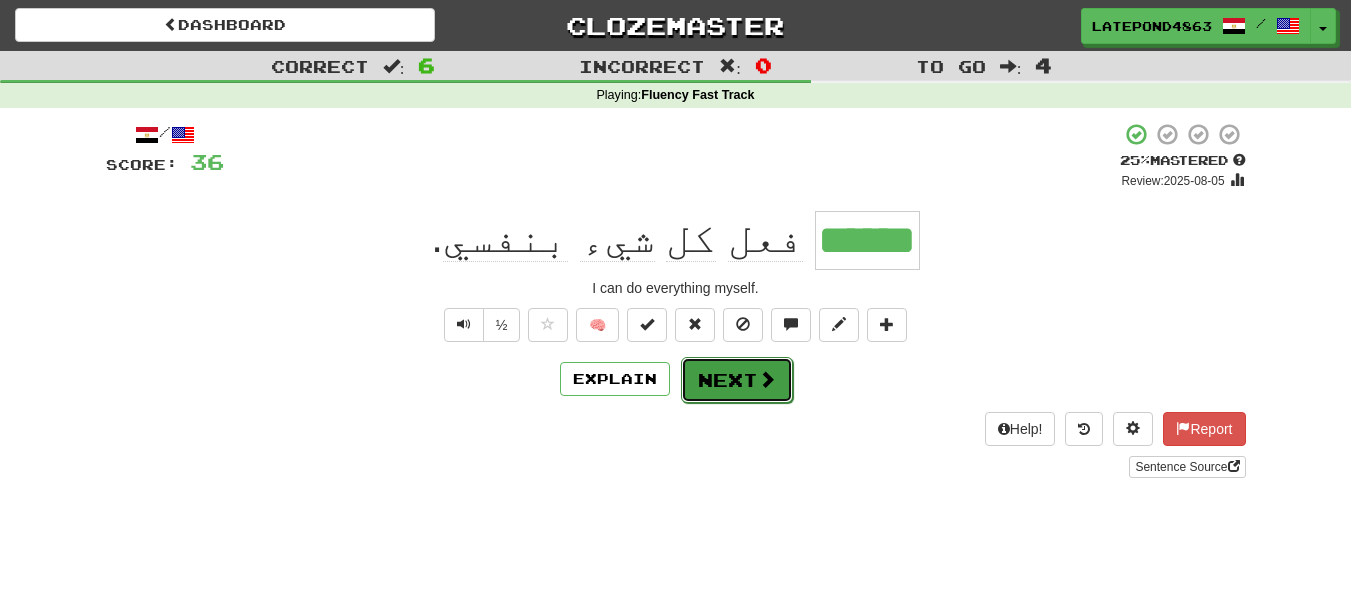 click on "Next" at bounding box center [737, 380] 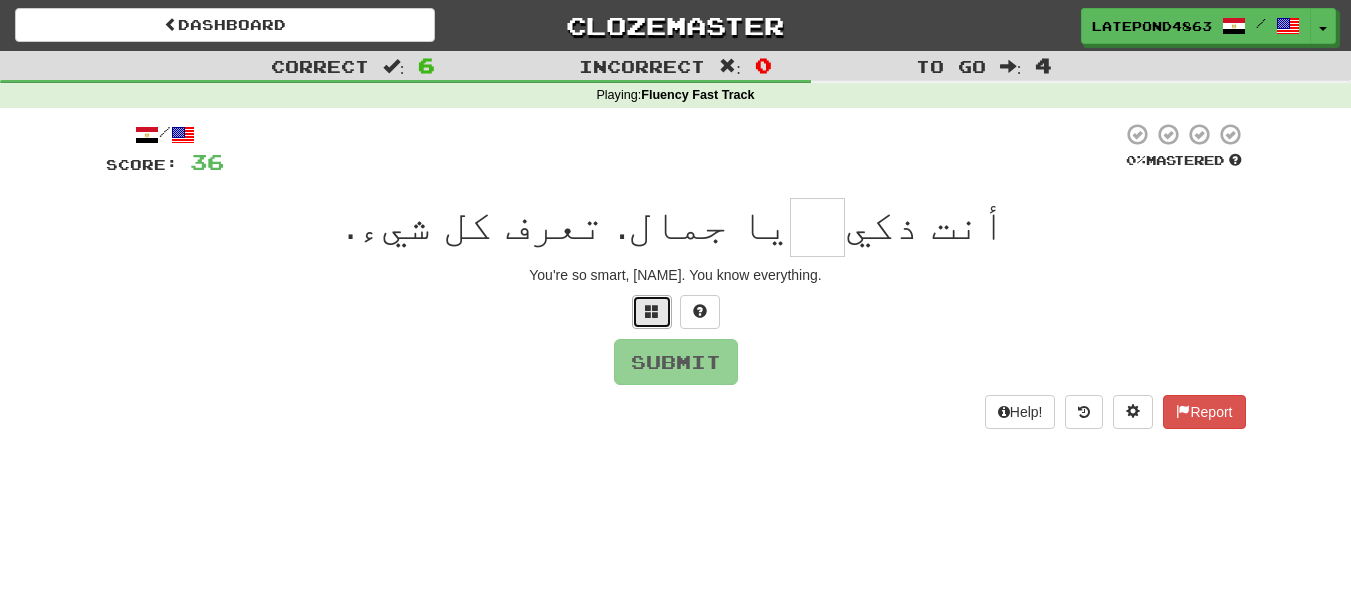 click at bounding box center [652, 312] 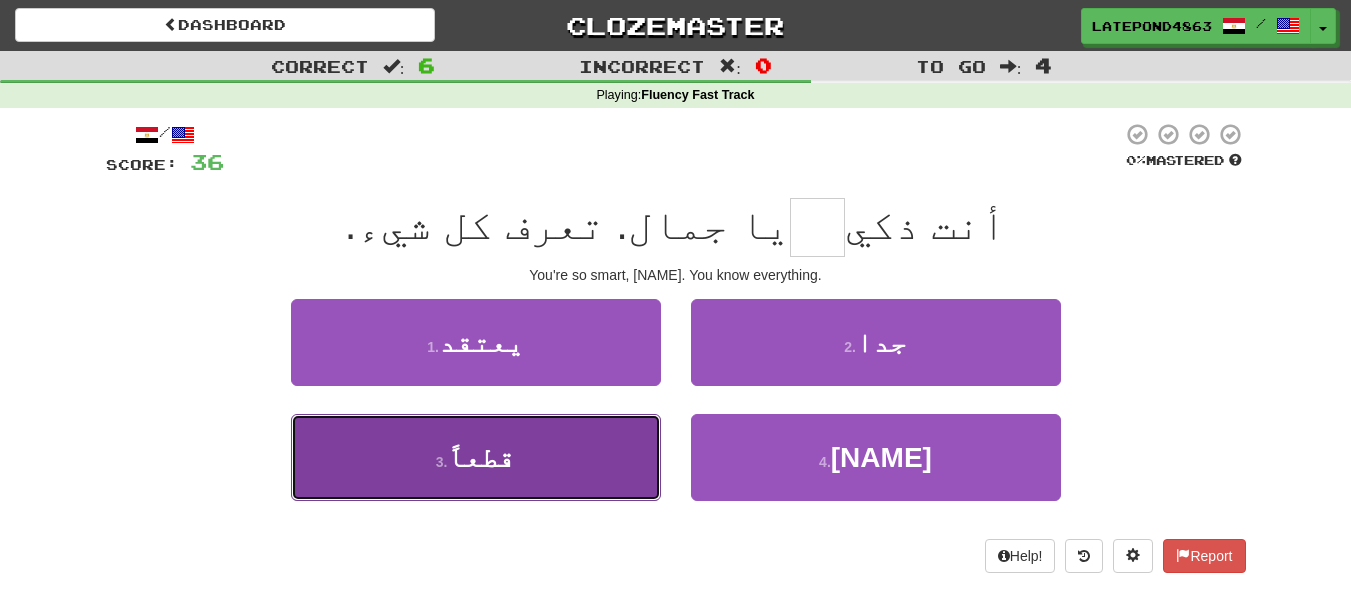 click on "[NUMBER] .  قطعاً" at bounding box center [476, 457] 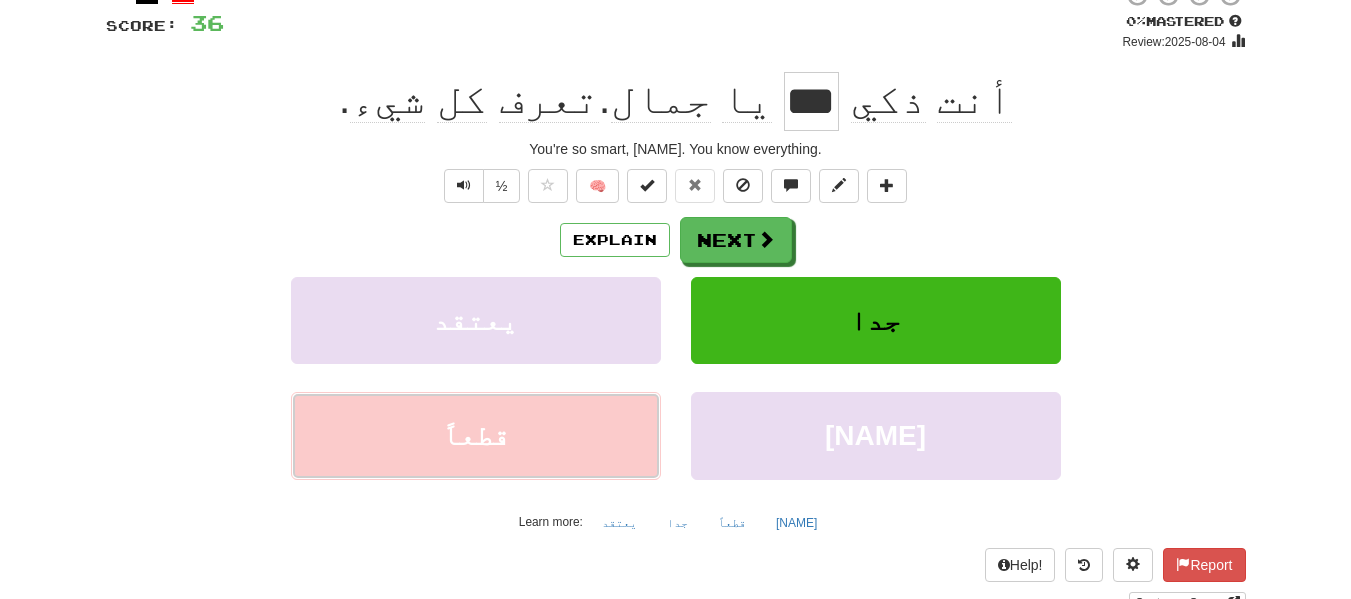 scroll, scrollTop: 103, scrollLeft: 0, axis: vertical 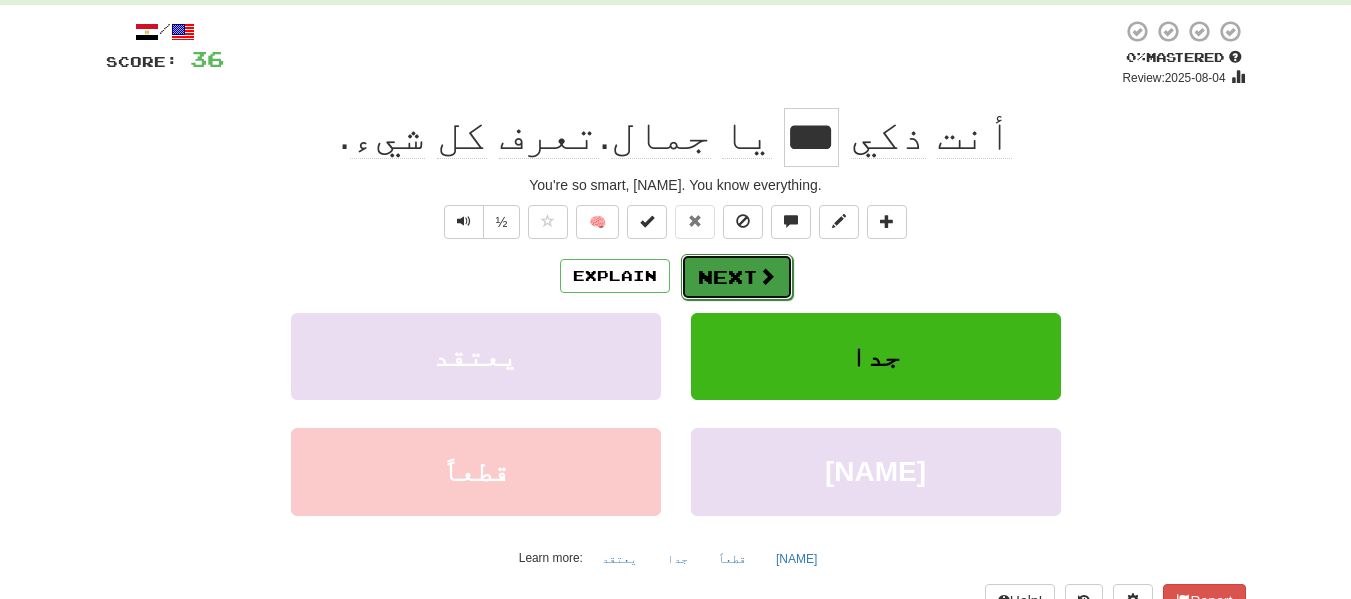 click on "Next" at bounding box center [737, 277] 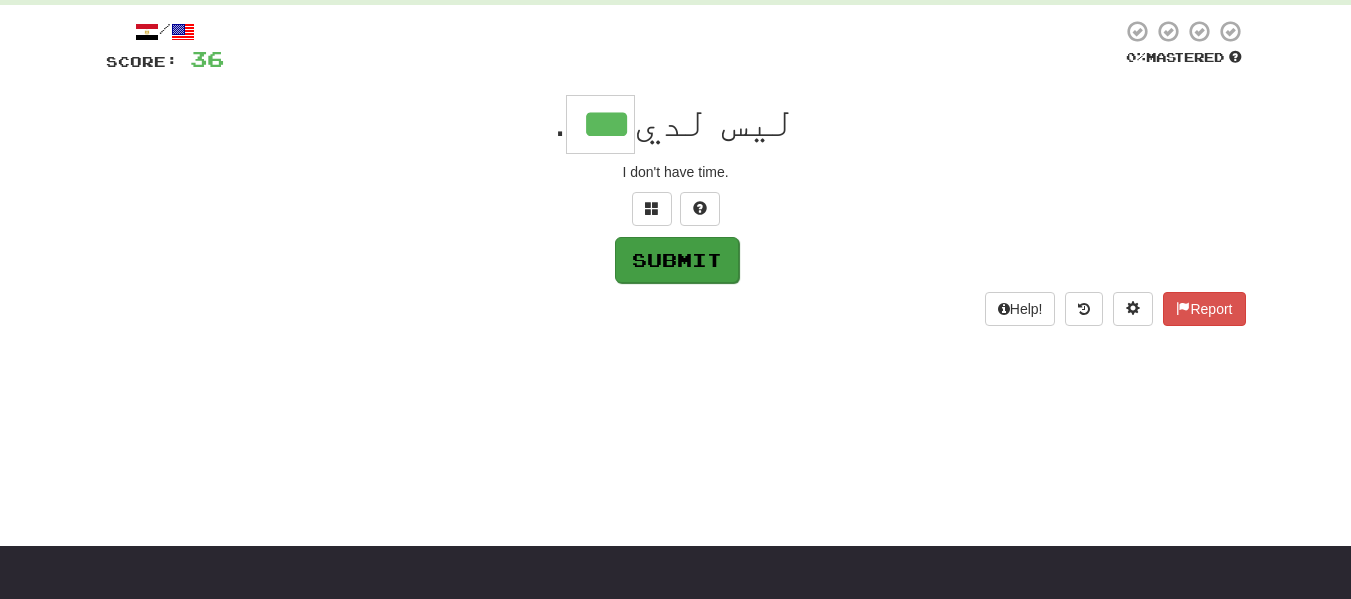 type on "***" 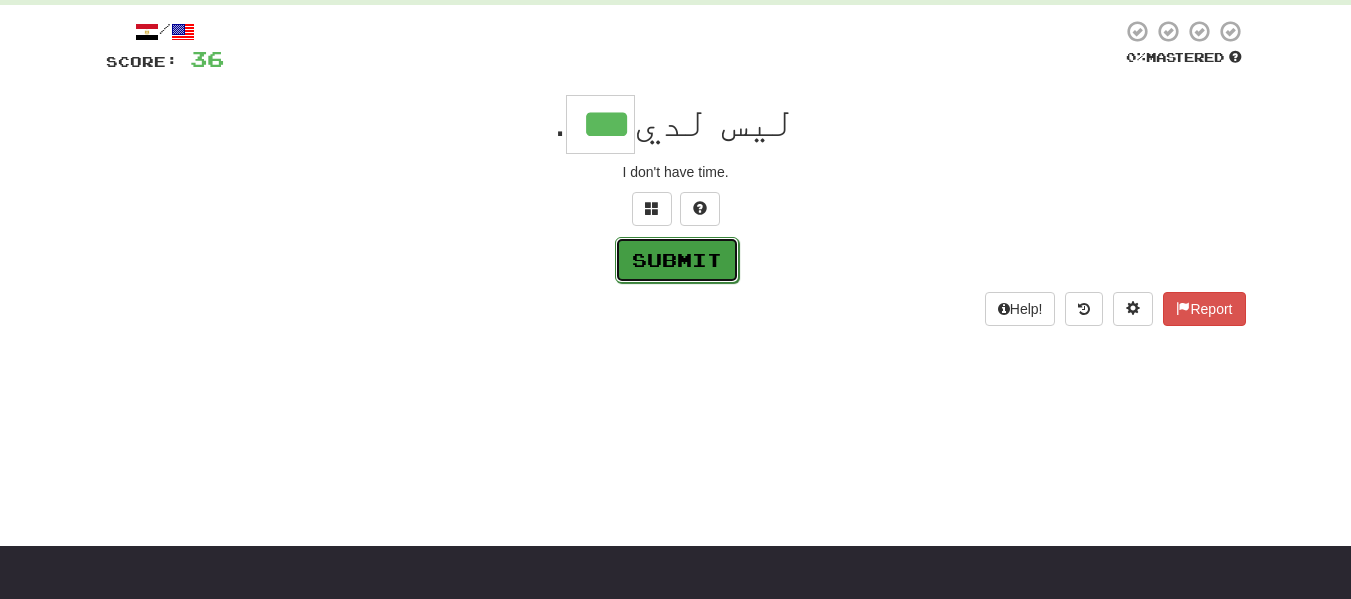 click on "Submit" at bounding box center (677, 260) 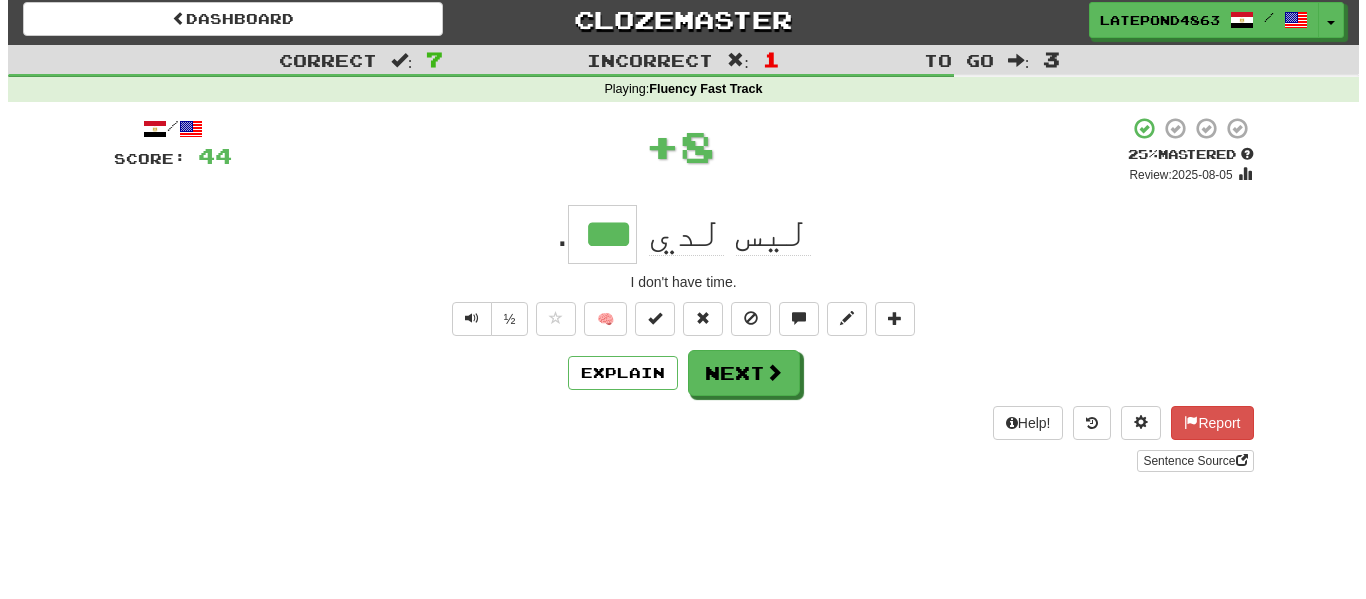 scroll, scrollTop: 0, scrollLeft: 0, axis: both 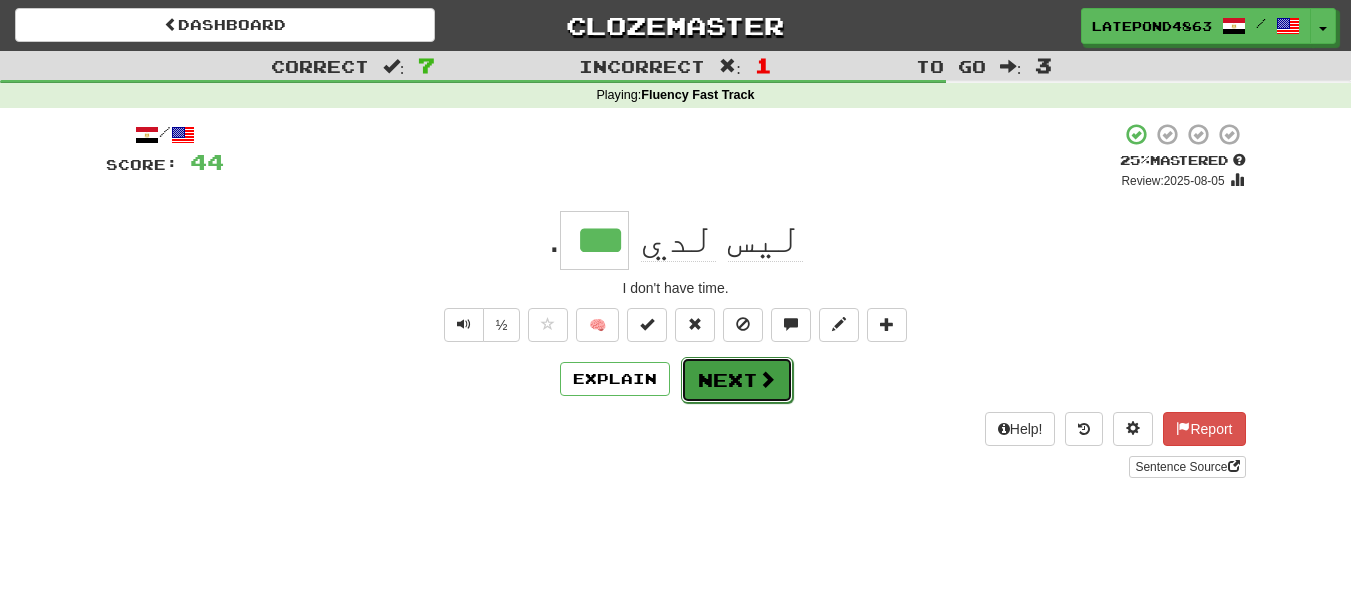 click on "Next" at bounding box center (737, 380) 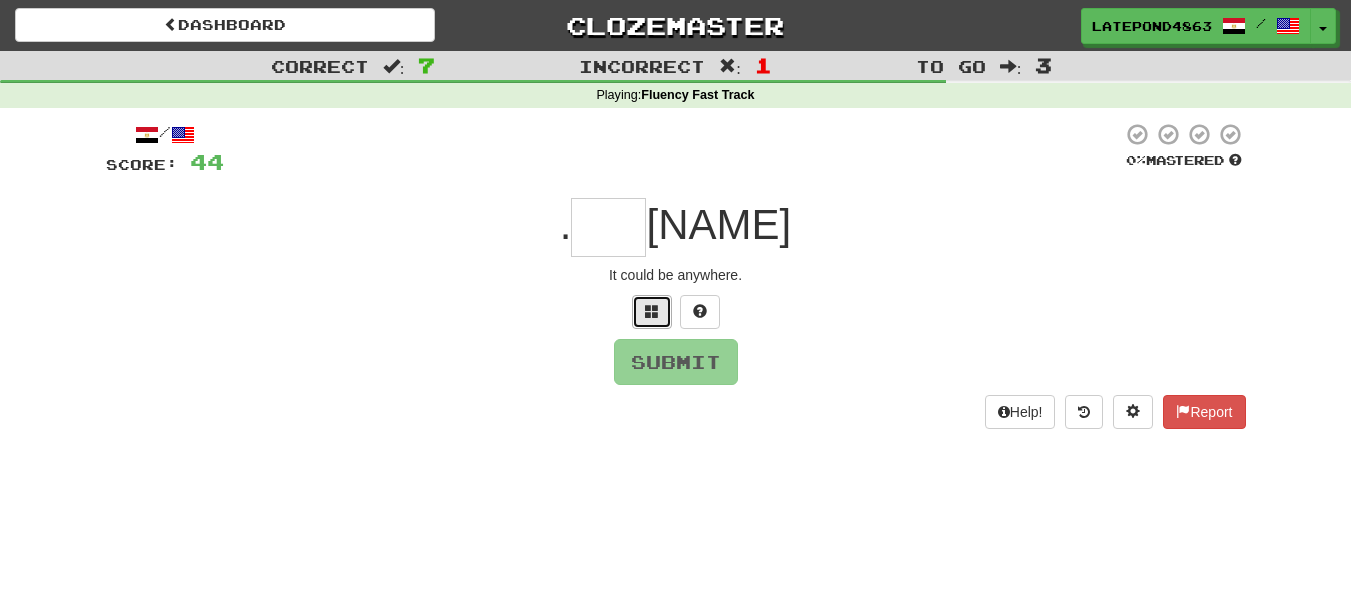 click at bounding box center (652, 312) 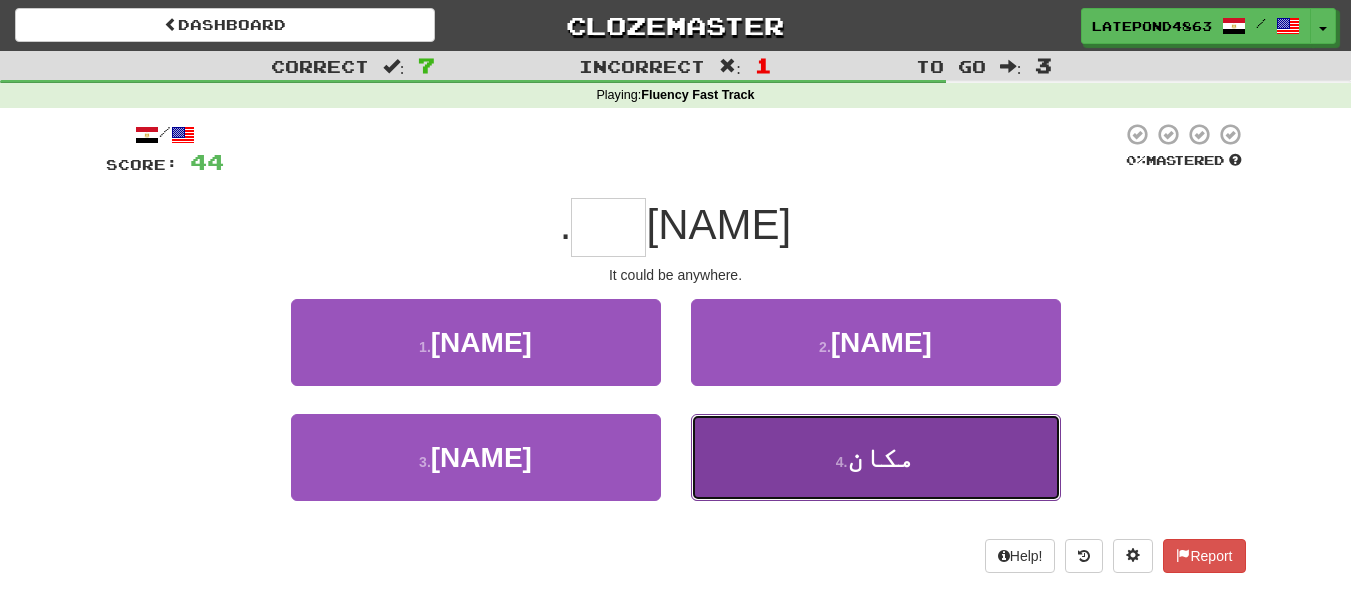click on "[NUMBER] .  مكان" at bounding box center [876, 457] 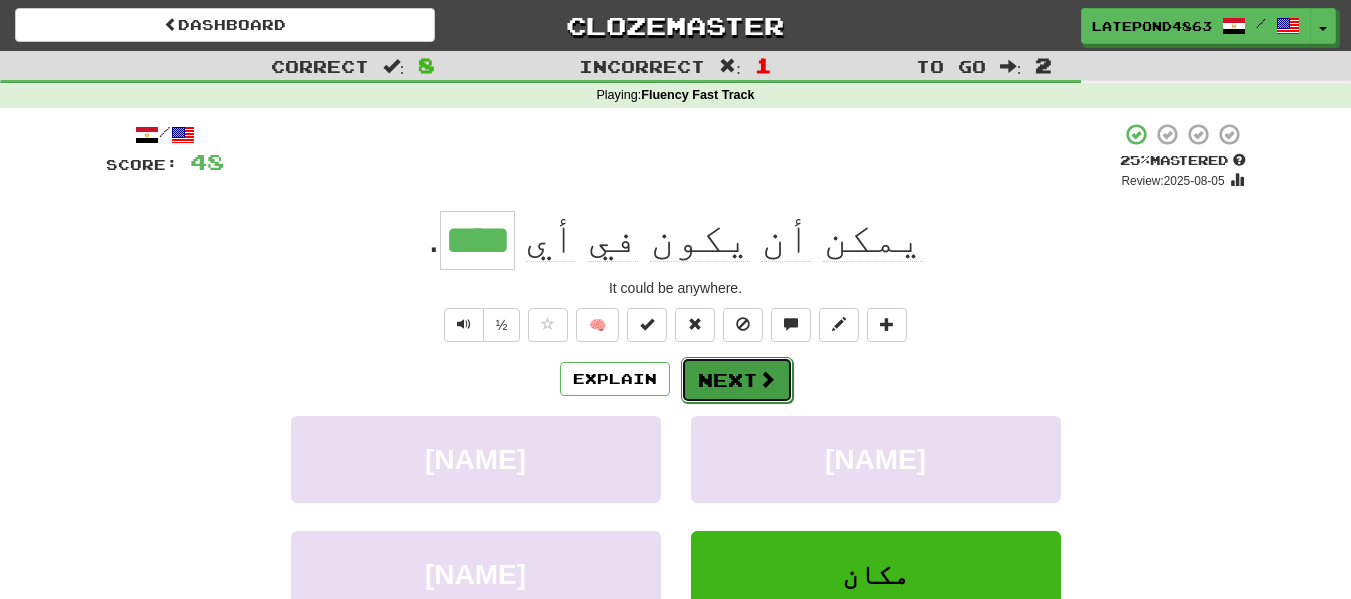 click at bounding box center (767, 379) 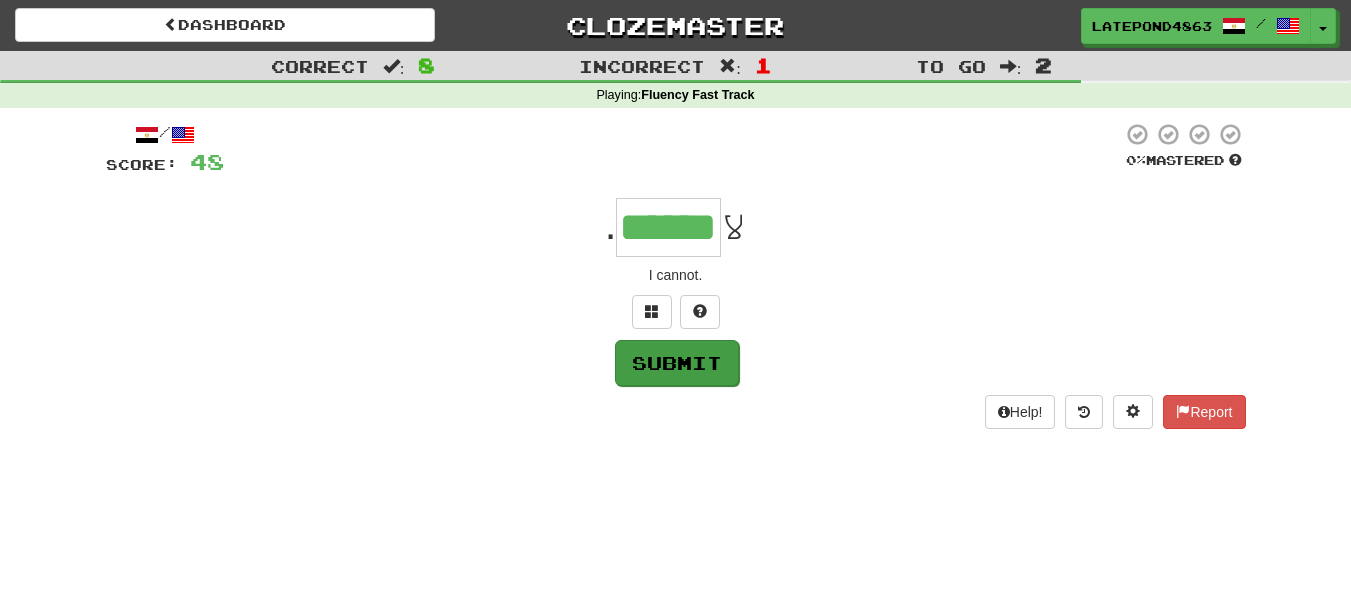 type on "******" 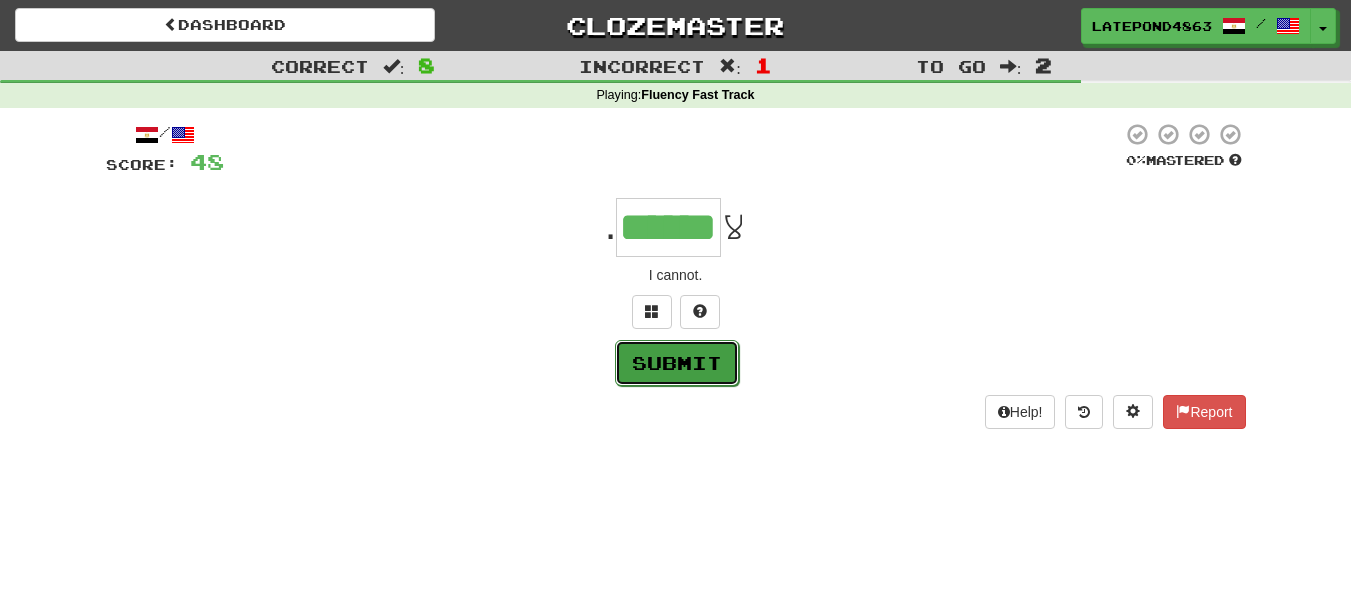 click on "Submit" at bounding box center (677, 363) 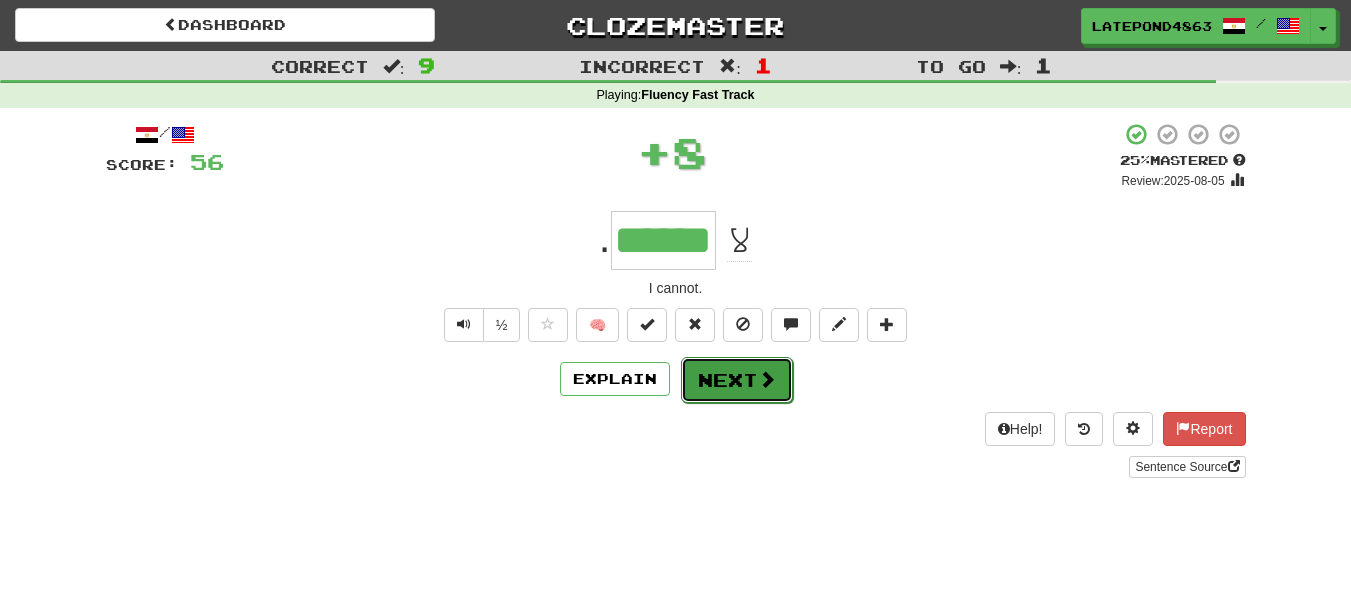 click at bounding box center [767, 379] 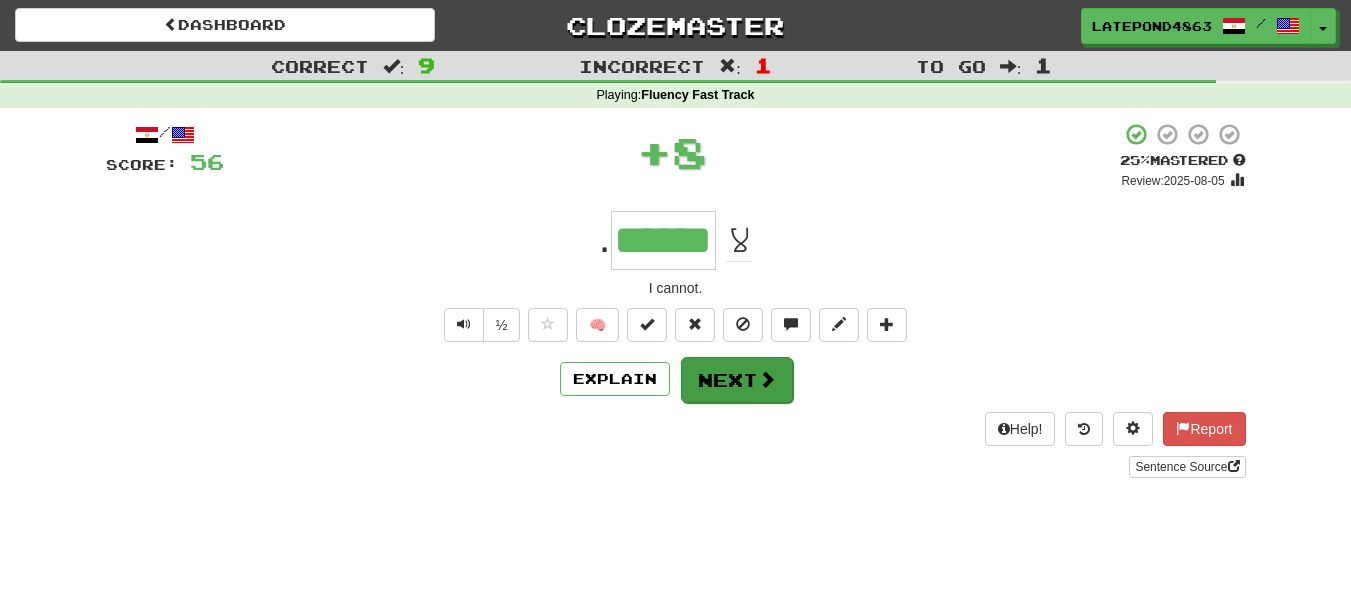 type 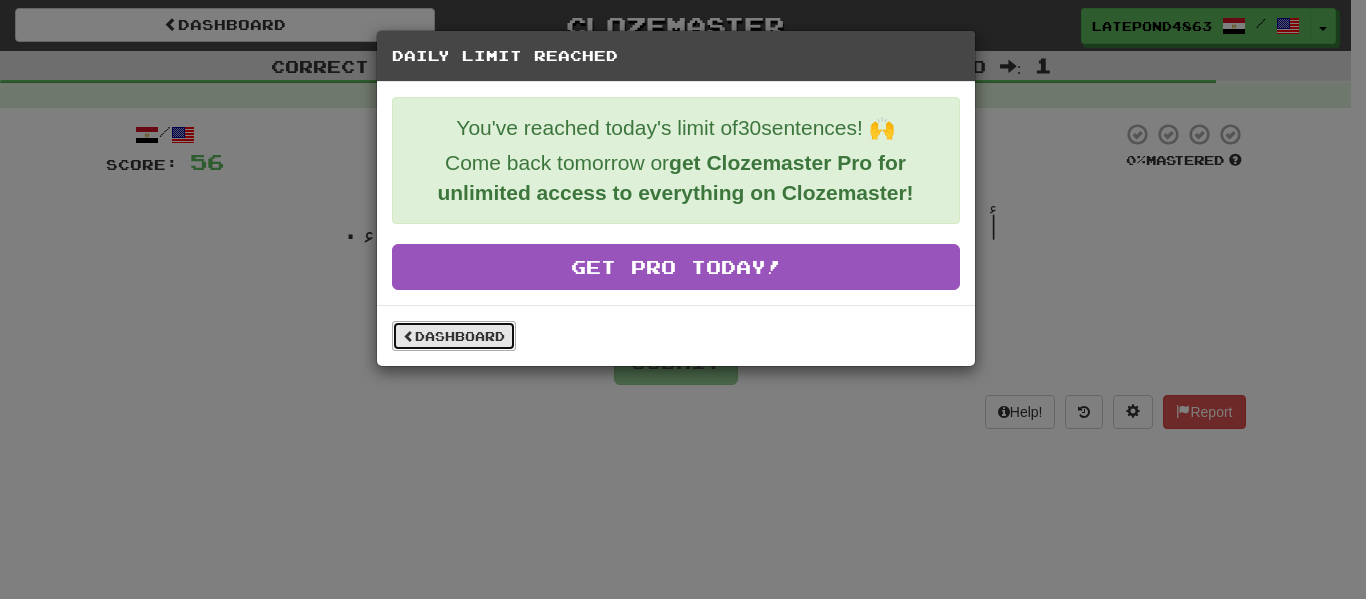 click on "Dashboard" at bounding box center [454, 336] 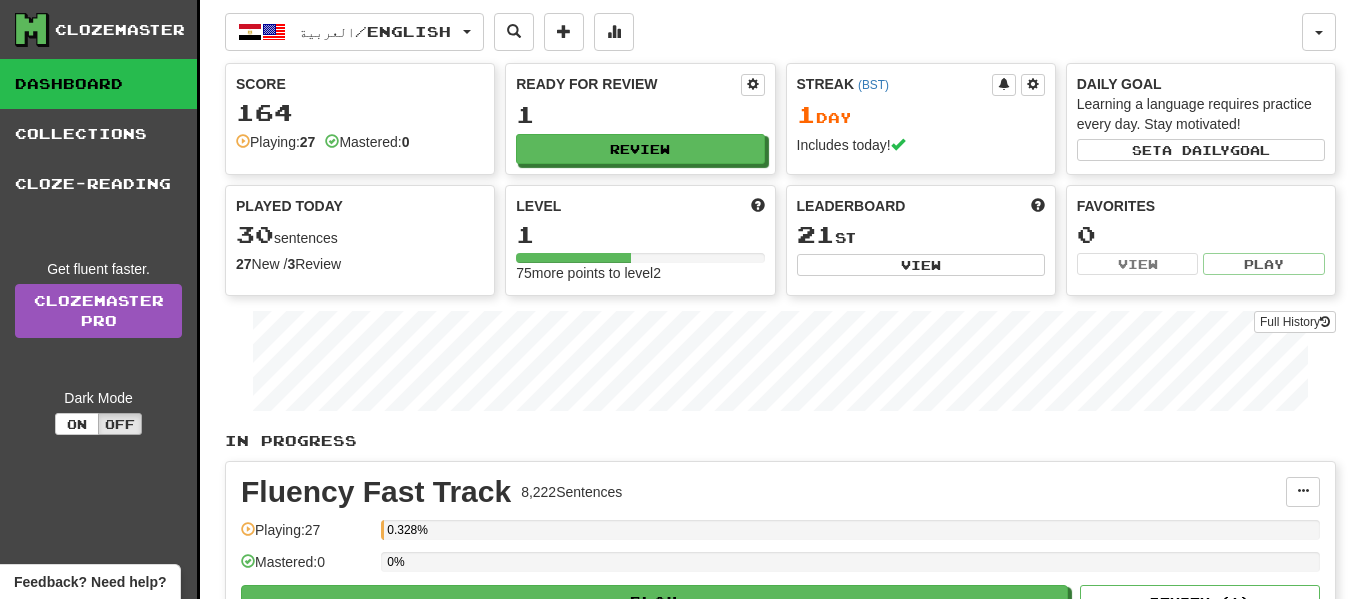scroll, scrollTop: 0, scrollLeft: 0, axis: both 